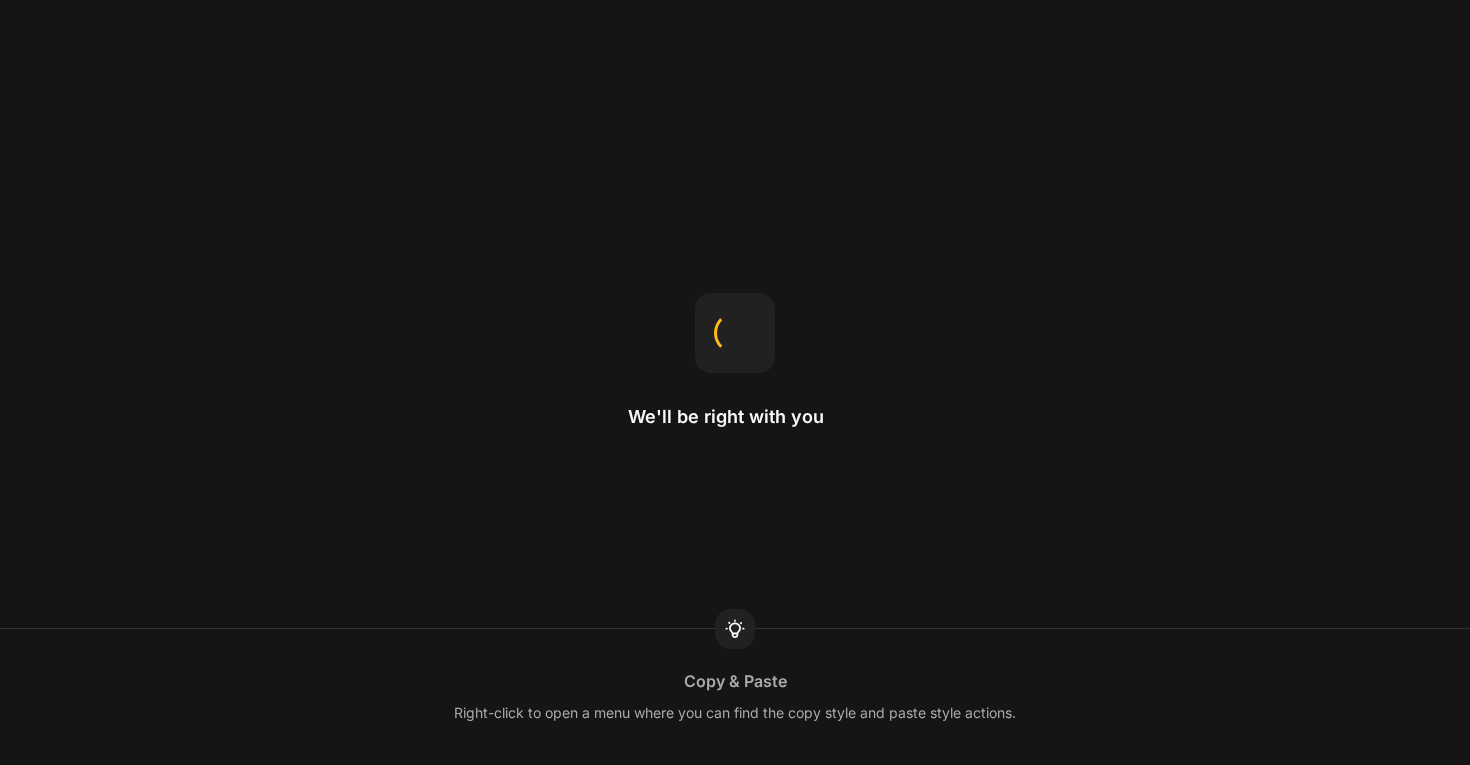 scroll, scrollTop: 0, scrollLeft: 0, axis: both 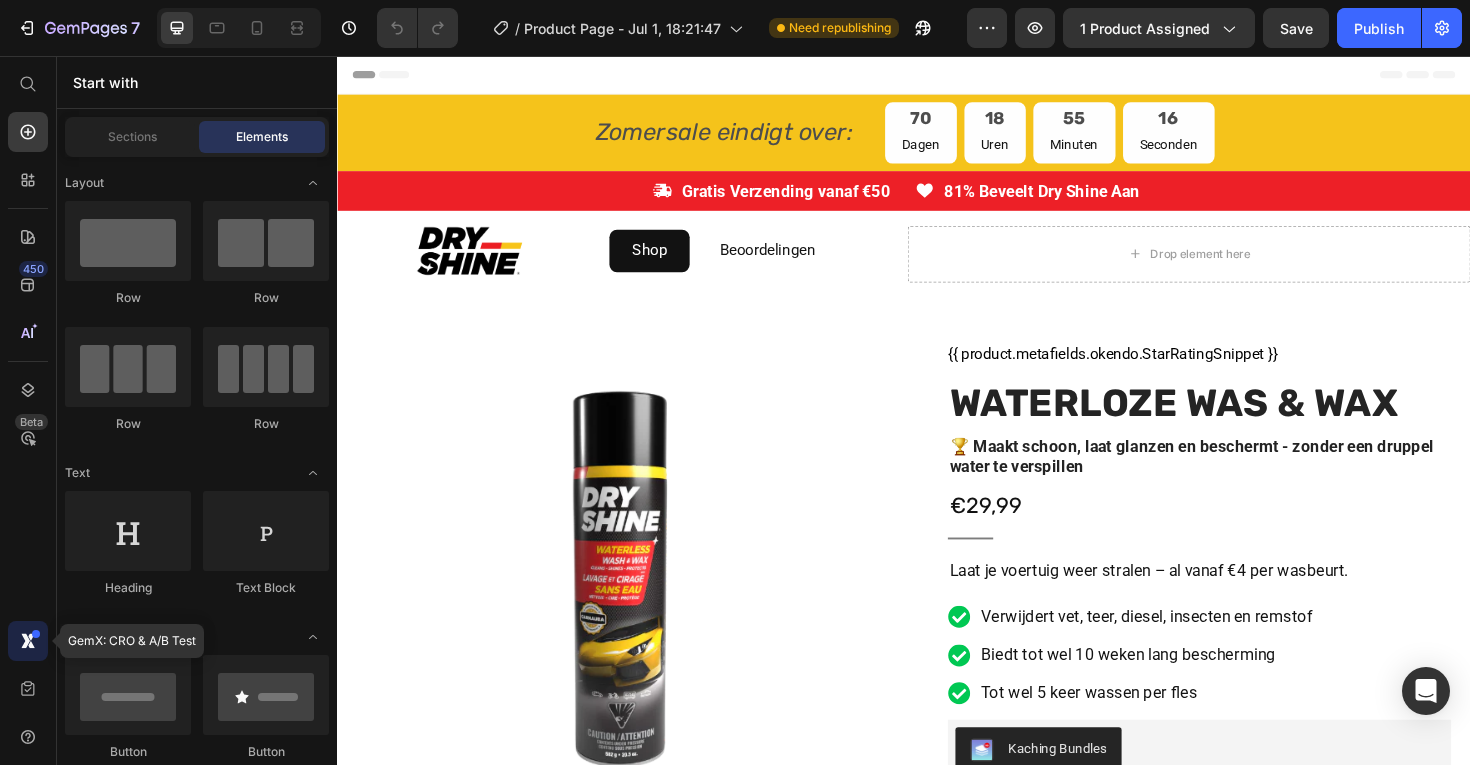 click 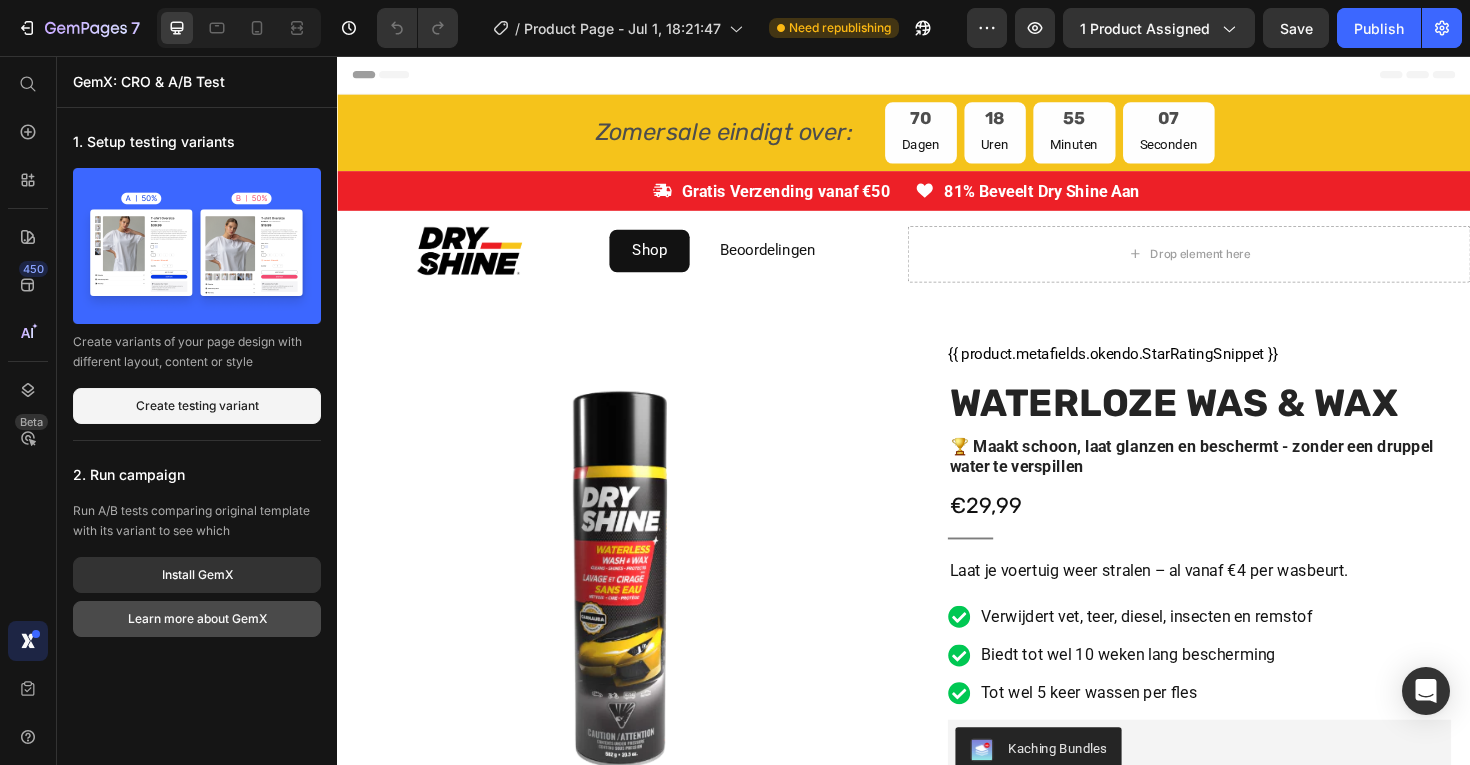 click on "Learn more about GemX" at bounding box center (197, 619) 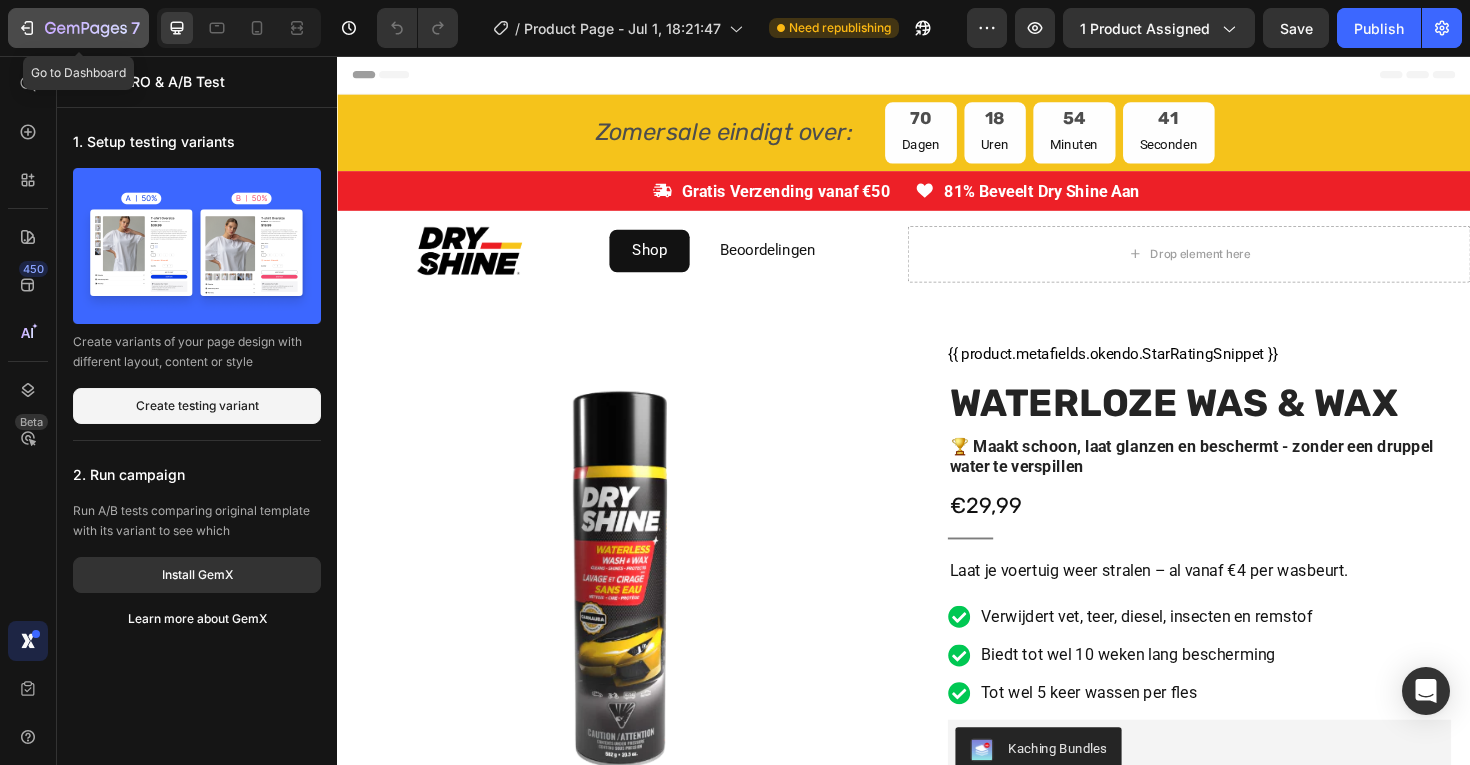 click 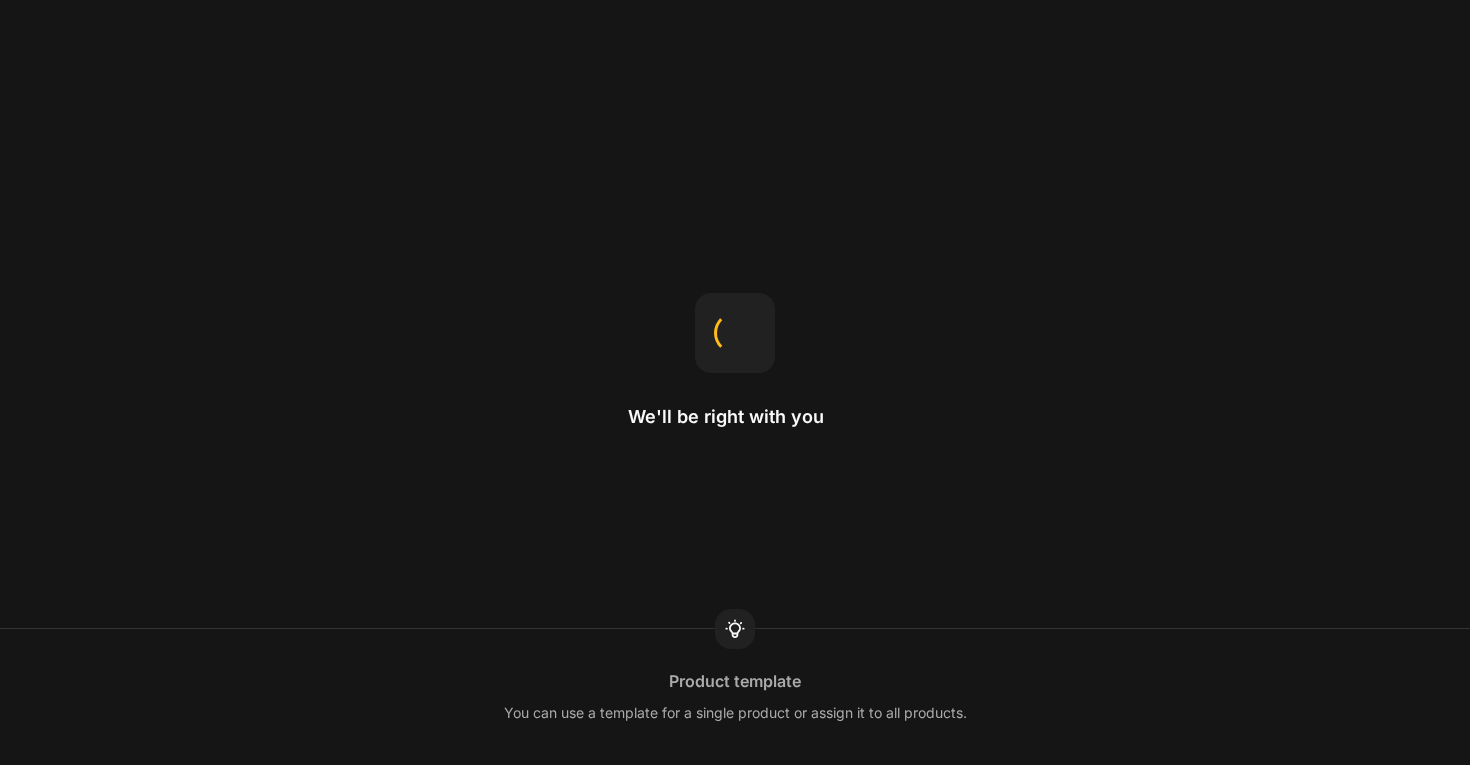 scroll, scrollTop: 0, scrollLeft: 0, axis: both 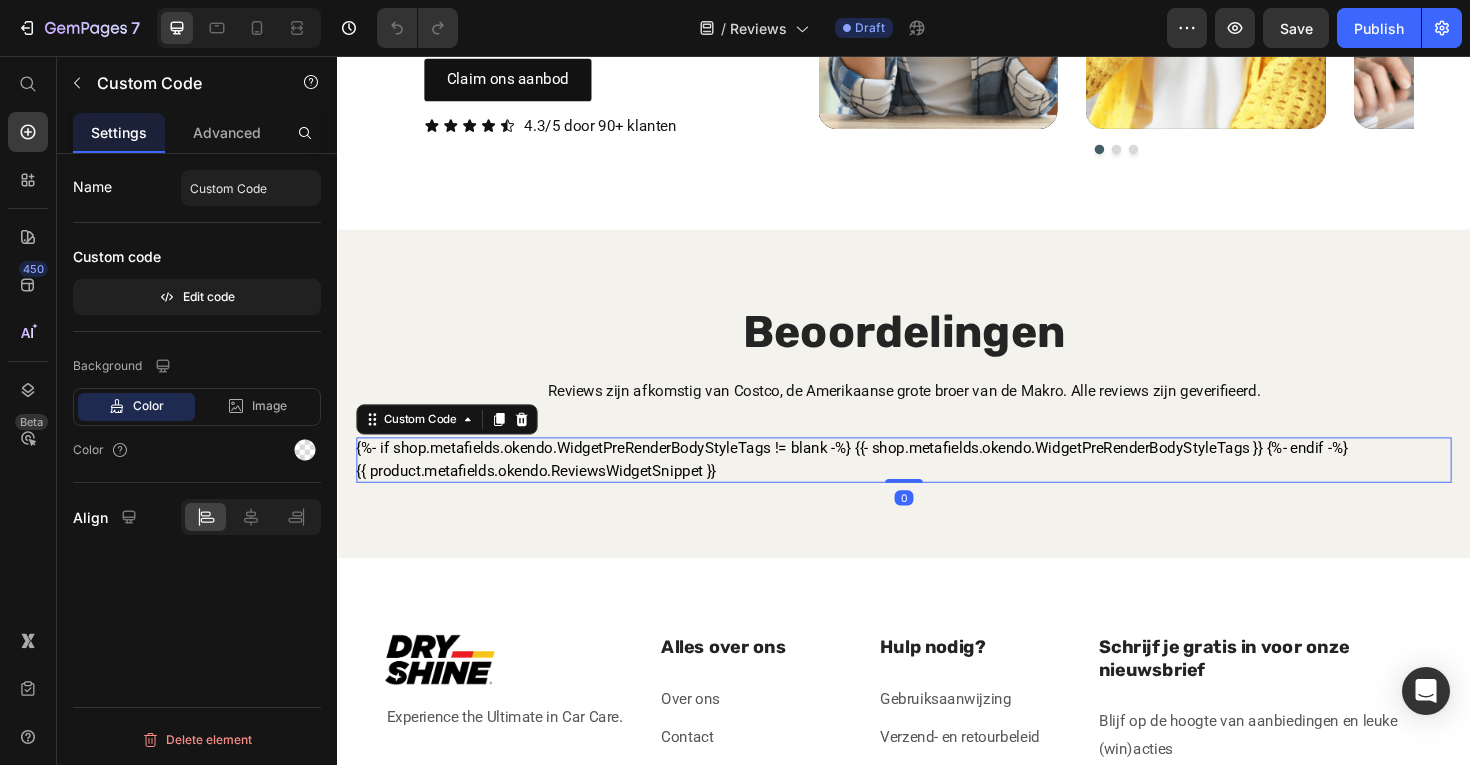 click on "{%- if shop.metafields.okendo.WidgetPreRenderBodyStyleTags != blank -%} {{- shop.metafields.okendo.WidgetPreRenderBodyStyleTags }} {%- endif -%}
{{ product.metafields.okendo.ReviewsWidgetSnippet }}" at bounding box center (937, 484) 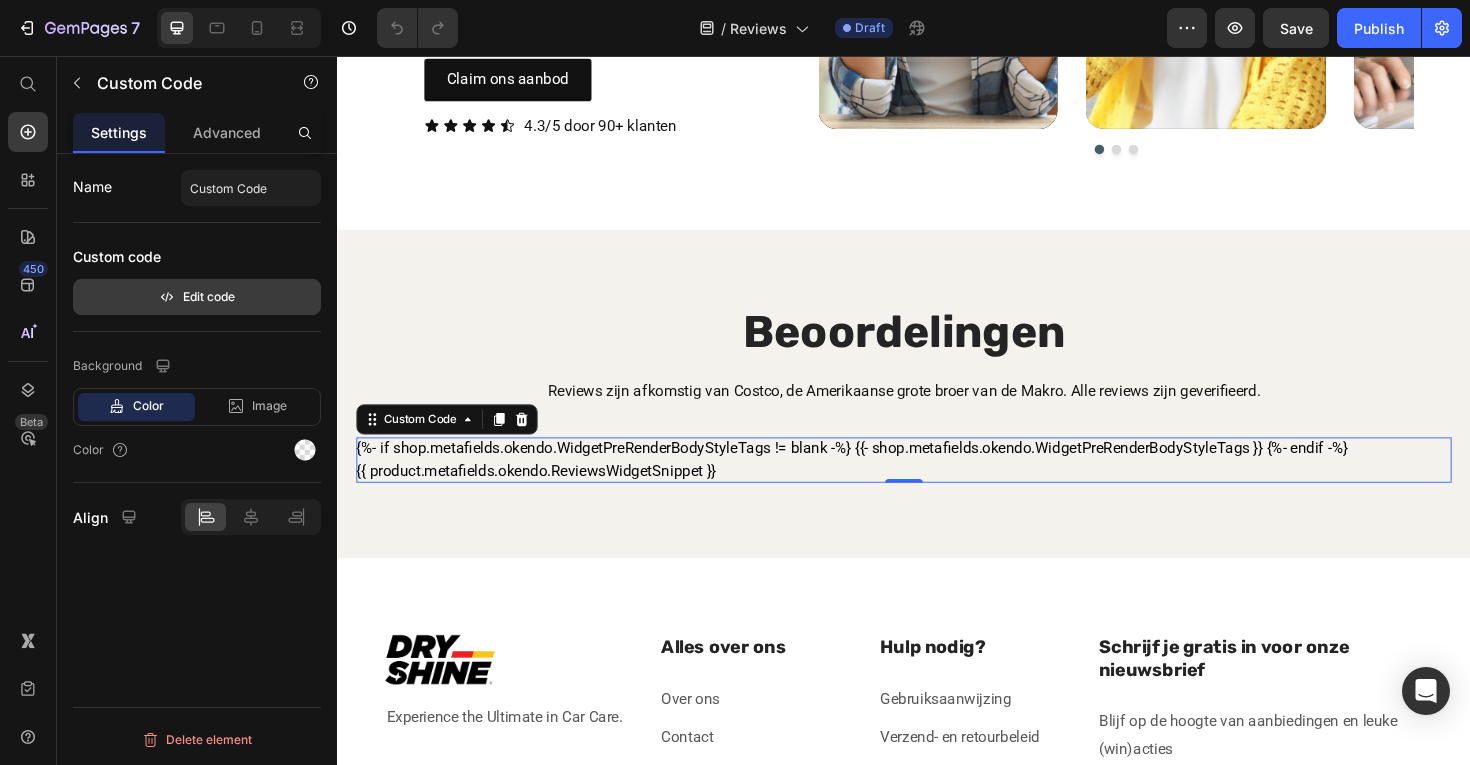 click on "Edit code" at bounding box center (197, 297) 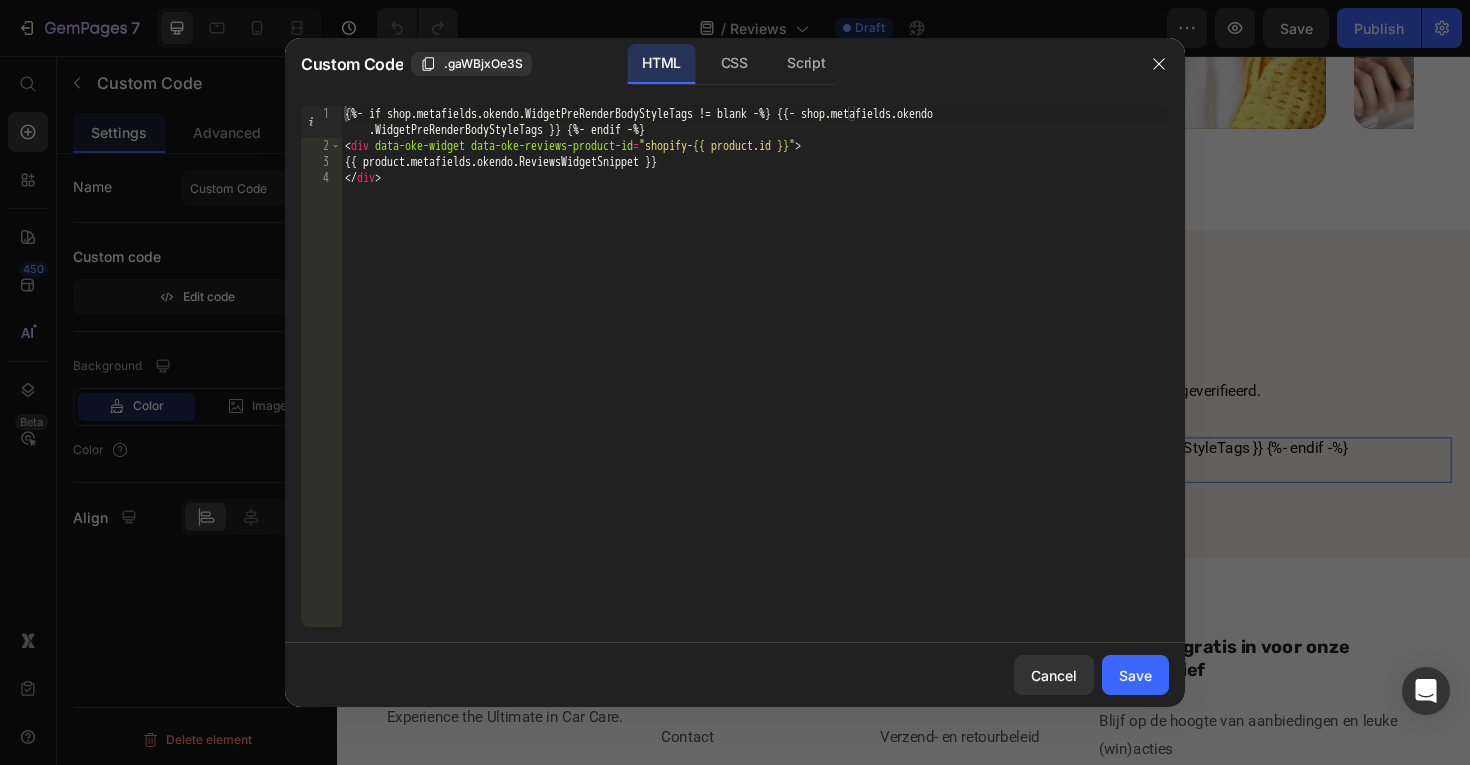 click on "{%- if shop.metafields.okendo.WidgetPreRenderBodyStyleTags != blank -%} {{- shop.metafields.okendo      .WidgetPreRenderBodyStyleTags }} {%- endif -%} < div   data-oke-widget   data-oke-reviews-product-id = "shopify-{{ product.id }}" >     {{ product.metafields.okendo.ReviewsWidgetSnippet }} </ div >" at bounding box center (755, 390) 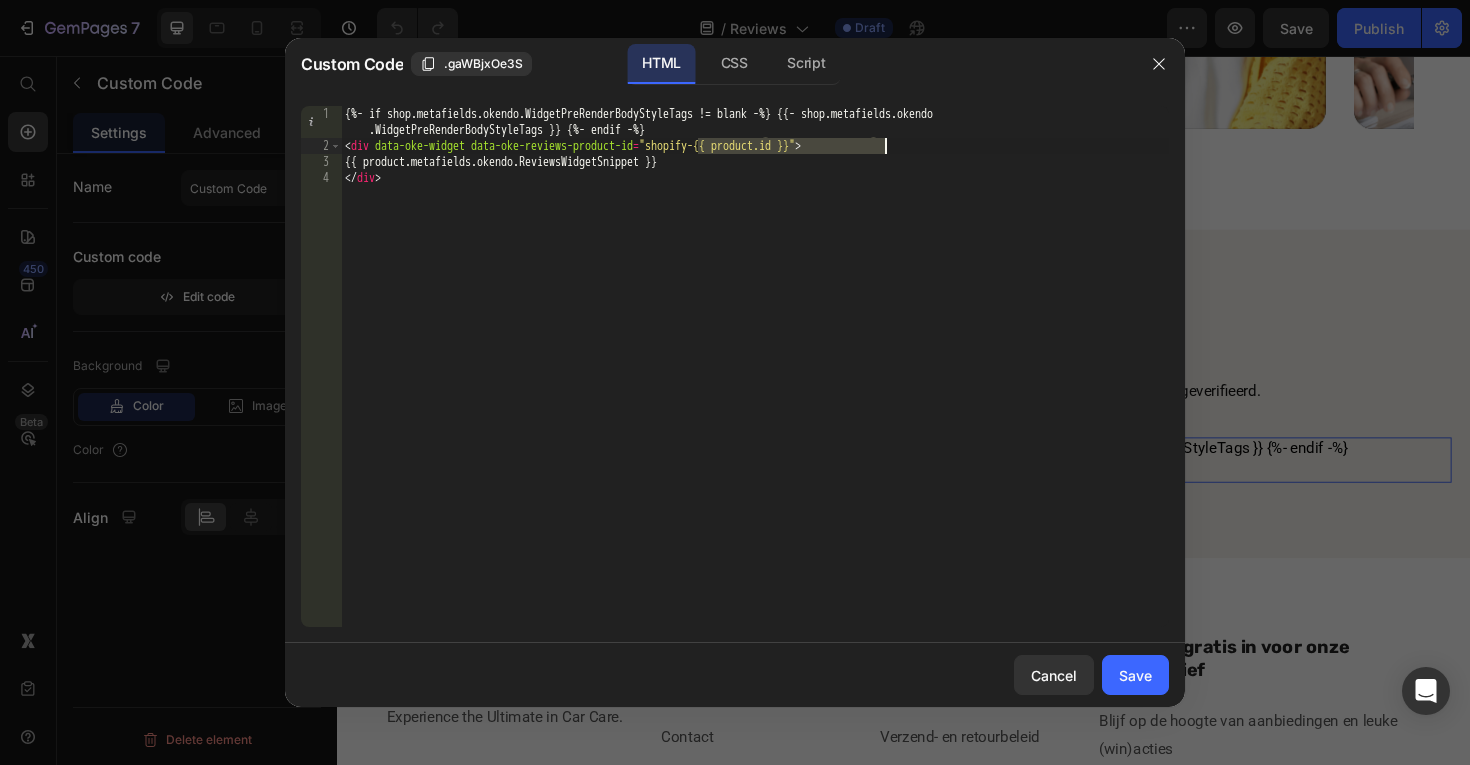 drag, startPoint x: 697, startPoint y: 149, endPoint x: 881, endPoint y: 148, distance: 184.00272 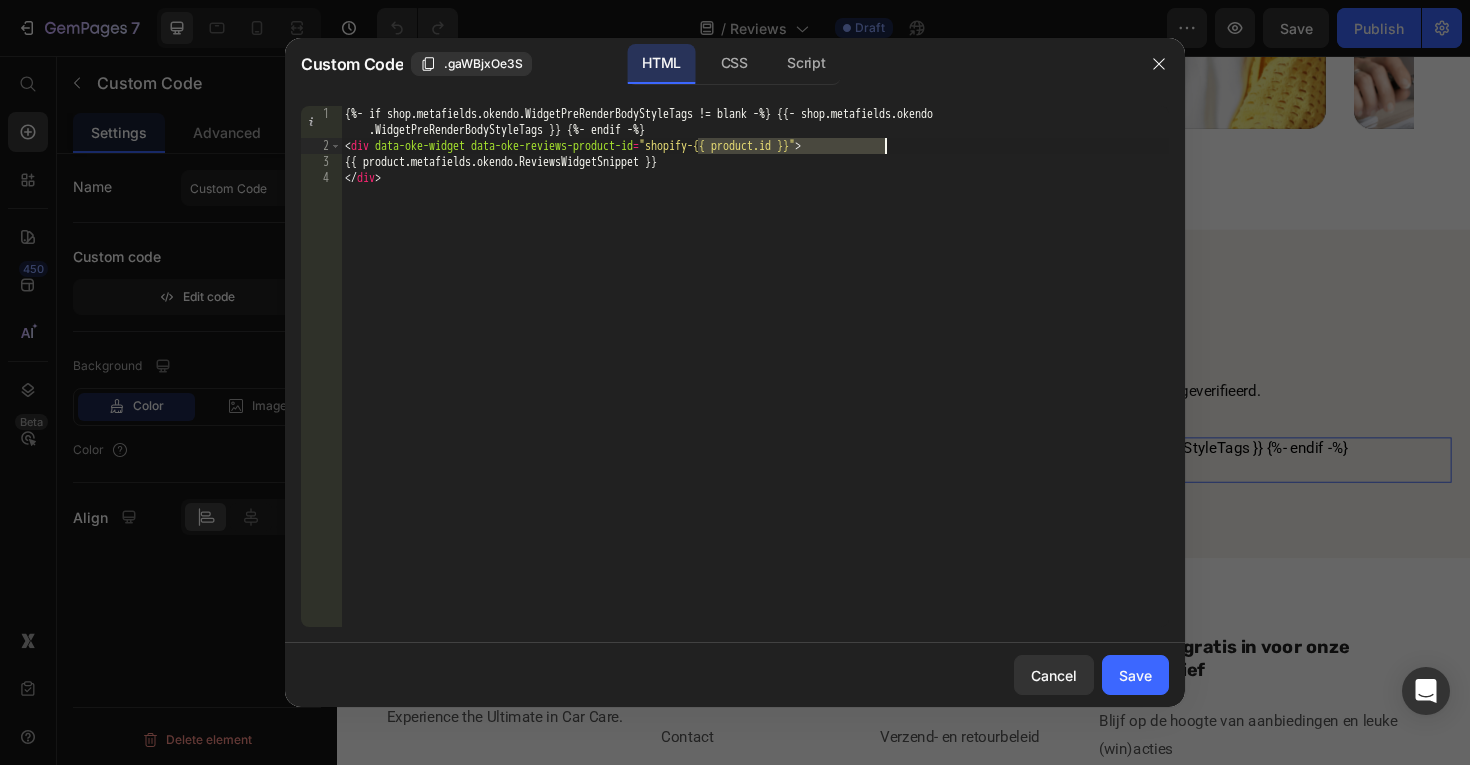 paste on "9703466107209" 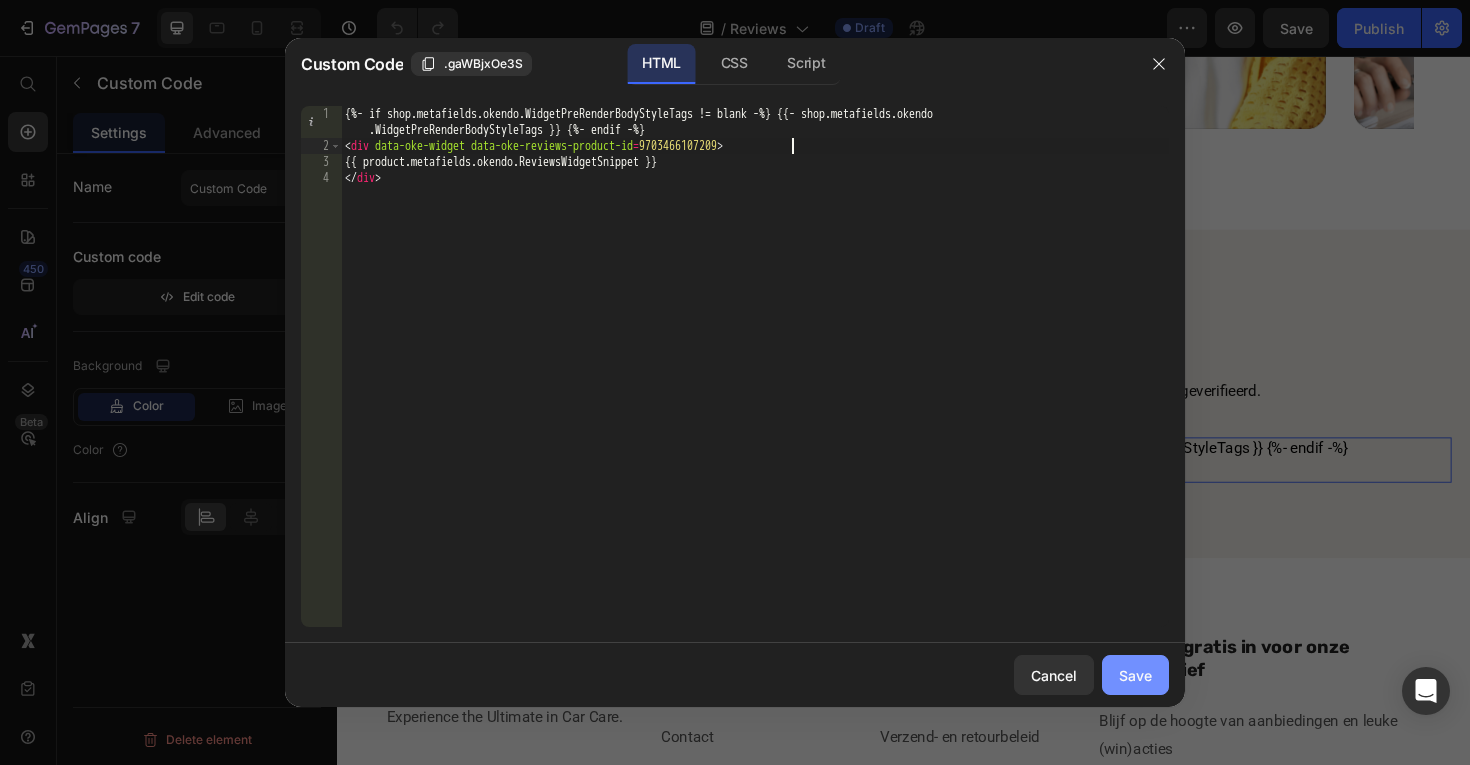 click on "Save" at bounding box center (1135, 675) 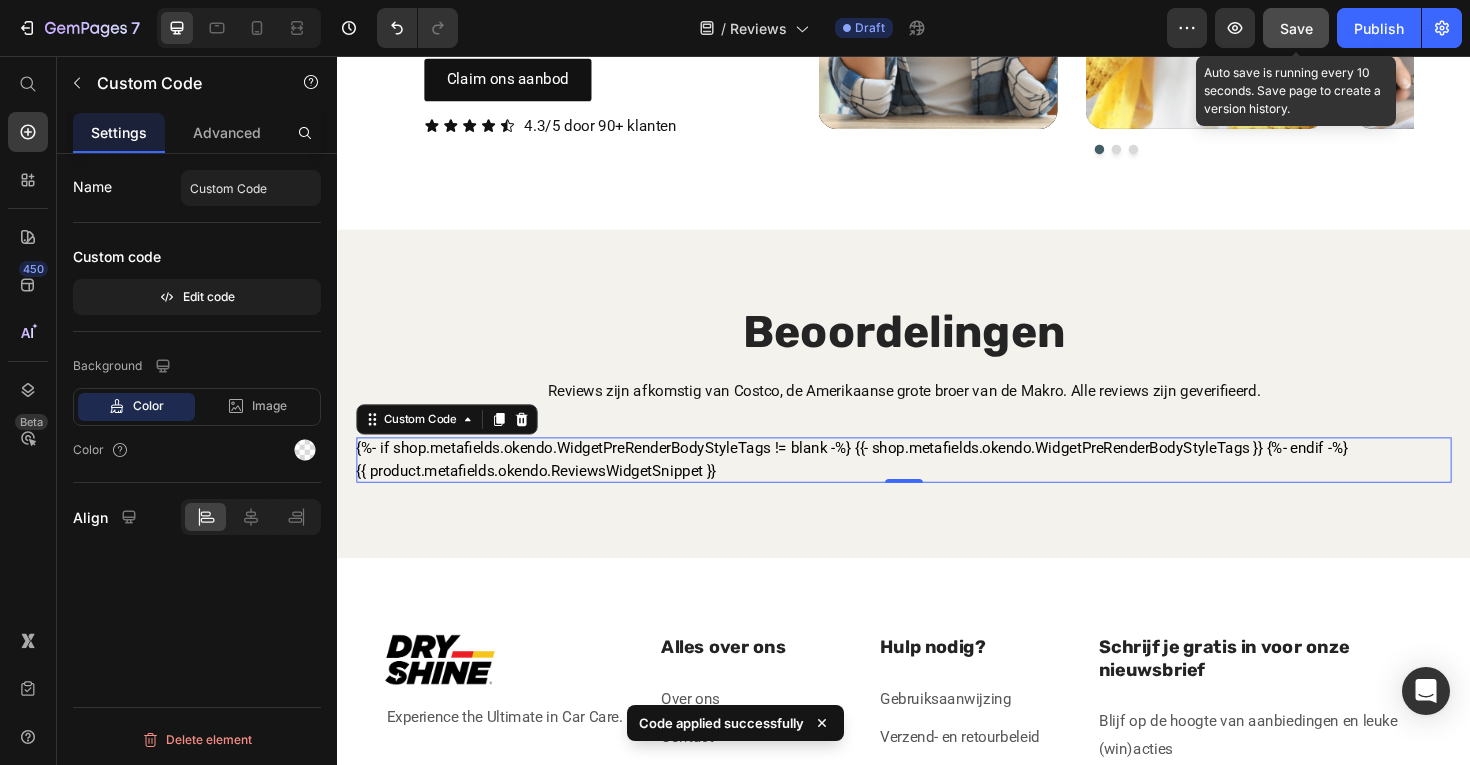 click on "Save" at bounding box center (1296, 28) 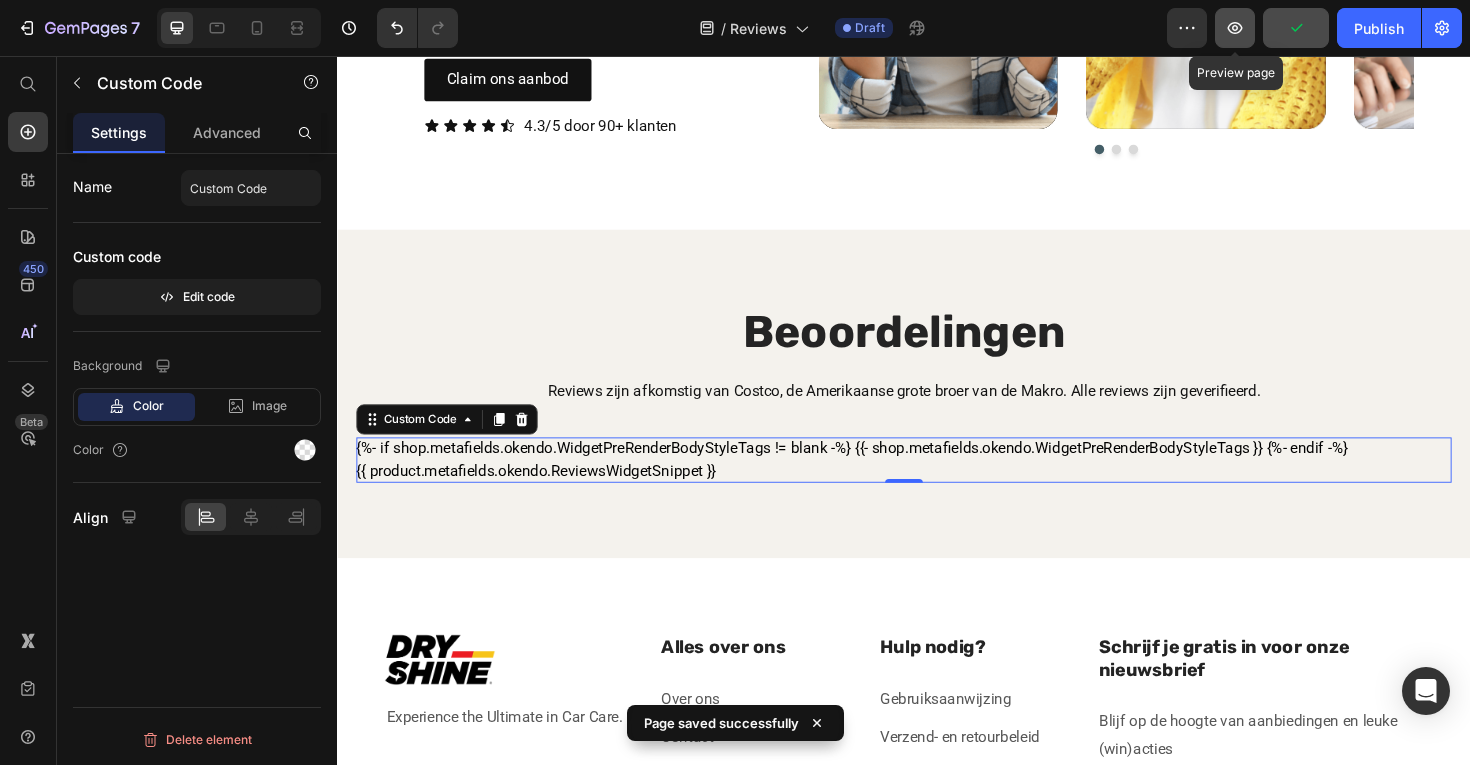click 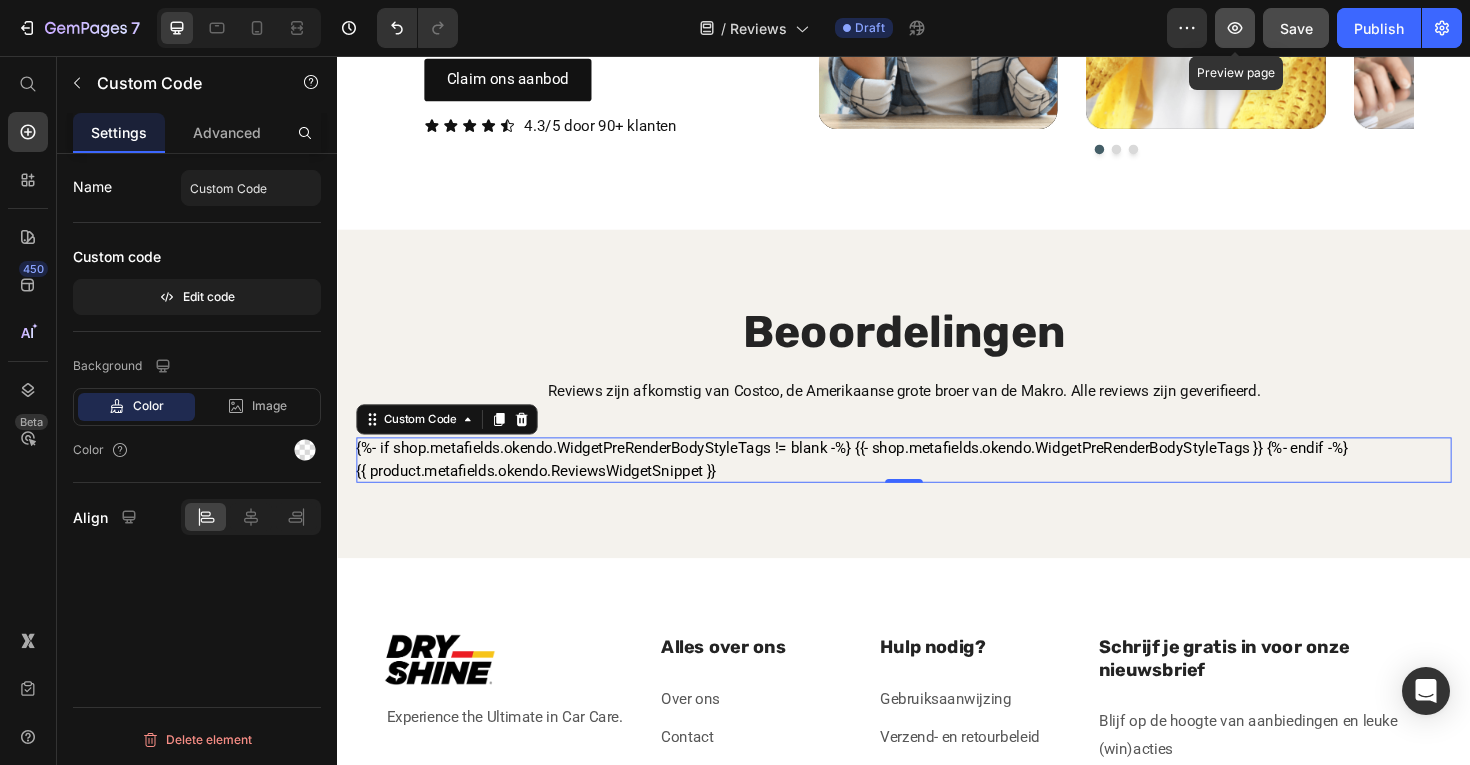 click 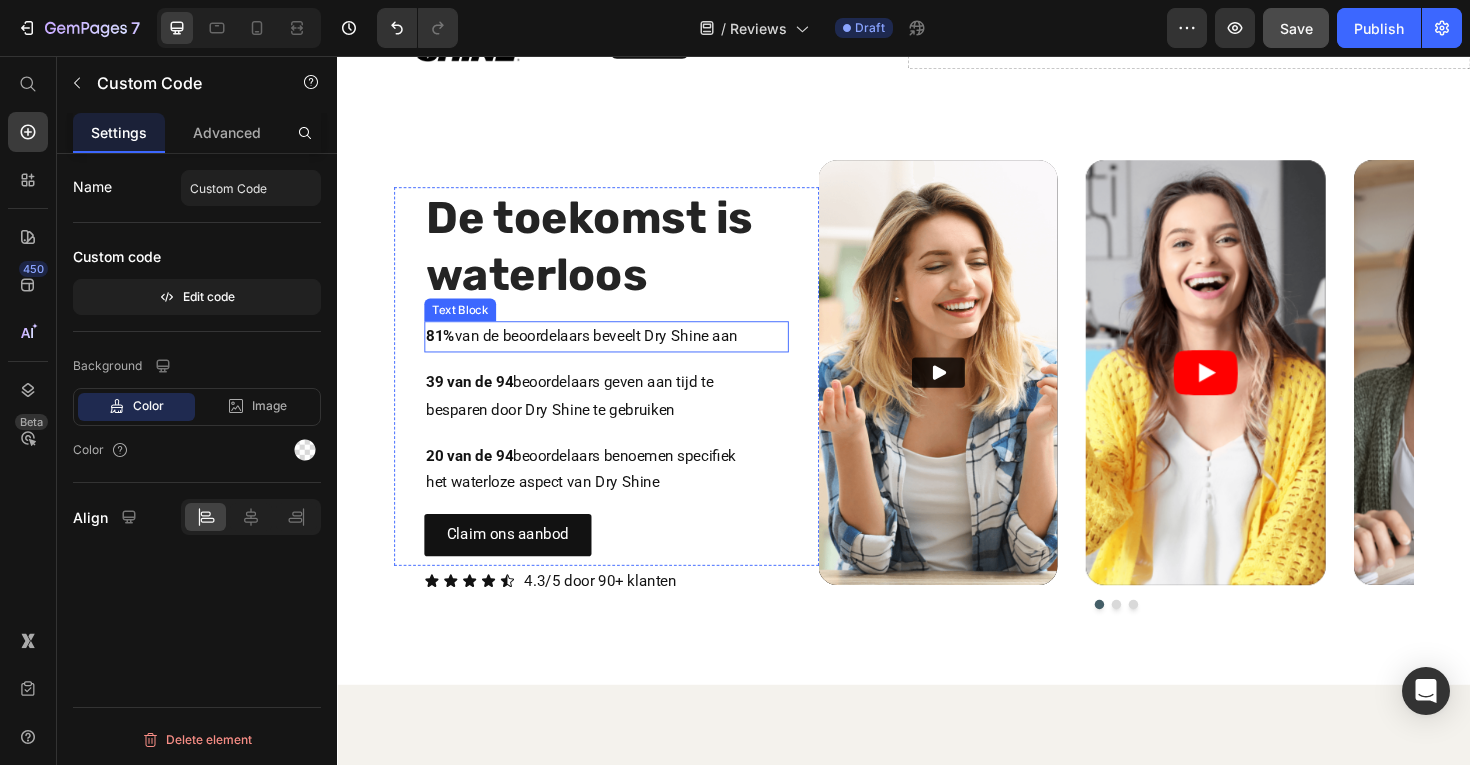 scroll, scrollTop: 0, scrollLeft: 0, axis: both 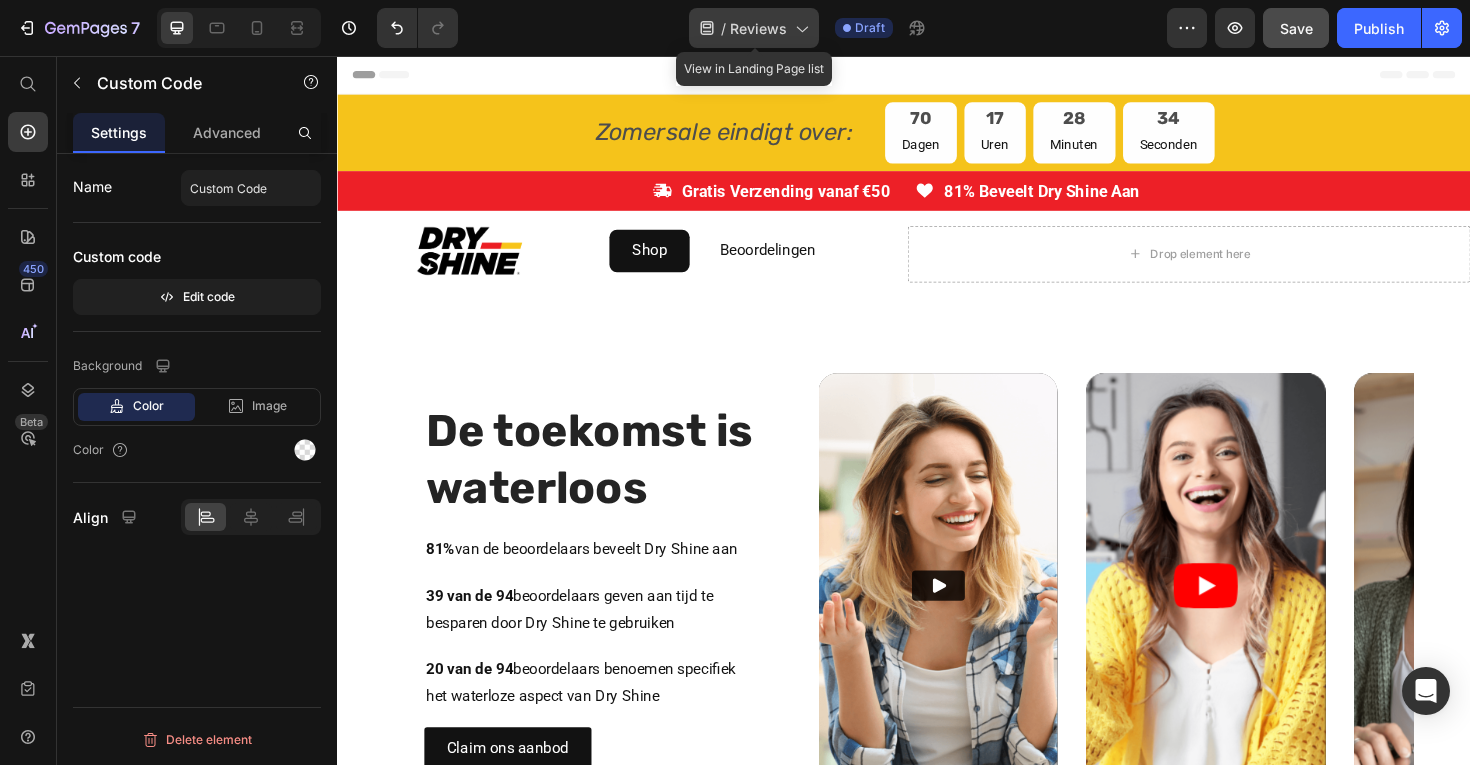 click on "Reviews" at bounding box center (758, 28) 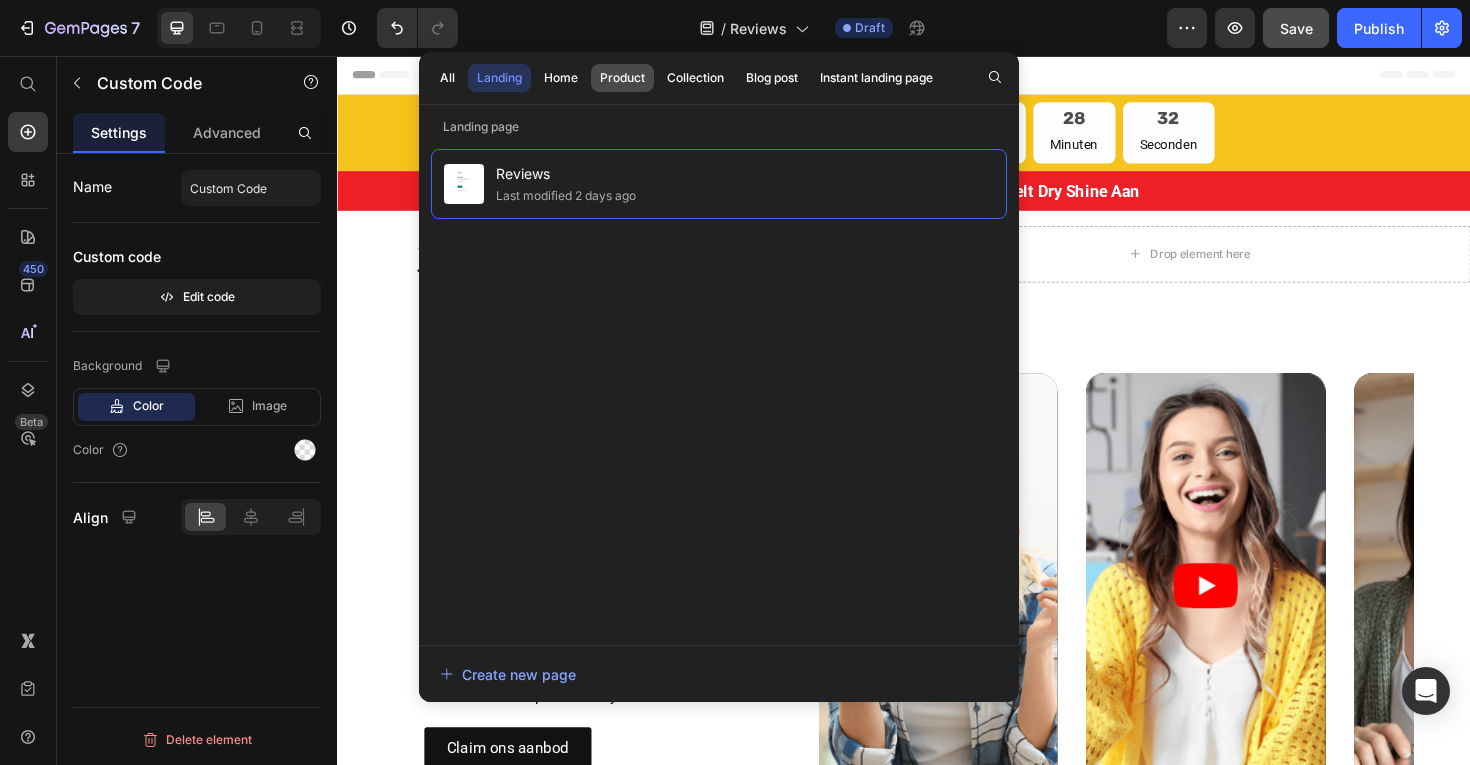 click on "Product" at bounding box center (622, 78) 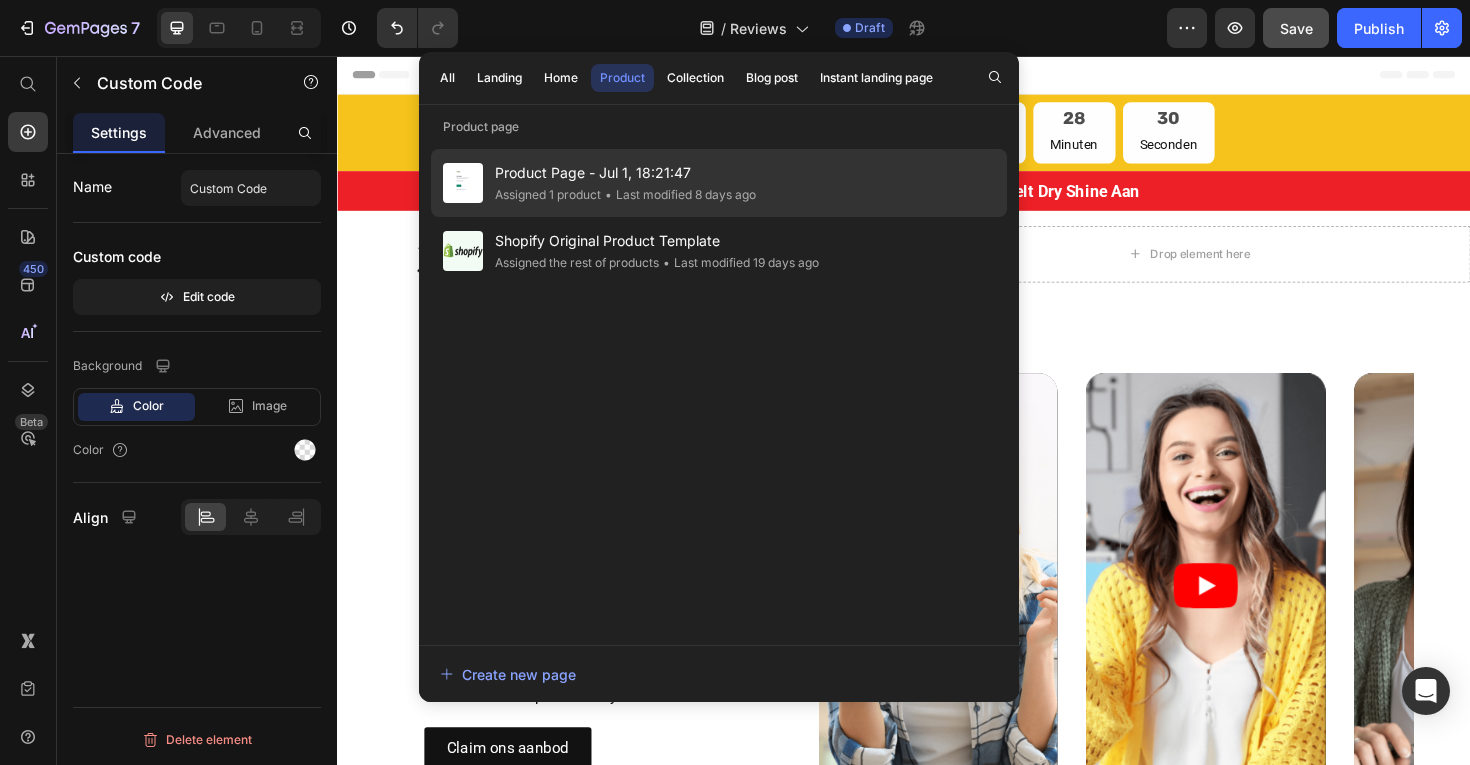 click on "Product Page - Jul 1, 18:21:47 Assigned 1 product • Last modified 8 days ago" 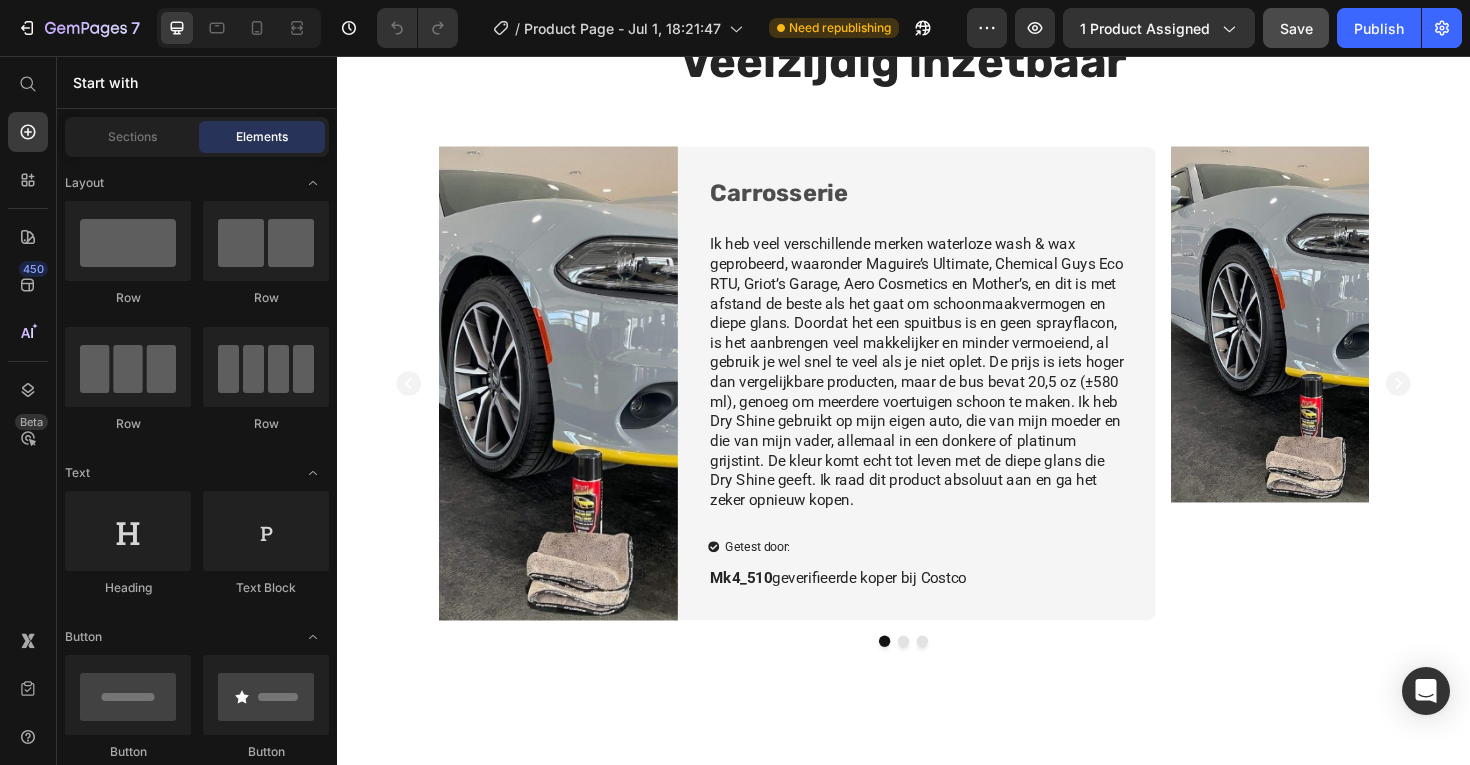 scroll, scrollTop: 1491, scrollLeft: 0, axis: vertical 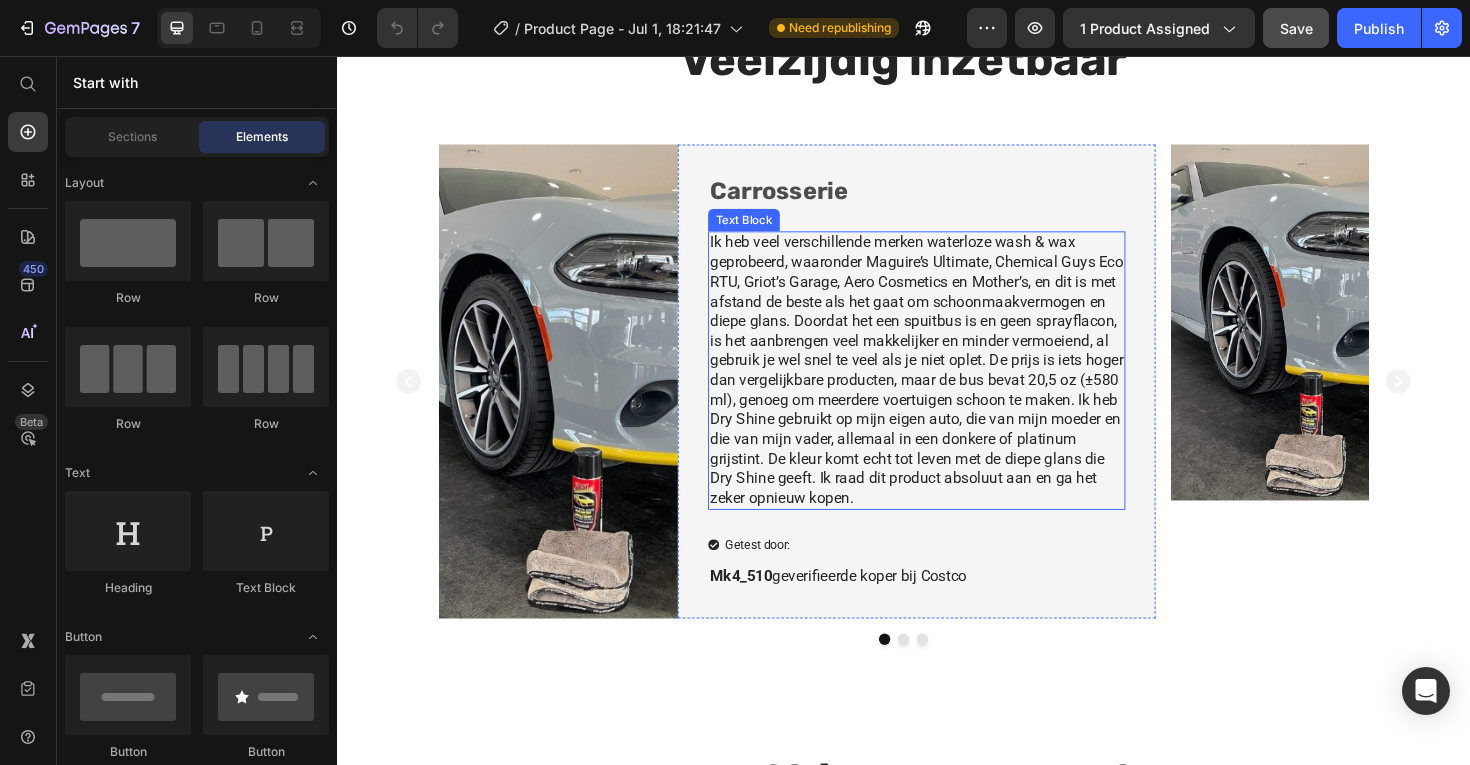 click on "Ik heb veel verschillende merken waterloze wash & wax geprobeerd, waaronder Maguire’s Ultimate, Chemical Guys Eco RTU, Griot’s Garage, Aero Cosmetics en Mother’s, en dit is met afstand de beste als het gaat om schoonmaakvermogen en diepe glans. Doordat het een spuitbus is en geen sprayflacon, is het aanbrengen veel makkelijker en minder vermoeiend, al gebruik je wel snel te veel als je niet oplet. De prijs is iets hoger dan vergelijkbare producten, maar de bus bevat 20,5 oz (±580 ml), genoeg om meerdere voertuigen schoon te maken. Ik heb Dry Shine gebruikt op mijn eigen auto, die van mijn moeder en die van mijn vader, allemaal in een donkere of platinum grijstint. De kleur komt echt tot leven met de diepe glans die Dry Shine geeft. Ik raad dit product absoluut aan en ga het zeker opnieuw kopen." at bounding box center [951, 389] 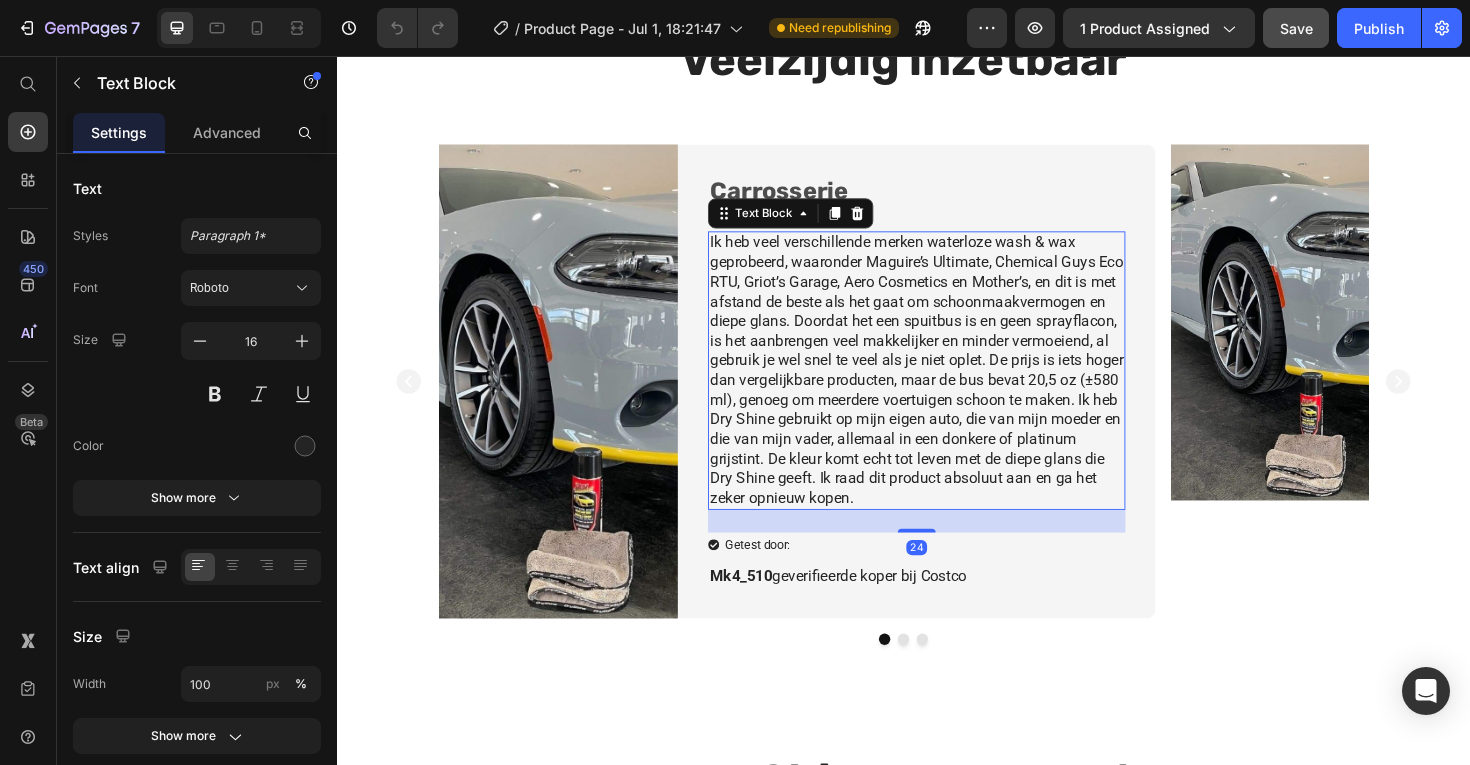 click on "Ik heb veel verschillende merken waterloze wash & wax geprobeerd, waaronder Maguire’s Ultimate, Chemical Guys Eco RTU, Griot’s Garage, Aero Cosmetics en Mother’s, en dit is met afstand de beste als het gaat om schoonmaakvermogen en diepe glans. Doordat het een spuitbus is en geen sprayflacon, is het aanbrengen veel makkelijker en minder vermoeiend, al gebruik je wel snel te veel als je niet oplet. De prijs is iets hoger dan vergelijkbare producten, maar de bus bevat 20,5 oz (±580 ml), genoeg om meerdere voertuigen schoon te maken. Ik heb Dry Shine gebruikt op mijn eigen auto, die van mijn moeder en die van mijn vader, allemaal in een donkere of platinum grijstint. De kleur komt echt tot leven met de diepe glans die Dry Shine geeft. Ik raad dit product absoluut aan en ga het zeker opnieuw kopen." at bounding box center [951, 389] 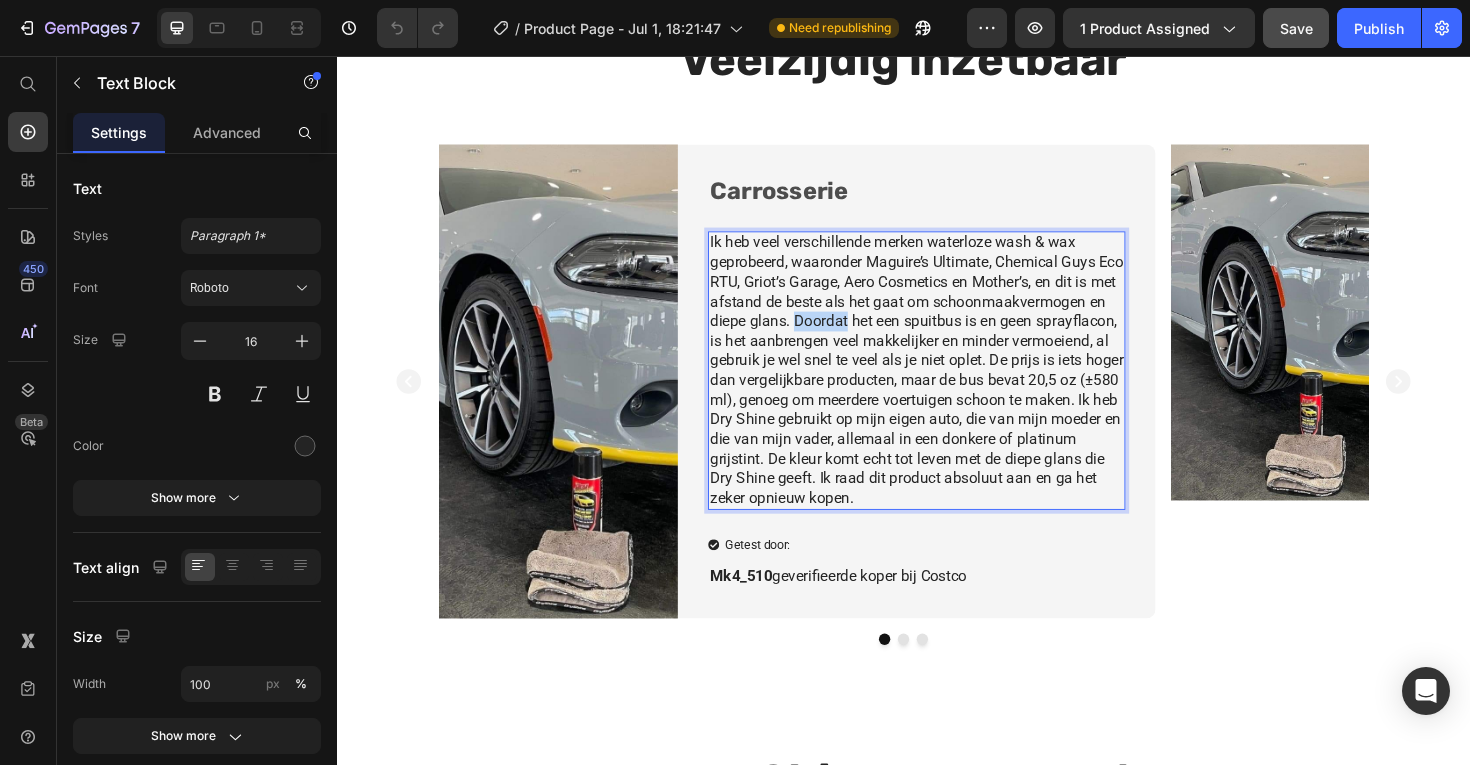 click on "Ik heb veel verschillende merken waterloze wash & wax geprobeerd, waaronder Maguire’s Ultimate, Chemical Guys Eco RTU, Griot’s Garage, Aero Cosmetics en Mother’s, en dit is met afstand de beste als het gaat om schoonmaakvermogen en diepe glans. Doordat het een spuitbus is en geen sprayflacon, is het aanbrengen veel makkelijker en minder vermoeiend, al gebruik je wel snel te veel als je niet oplet. De prijs is iets hoger dan vergelijkbare producten, maar de bus bevat 20,5 oz (±580 ml), genoeg om meerdere voertuigen schoon te maken. Ik heb Dry Shine gebruikt op mijn eigen auto, die van mijn moeder en die van mijn vader, allemaal in een donkere of platinum grijstint. De kleur komt echt tot leven met de diepe glans die Dry Shine geeft. Ik raad dit product absoluut aan en ga het zeker opnieuw kopen." at bounding box center (951, 389) 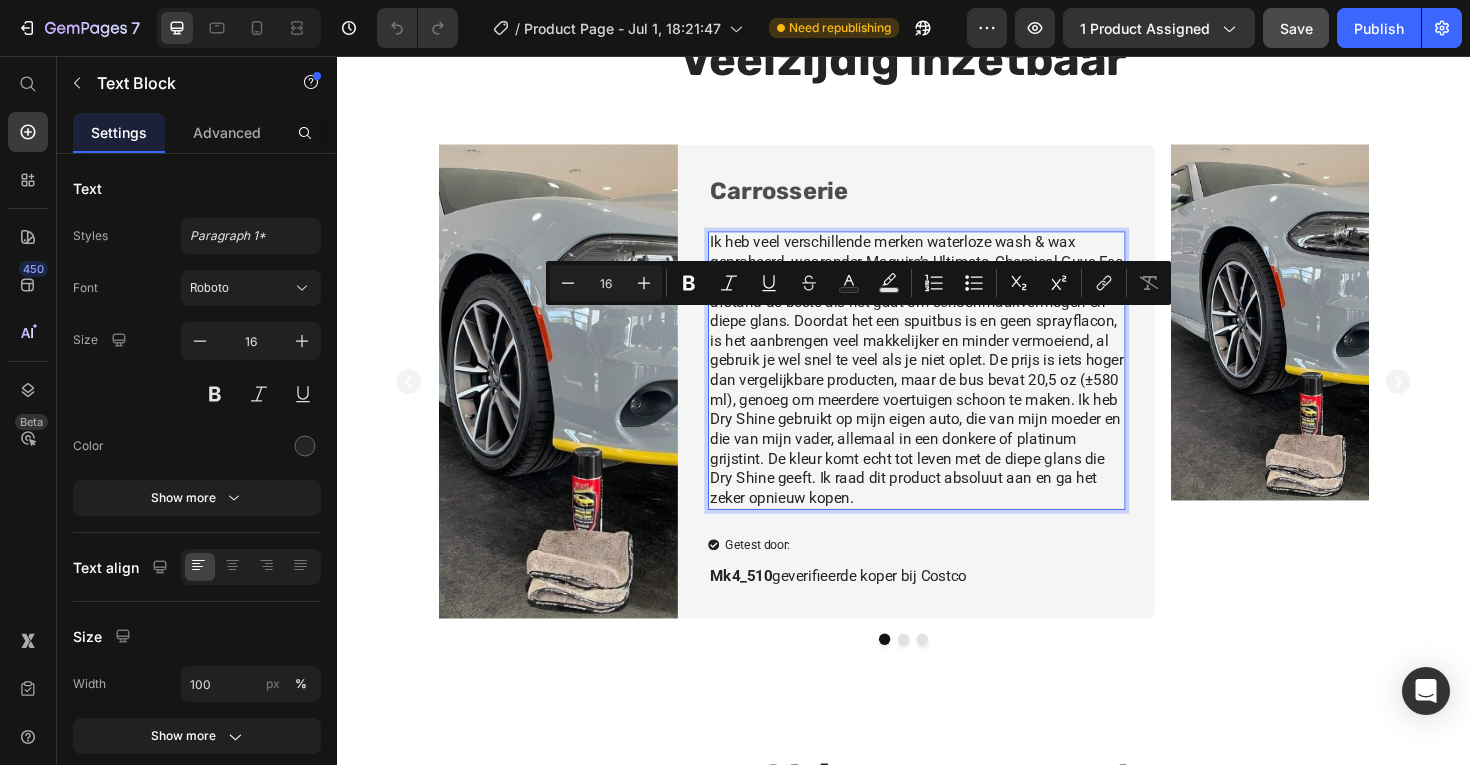 click on "Ik heb veel verschillende merken waterloze wash & wax geprobeerd, waaronder Maguire’s Ultimate, Chemical Guys Eco RTU, Griot’s Garage, Aero Cosmetics en Mother’s, en dit is met afstand de beste als het gaat om schoonmaakvermogen en diepe glans. Doordat het een spuitbus is en geen sprayflacon, is het aanbrengen veel makkelijker en minder vermoeiend, al gebruik je wel snel te veel als je niet oplet. De prijs is iets hoger dan vergelijkbare producten, maar de bus bevat 20,5 oz (±580 ml), genoeg om meerdere voertuigen schoon te maken. Ik heb Dry Shine gebruikt op mijn eigen auto, die van mijn moeder en die van mijn vader, allemaal in een donkere of platinum grijstint. De kleur komt echt tot leven met de diepe glans die Dry Shine geeft. Ik raad dit product absoluut aan en ga het zeker opnieuw kopen." at bounding box center (951, 389) 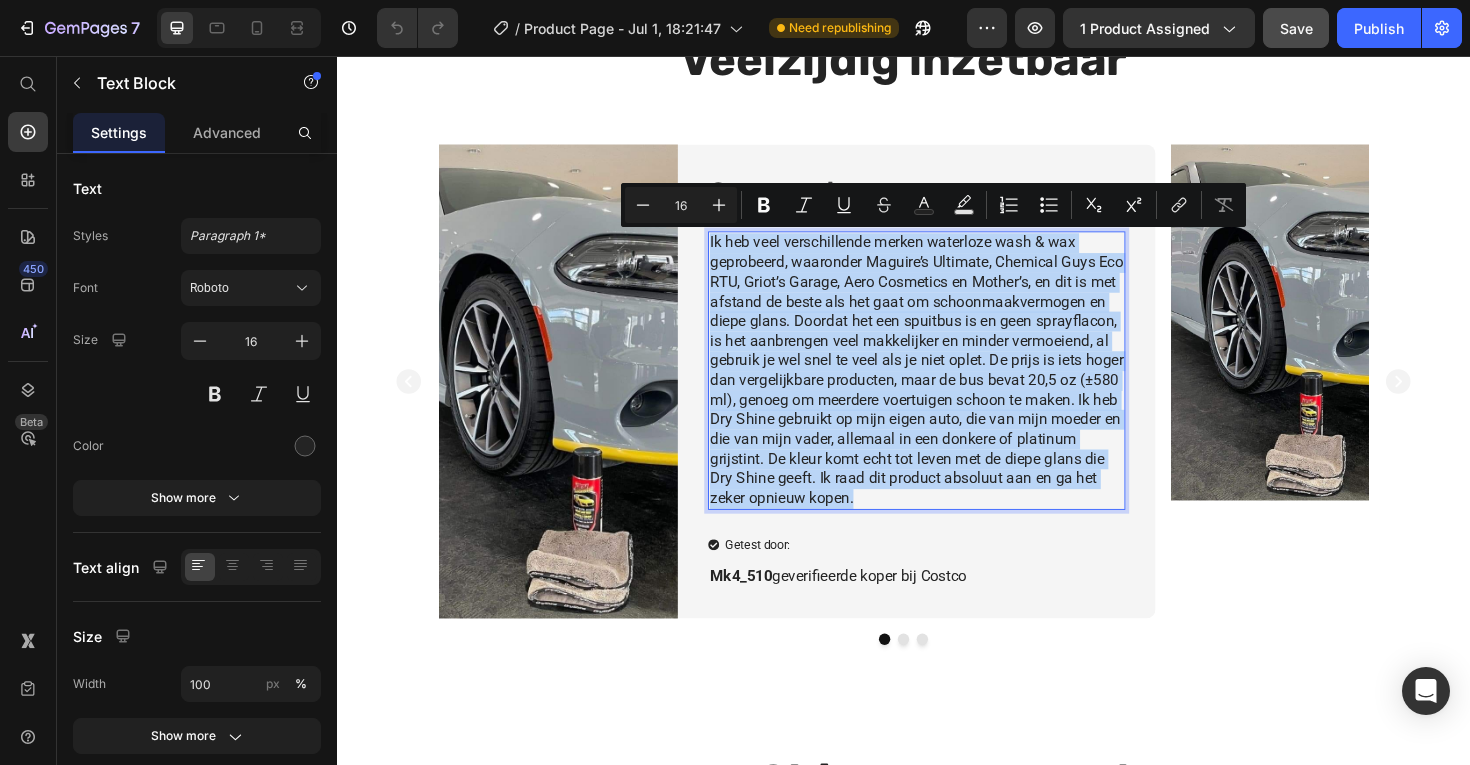 copy on "Ik heb veel verschillende merken waterloze wash & wax geprobeerd, waaronder Maguire’s Ultimate, Chemical Guys Eco RTU, Griot’s Garage, Aero Cosmetics en Mother’s, en dit is met afstand de beste als het gaat om schoonmaakvermogen en diepe glans. Doordat het een spuitbus is en geen sprayflacon, is het aanbrengen veel makkelijker en minder vermoeiend, al gebruik je wel snel te veel als je niet oplet. De prijs is iets hoger dan vergelijkbare producten, maar de bus bevat 20,5 oz (±580 ml), genoeg om meerdere voertuigen schoon te maken. Ik heb Dry Shine gebruikt op mijn eigen auto, die van mijn moeder en die van mijn vader, allemaal in een donkere of platinum grijstint. De kleur komt echt tot leven met de diepe glans die Dry Shine geeft. Ik raad dit product absoluut aan en ga het zeker opnieuw kopen." 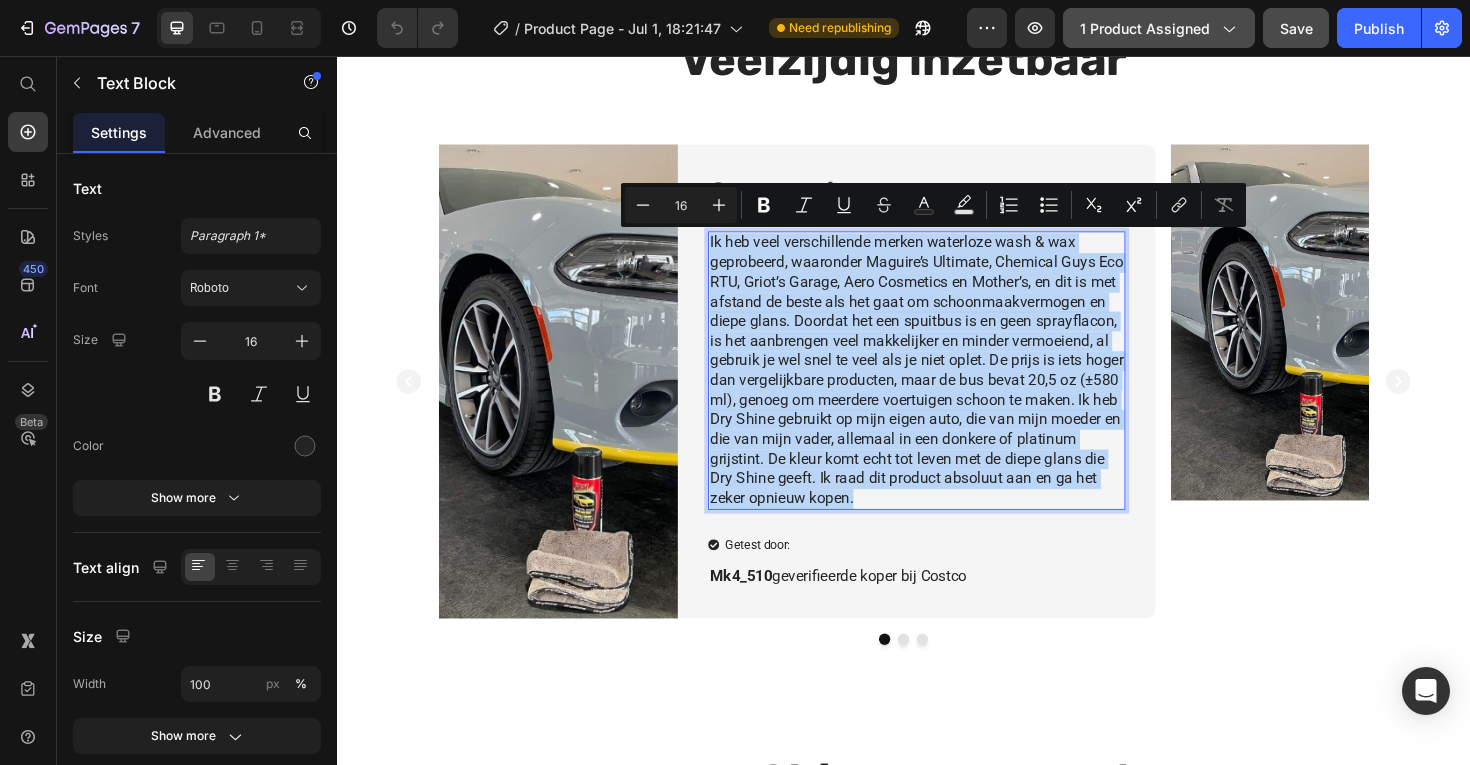 copy on "Ik heb veel verschillende merken waterloze wash & wax geprobeerd, waaronder Maguire’s Ultimate, Chemical Guys Eco RTU, Griot’s Garage, Aero Cosmetics en Mother’s, en dit is met afstand de beste als het gaat om schoonmaakvermogen en diepe glans. Doordat het een spuitbus is en geen sprayflacon, is het aanbrengen veel makkelijker en minder vermoeiend, al gebruik je wel snel te veel als je niet oplet. De prijs is iets hoger dan vergelijkbare producten, maar de bus bevat 20,5 oz (±580 ml), genoeg om meerdere voertuigen schoon te maken. Ik heb Dry Shine gebruikt op mijn eigen auto, die van mijn moeder en die van mijn vader, allemaal in een donkere of platinum grijstint. De kleur komt echt tot leven met de diepe glans die Dry Shine geeft. Ik raad dit product absoluut aan en ga het zeker opnieuw kopen." 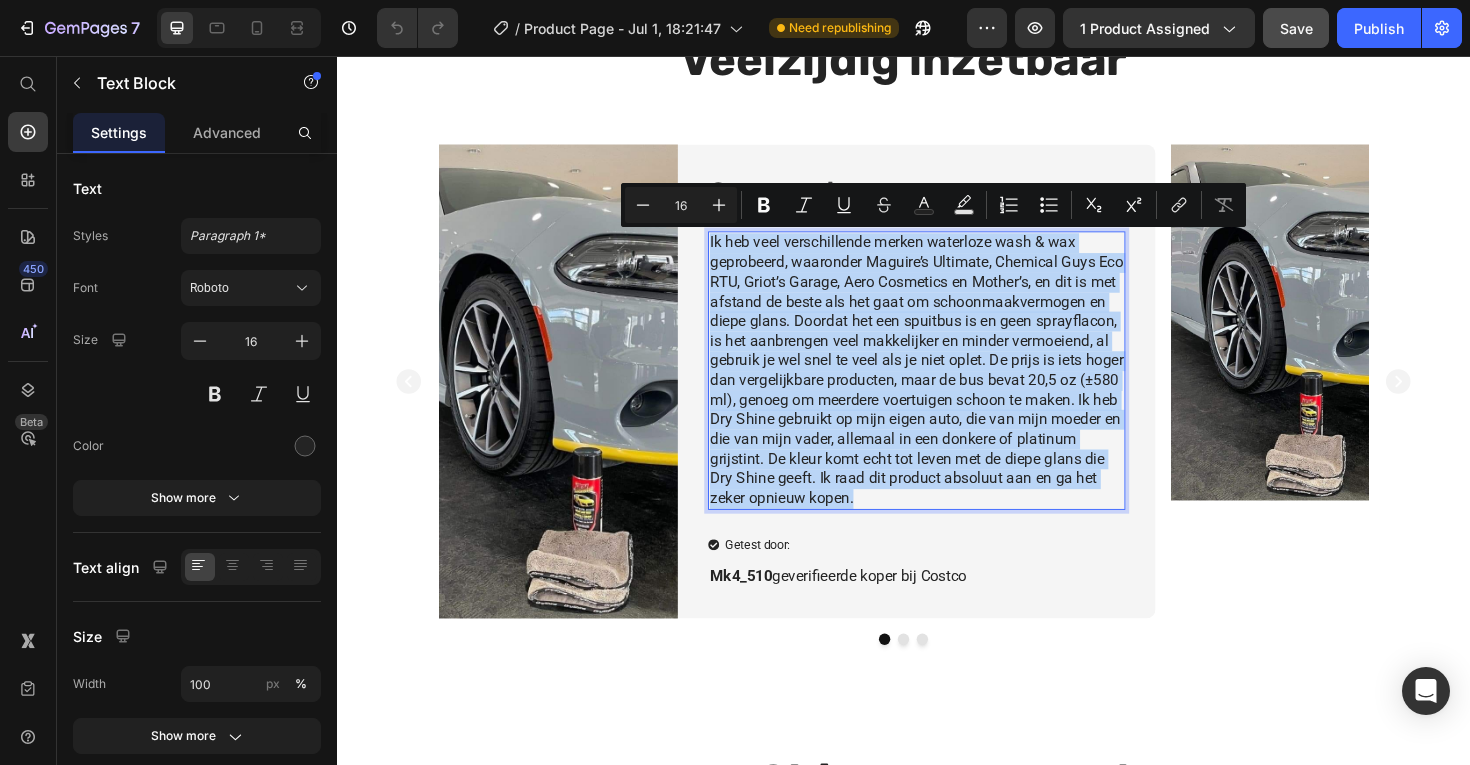 click on "Ik heb veel verschillende merken waterloze wash & wax geprobeerd, waaronder Maguire’s Ultimate, Chemical Guys Eco RTU, Griot’s Garage, Aero Cosmetics en Mother’s, en dit is met afstand de beste als het gaat om schoonmaakvermogen en diepe glans. Doordat het een spuitbus is en geen sprayflacon, is het aanbrengen veel makkelijker en minder vermoeiend, al gebruik je wel snel te veel als je niet oplet. De prijs is iets hoger dan vergelijkbare producten, maar de bus bevat 20,5 oz (±580 ml), genoeg om meerdere voertuigen schoon te maken. Ik heb Dry Shine gebruikt op mijn eigen auto, die van mijn moeder en die van mijn vader, allemaal in een donkere of platinum grijstint. De kleur komt echt tot leven met de diepe glans die Dry Shine geeft. Ik raad dit product absoluut aan en ga het zeker opnieuw kopen." at bounding box center [951, 389] 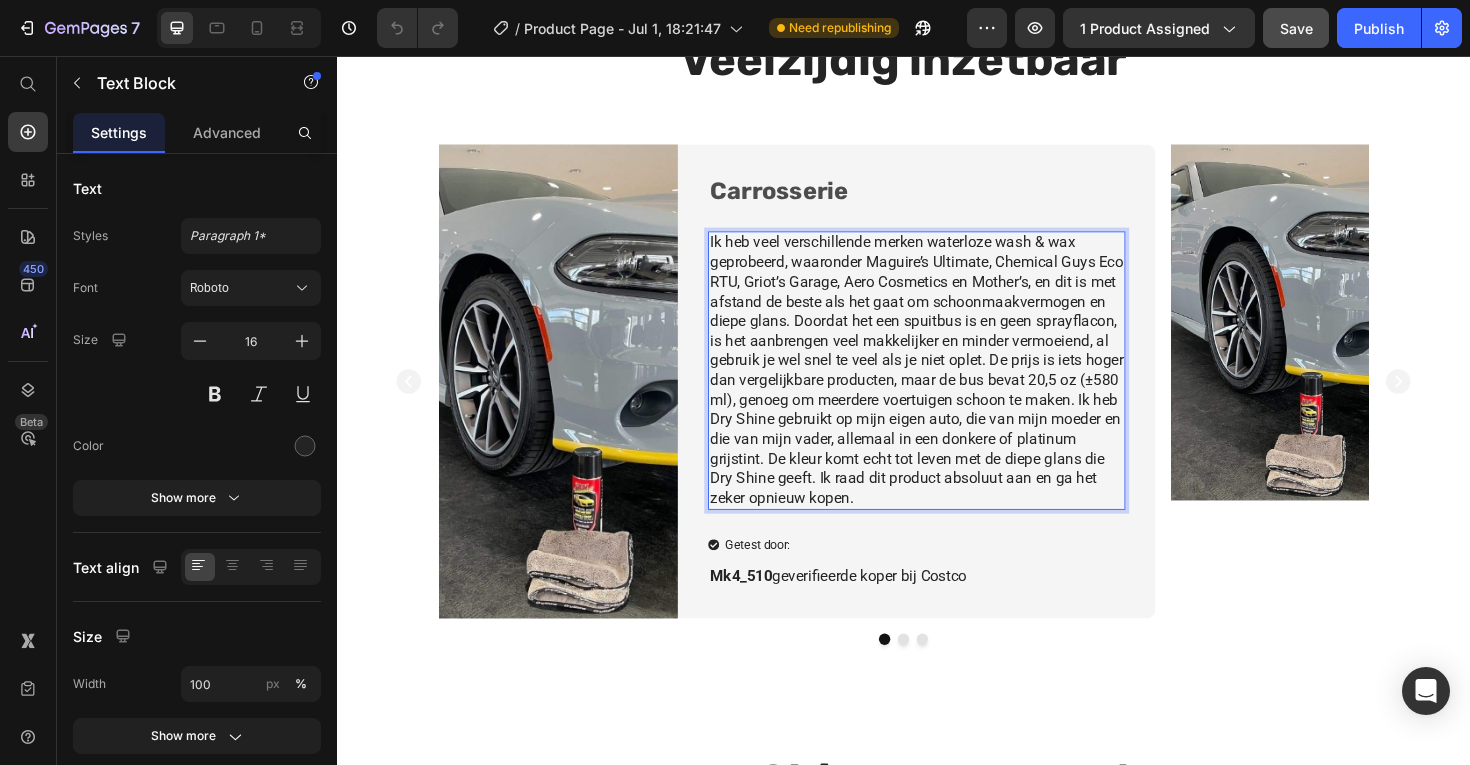 click on "Ik heb veel verschillende merken waterloze wash & wax geprobeerd, waaronder Maguire’s Ultimate, Chemical Guys Eco RTU, Griot’s Garage, Aero Cosmetics en Mother’s, en dit is met afstand de beste als het gaat om schoonmaakvermogen en diepe glans. Doordat het een spuitbus is en geen sprayflacon, is het aanbrengen veel makkelijker en minder vermoeiend, al gebruik je wel snel te veel als je niet oplet. De prijs is iets hoger dan vergelijkbare producten, maar de bus bevat 20,5 oz (±580 ml), genoeg om meerdere voertuigen schoon te maken. Ik heb Dry Shine gebruikt op mijn eigen auto, die van mijn moeder en die van mijn vader, allemaal in een donkere of platinum grijstint. De kleur komt echt tot leven met de diepe glans die Dry Shine geeft. Ik raad dit product absoluut aan en ga het zeker opnieuw kopen." at bounding box center [951, 389] 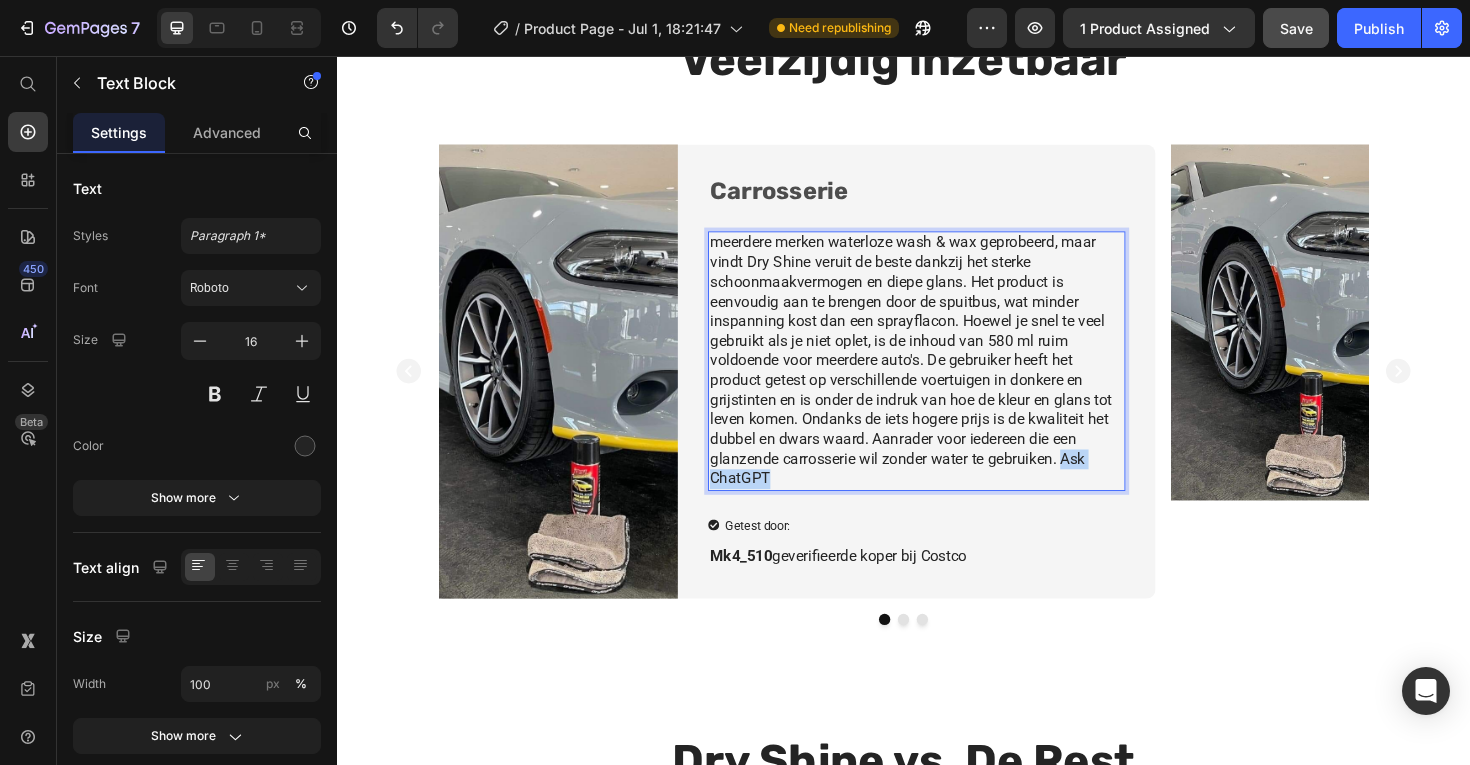click on "meerdere merken waterloze wash & wax geprobeerd, maar vindt Dry Shine veruit de beste dankzij het sterke schoonmaakvermogen en diepe glans. Het product is eenvoudig aan te brengen door de spuitbus, wat minder inspanning kost dan een sprayflacon. Hoewel je snel te veel gebruikt als je niet oplet, is de inhoud van 580 ml ruim voldoende voor meerdere auto's. De gebruiker heeft het product getest op verschillende voertuigen in donkere en grijstinten en is onder de indruk van hoe de kleur en glans tot leven komen. Ondanks de iets hogere prijs is de kwaliteit het dubbel en dwars waard. Aanrader voor iedereen die een glanzende carrosserie wil zonder water te gebruiken. Ask ChatGPT" at bounding box center [951, 379] 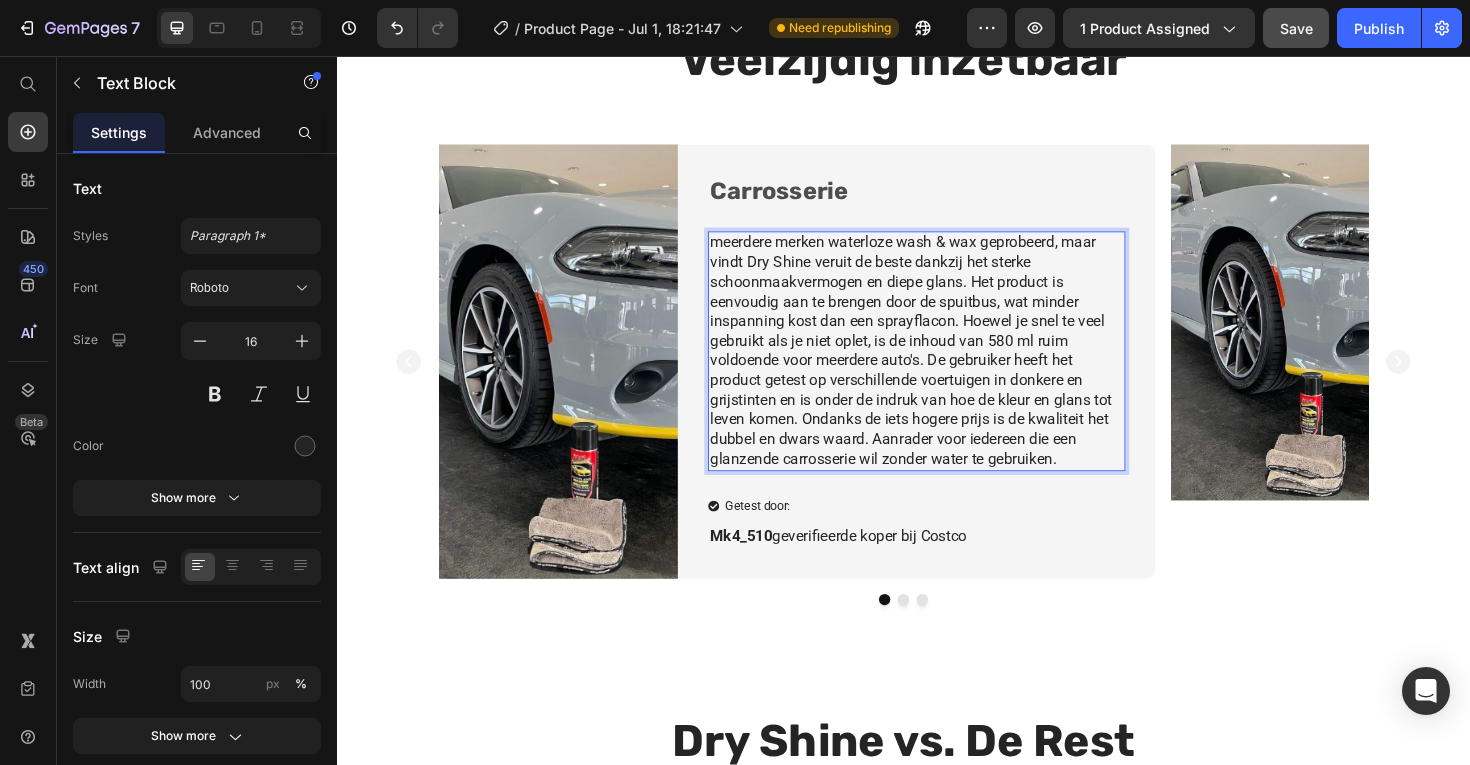 click on "meerdere merken waterloze wash & wax geprobeerd, maar vindt Dry Shine veruit de beste dankzij het sterke schoonmaakvermogen en diepe glans. Het product is eenvoudig aan te brengen door de spuitbus, wat minder inspanning kost dan een sprayflacon. Hoewel je snel te veel gebruikt als je niet oplet, is de inhoud van 580 ml ruim voldoende voor meerdere auto's. De gebruiker heeft het product getest op verschillende voertuigen in donkere en grijstinten en is onder de indruk van hoe de kleur en glans tot leven komen. Ondanks de iets hogere prijs is de kwaliteit het dubbel en dwars waard. Aanrader voor iedereen die een glanzende carrosserie wil zonder water te gebruiken." at bounding box center [951, 369] 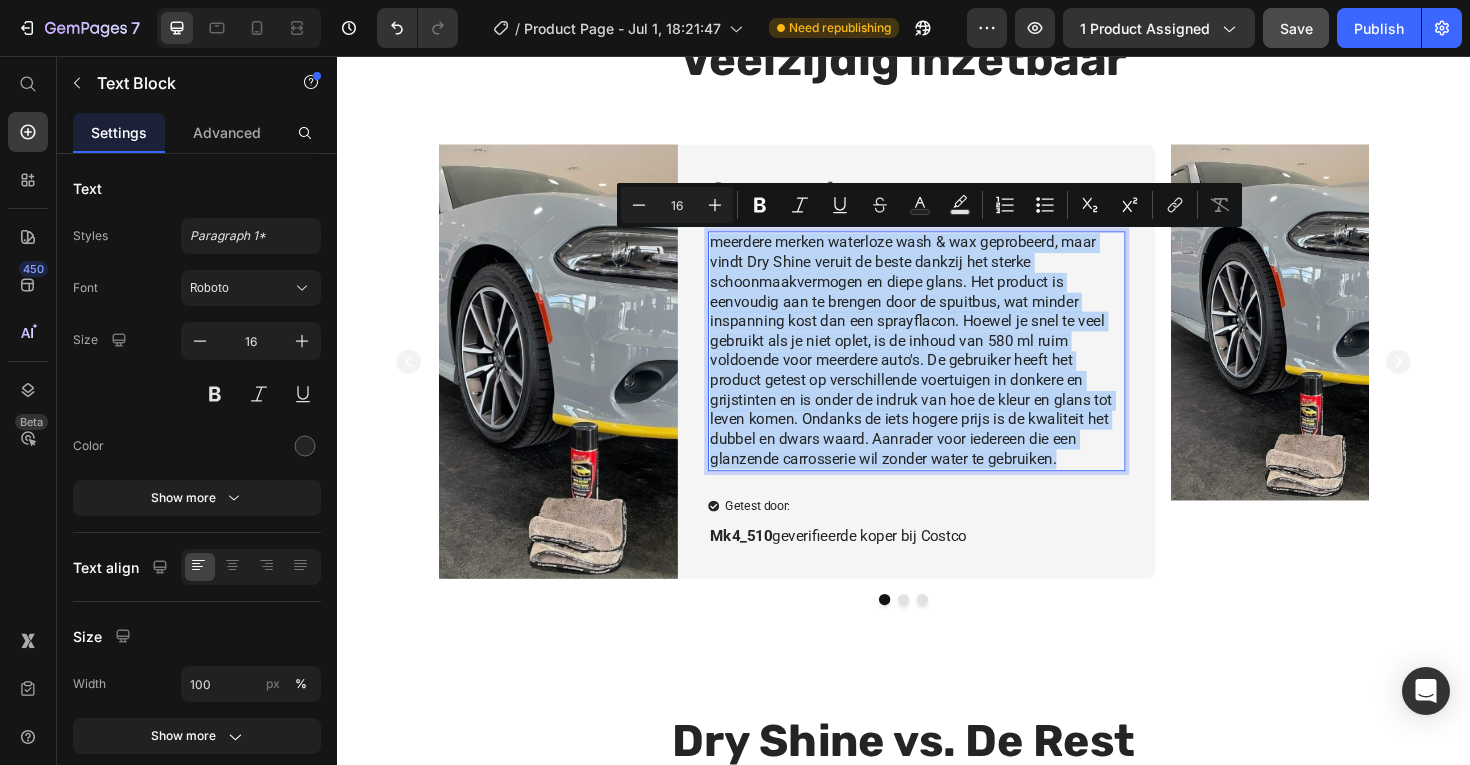 click on "meerdere merken waterloze wash & wax geprobeerd, maar vindt Dry Shine veruit de beste dankzij het sterke schoonmaakvermogen en diepe glans. Het product is eenvoudig aan te brengen door de spuitbus, wat minder inspanning kost dan een sprayflacon. Hoewel je snel te veel gebruikt als je niet oplet, is de inhoud van 580 ml ruim voldoende voor meerdere auto's. De gebruiker heeft het product getest op verschillende voertuigen in donkere en grijstinten en is onder de indruk van hoe de kleur en glans tot leven komen. Ondanks de iets hogere prijs is de kwaliteit het dubbel en dwars waard. Aanrader voor iedereen die een glanzende carrosserie wil zonder water te gebruiken." at bounding box center [951, 369] 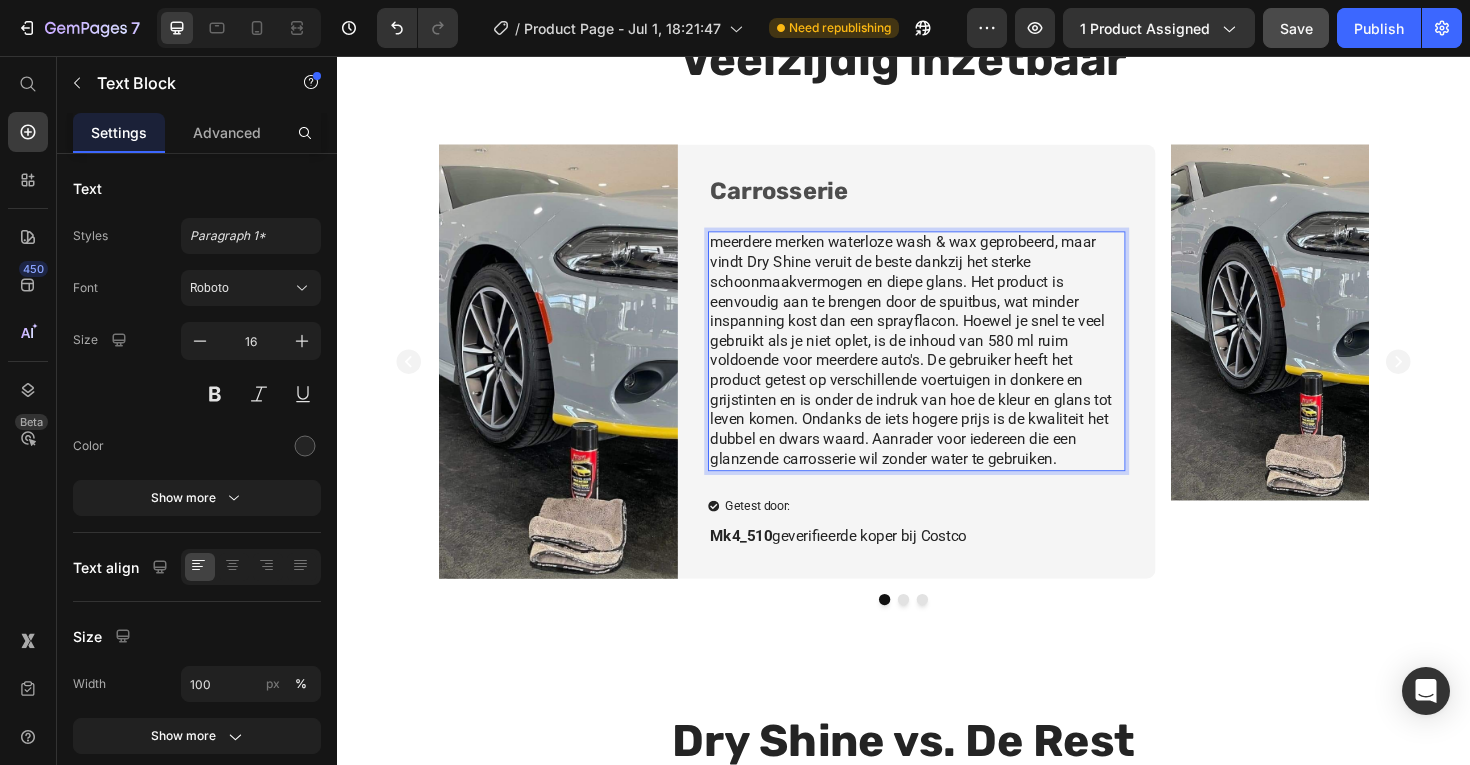 click on "meerdere merken waterloze wash & wax geprobeerd, maar vindt Dry Shine veruit de beste dankzij het sterke schoonmaakvermogen en diepe glans. Het product is eenvoudig aan te brengen door de spuitbus, wat minder inspanning kost dan een sprayflacon. Hoewel je snel te veel gebruikt als je niet oplet, is de inhoud van 580 ml ruim voldoende voor meerdere auto's. De gebruiker heeft het product getest op verschillende voertuigen in donkere en grijstinten en is onder de indruk van hoe de kleur en glans tot leven komen. Ondanks de iets hogere prijs is de kwaliteit het dubbel en dwars waard. Aanrader voor iedereen die een glanzende carrosserie wil zonder water te gebruiken." at bounding box center (951, 369) 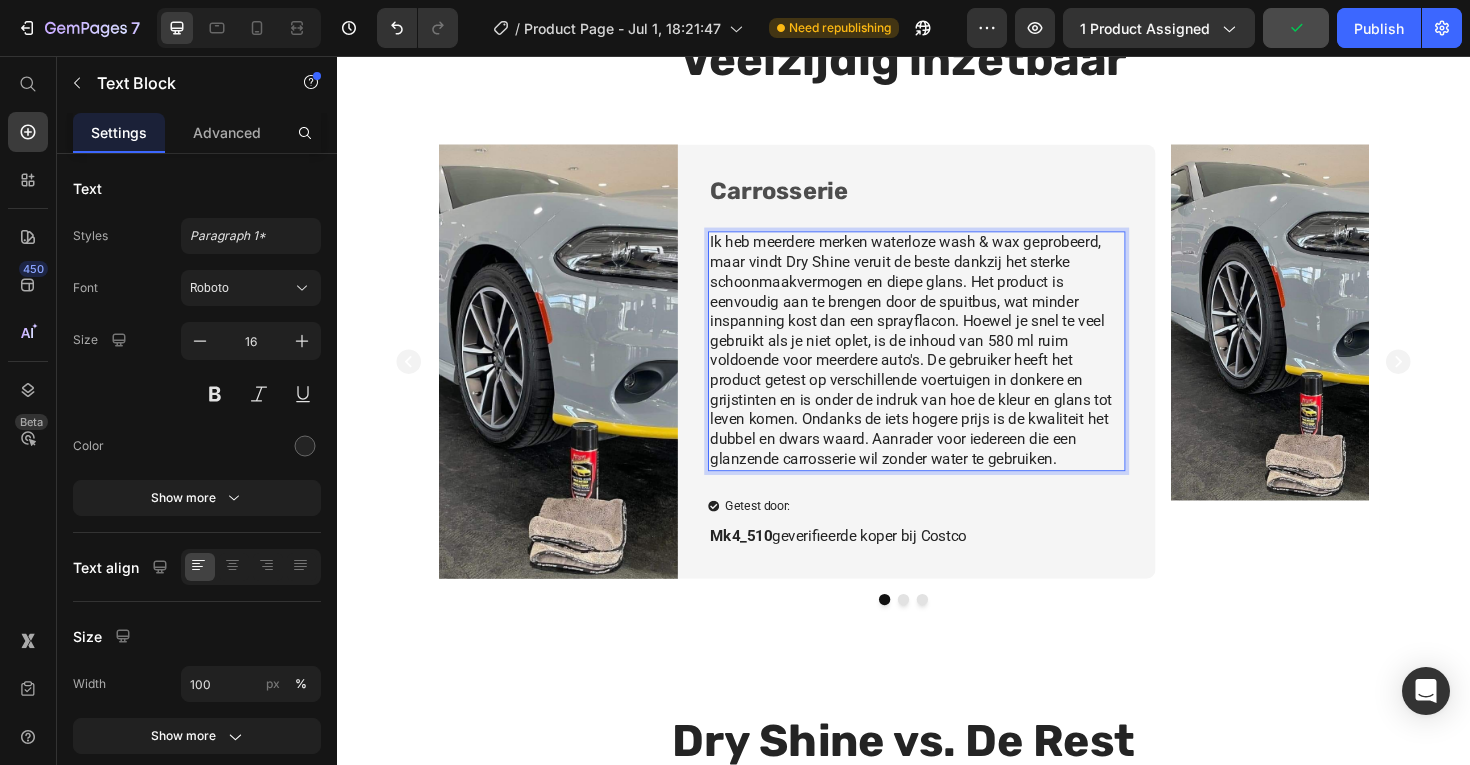 click on "Ik heb meerdere merken waterloze wash & wax geprobeerd, maar vindt Dry Shine veruit de beste dankzij het sterke schoonmaakvermogen en diepe glans. Het product is eenvoudig aan te brengen door de spuitbus, wat minder inspanning kost dan een sprayflacon. Hoewel je snel te veel gebruikt als je niet oplet, is de inhoud van 580 ml ruim voldoende voor meerdere auto's. De gebruiker heeft het product getest op verschillende voertuigen in donkere en grijstinten en is onder de indruk van hoe de kleur en glans tot leven komen. Ondanks de iets hogere prijs is de kwaliteit het dubbel en dwars waard. Aanrader voor iedereen die een glanzende carrosserie wil zonder water te gebruiken." at bounding box center [951, 369] 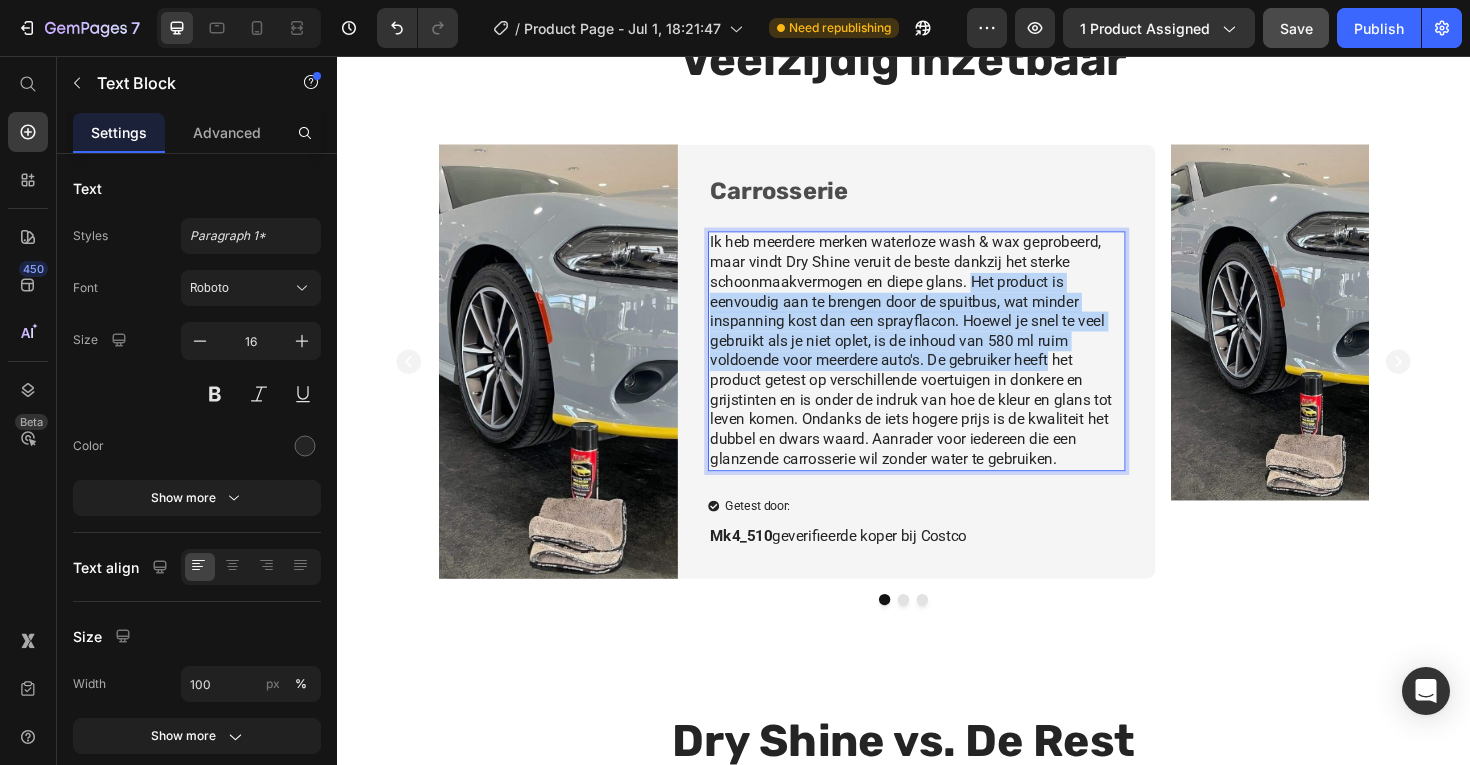 click on "Ik heb meerdere merken waterloze wash & wax geprobeerd, maar vindt Dry Shine veruit de beste dankzij het sterke schoonmaakvermogen en diepe glans. Het product is eenvoudig aan te brengen door de spuitbus, wat minder inspanning kost dan een sprayflacon. Hoewel je snel te veel gebruikt als je niet oplet, is de inhoud van 580 ml ruim voldoende voor meerdere auto's. De gebruiker heeft het product getest op verschillende voertuigen in donkere en grijstinten en is onder de indruk van hoe de kleur en glans tot leven komen. Ondanks de iets hogere prijs is de kwaliteit het dubbel en dwars waard. Aanrader voor iedereen die een glanzende carrosserie wil zonder water te gebruiken." at bounding box center (951, 369) 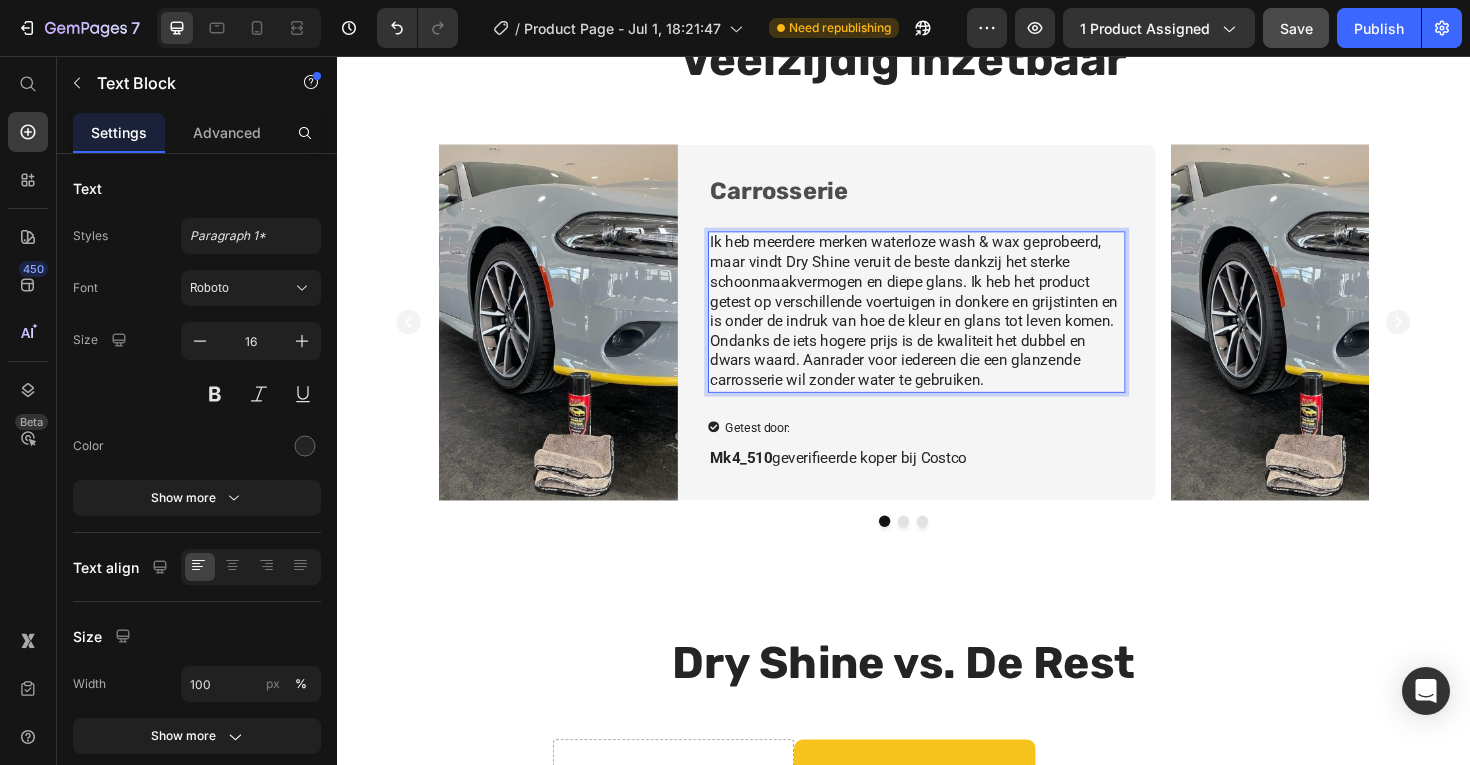 click on "Ik heb meerdere merken waterloze wash & wax geprobeerd, maar vindt Dry Shine veruit de beste dankzij het sterke schoonmaakvermogen en diepe glans. Ik heb het product getest op verschillende voertuigen in donkere en grijstinten en is onder de indruk van hoe de kleur en glans tot leven komen. Ondanks de iets hogere prijs is de kwaliteit het dubbel en dwars waard. Aanrader voor iedereen die een glanzende carrosserie wil zonder water te gebruiken." at bounding box center [951, 327] 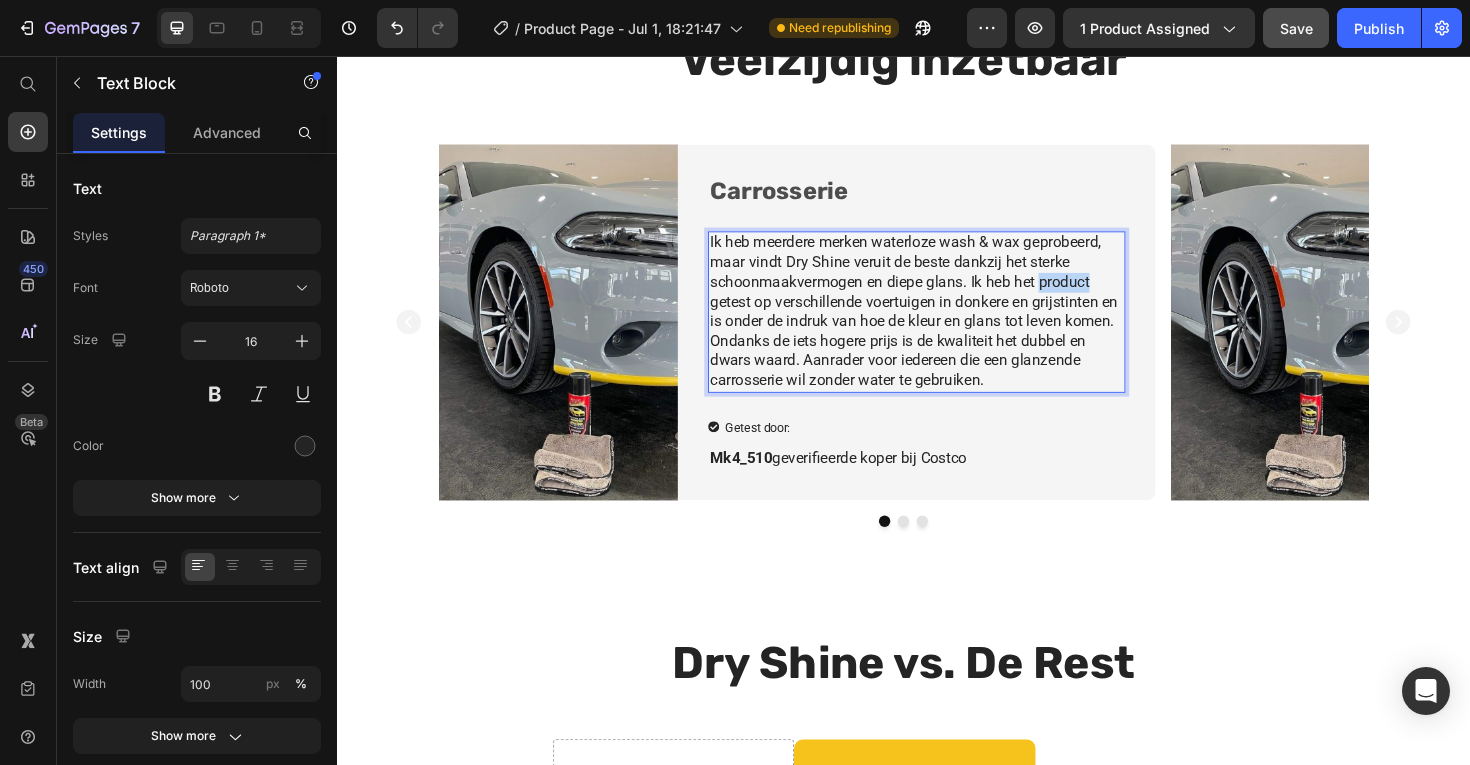 click on "Ik heb meerdere merken waterloze wash & wax geprobeerd, maar vindt Dry Shine veruit de beste dankzij het sterke schoonmaakvermogen en diepe glans. Ik heb het product getest op verschillende voertuigen in donkere en grijstinten en is onder de indruk van hoe de kleur en glans tot leven komen. Ondanks de iets hogere prijs is de kwaliteit het dubbel en dwars waard. Aanrader voor iedereen die een glanzende carrosserie wil zonder water te gebruiken." at bounding box center (951, 327) 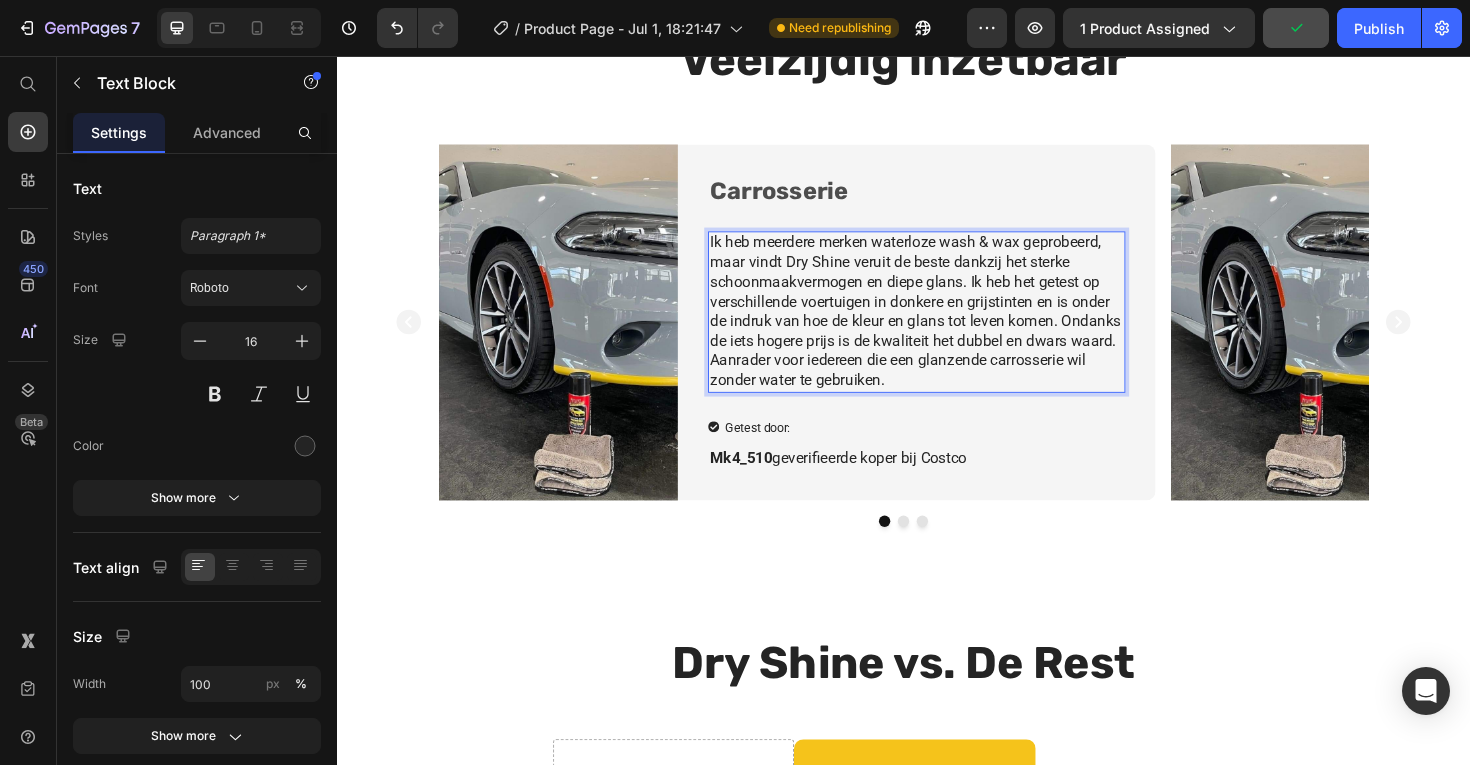 click on "Ik heb meerdere merken waterloze wash & wax geprobeerd, maar vindt Dry Shine veruit de beste dankzij het sterke schoonmaakvermogen en diepe glans. Ik heb het getest op verschillende voertuigen in donkere en grijstinten en is onder de indruk van hoe de kleur en glans tot leven komen. Ondanks de iets hogere prijs is de kwaliteit het dubbel en dwars waard. Aanrader voor iedereen die een glanzende carrosserie wil zonder water te gebruiken." at bounding box center (951, 327) 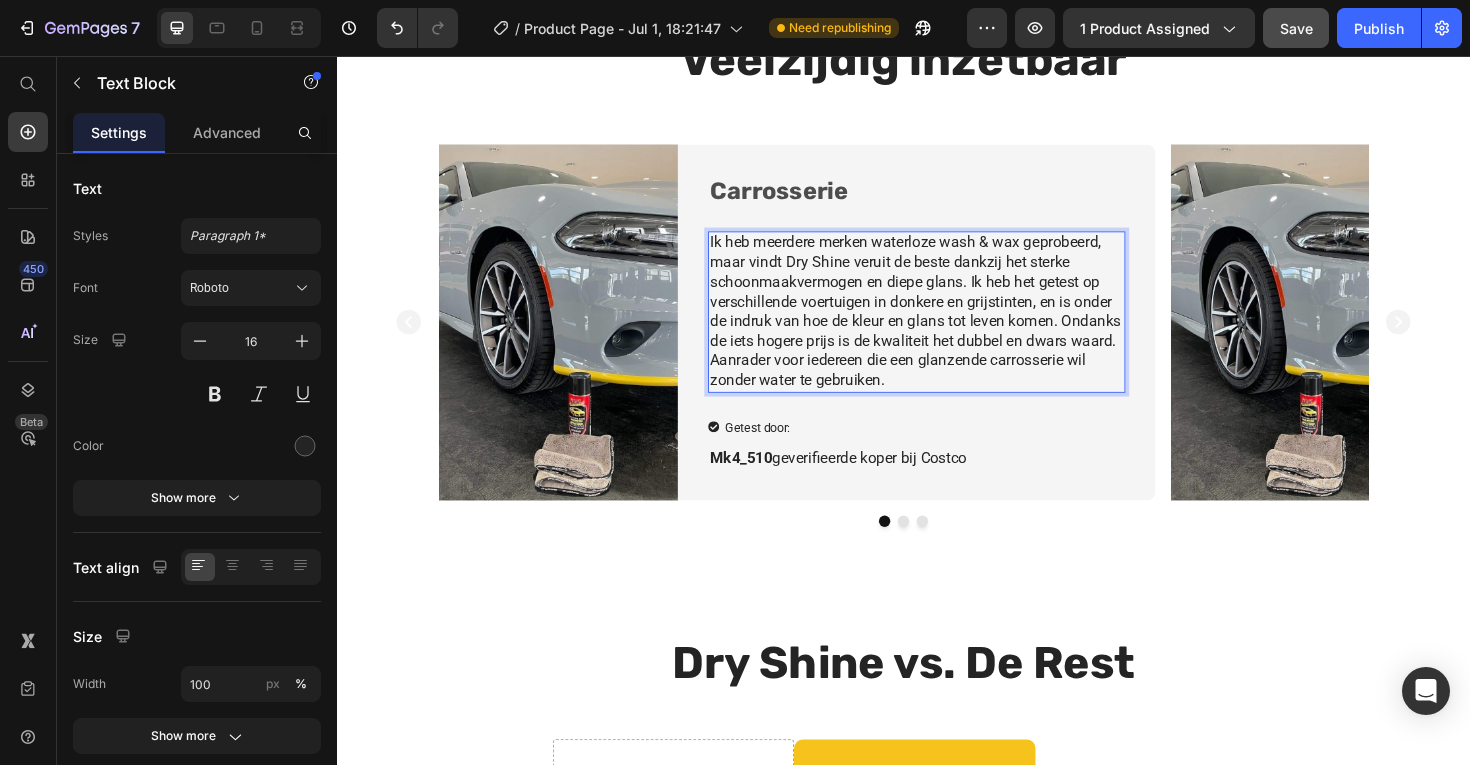click on "Ik heb meerdere merken waterloze wash & wax geprobeerd, maar vindt Dry Shine veruit de beste dankzij het sterke schoonmaakvermogen en diepe glans. Ik heb het getest op verschillende voertuigen in donkere en grijstinten, en is onder de indruk van hoe de kleur en glans tot leven komen. Ondanks de iets hogere prijs is de kwaliteit het dubbel en dwars waard. Aanrader voor iedereen die een glanzende carrosserie wil zonder water te gebruiken." at bounding box center [951, 327] 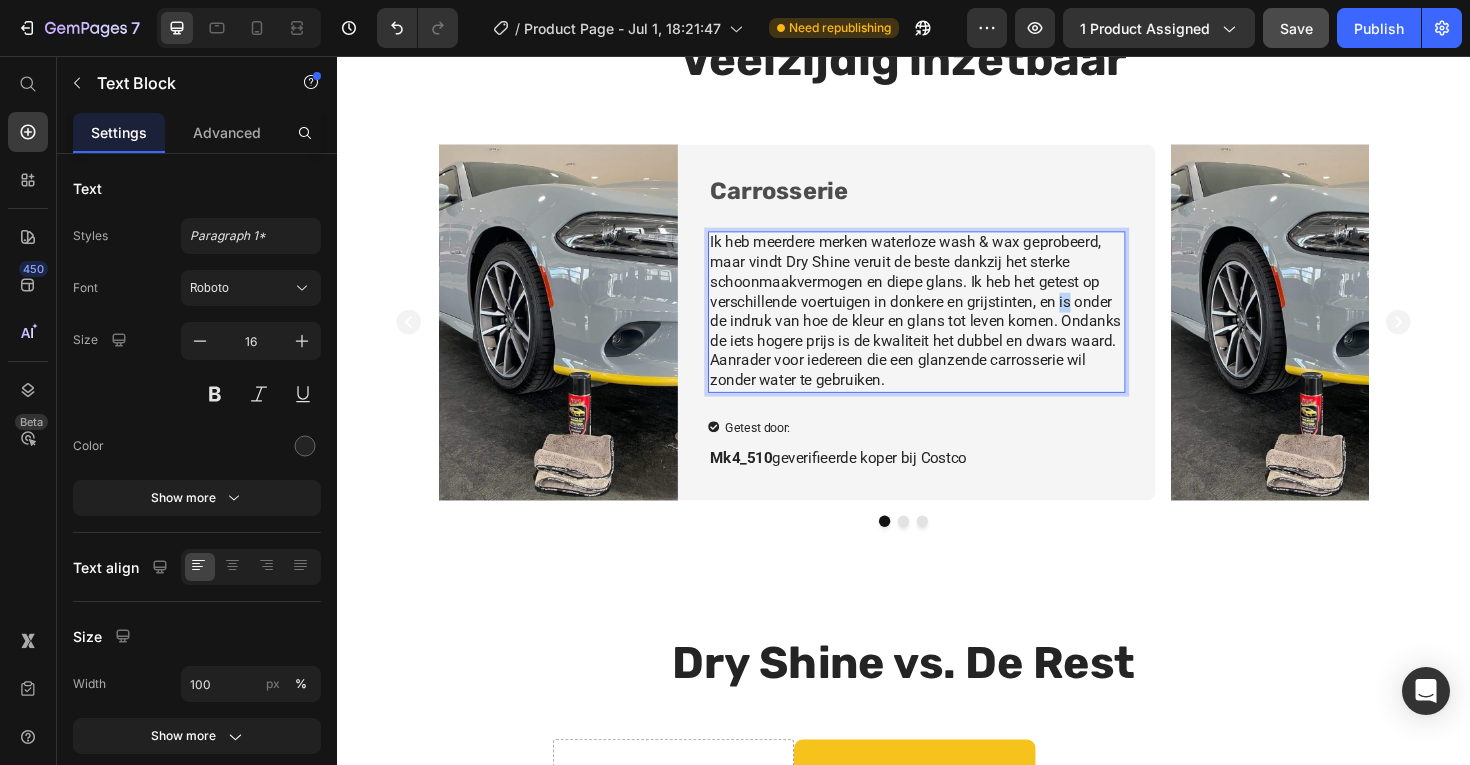 click on "Ik heb meerdere merken waterloze wash & wax geprobeerd, maar vindt Dry Shine veruit de beste dankzij het sterke schoonmaakvermogen en diepe glans. Ik heb het getest op verschillende voertuigen in donkere en grijstinten, en is onder de indruk van hoe de kleur en glans tot leven komen. Ondanks de iets hogere prijs is de kwaliteit het dubbel en dwars waard. Aanrader voor iedereen die een glanzende carrosserie wil zonder water te gebruiken." at bounding box center [951, 327] 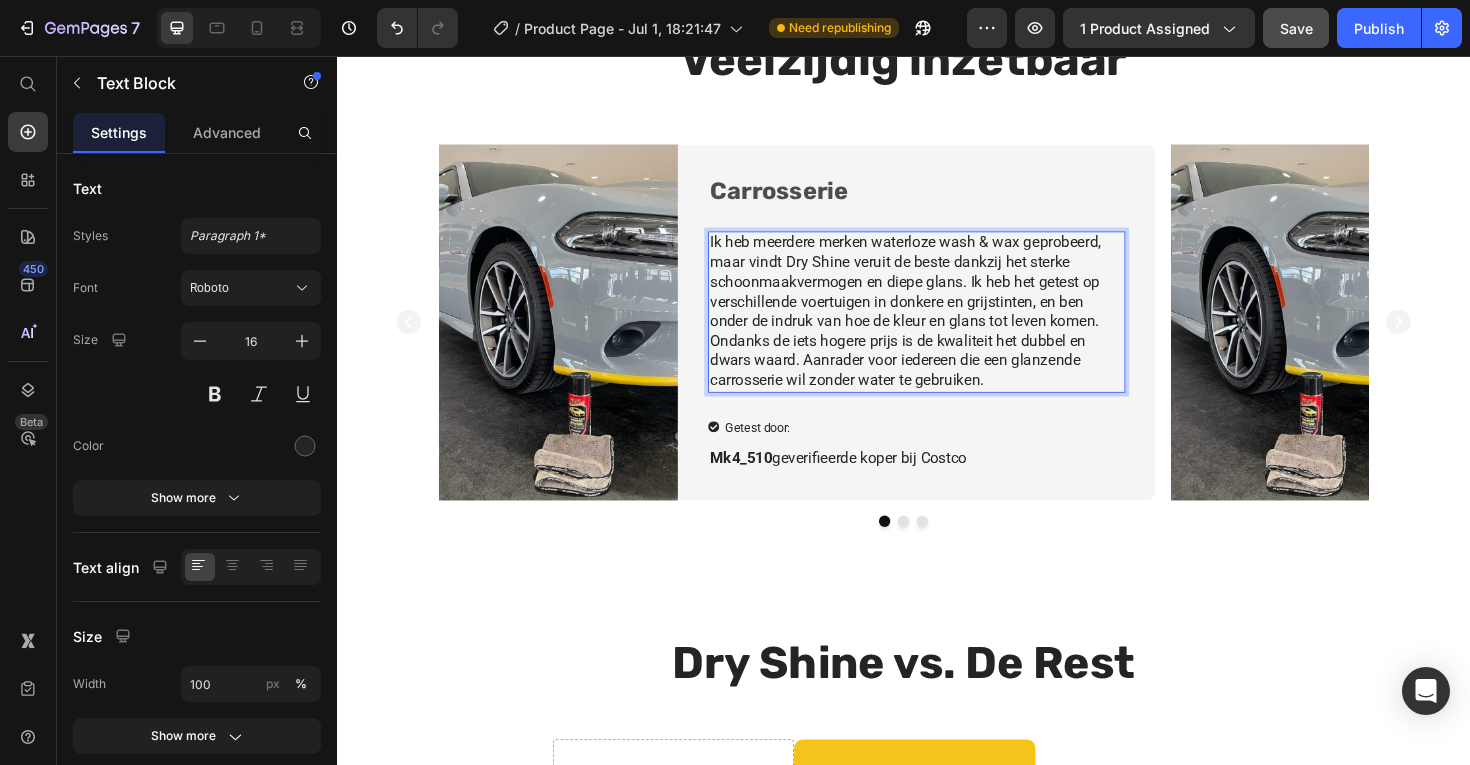 click on "Ik heb meerdere merken waterloze wash & wax geprobeerd, maar vindt Dry Shine veruit de beste dankzij het sterke schoonmaakvermogen en diepe glans. Ik heb het getest op verschillende voertuigen in donkere en grijstinten, en ben onder de indruk van hoe de kleur en glans tot leven komen. Ondanks de iets hogere prijs is de kwaliteit het dubbel en dwars waard. Aanrader voor iedereen die een glanzende carrosserie wil zonder water te gebruiken." at bounding box center [951, 327] 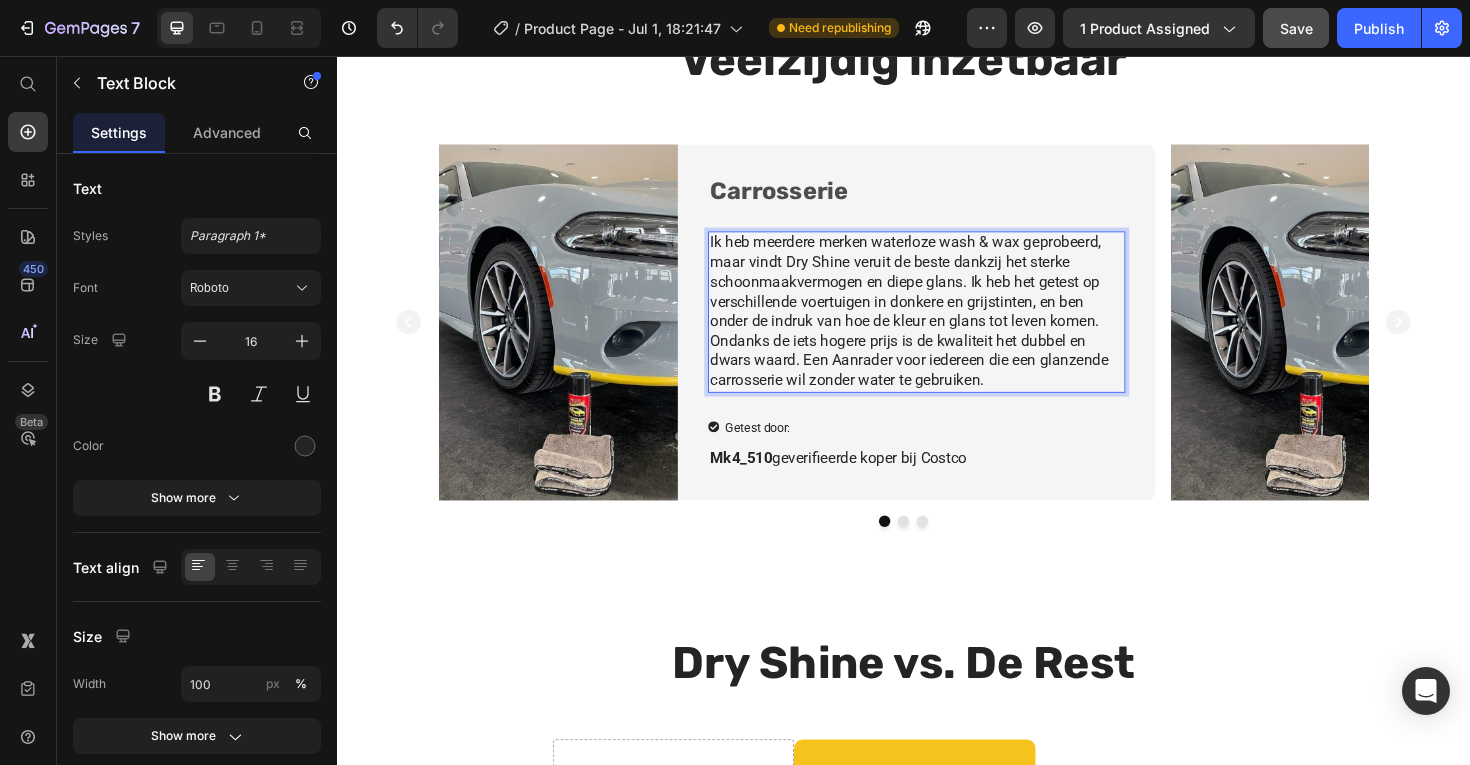 click on "Ik heb meerdere merken waterloze wash & wax geprobeerd, maar vindt Dry Shine veruit de beste dankzij het sterke schoonmaakvermogen en diepe glans. Ik heb het getest op verschillende voertuigen in donkere en grijstinten, en ben onder de indruk van hoe de kleur en glans tot leven komen. Ondanks de iets hogere prijs is de kwaliteit het dubbel en dwars waard. Een Aanrader voor iedereen die een glanzende carrosserie wil zonder water te gebruiken." at bounding box center (951, 327) 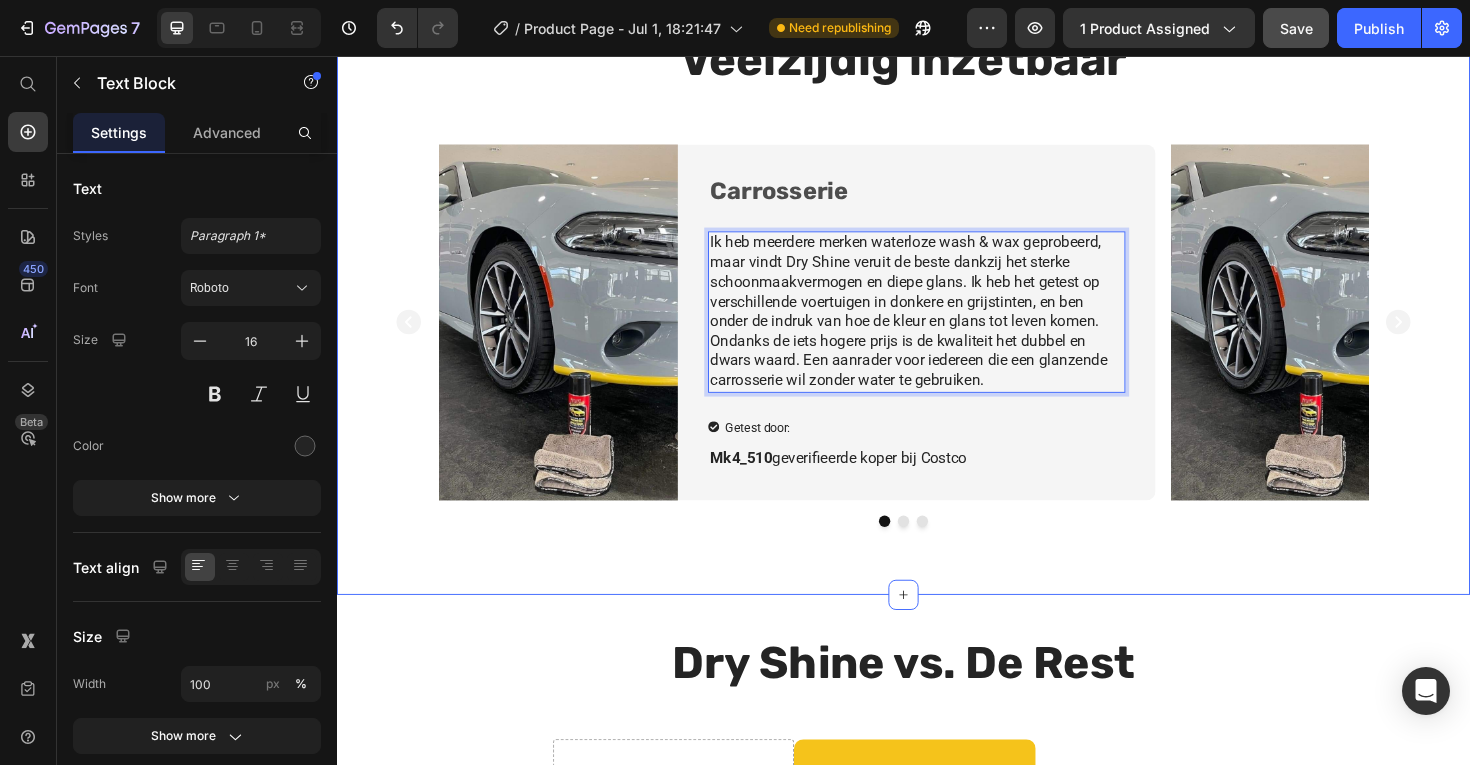 click on "Veelzijdig inzetbaar Heading               Image Carrosserie Heading Ik heb meerdere merken waterloze wash & wax geprobeerd, maar vindt Dry Shine veruit de beste dankzij het sterke schoonmaakvermogen en diepe glans. Ik heb het getest op verschillende voertuigen in donkere en grijstinten, en ben onder de indruk van hoe de kleur en glans tot leven komen. Ondanks de iets hogere prijs is de kwaliteit het dubbel en dwars waard. Een aanrader voor iedereen die een glanzende carrosserie wil zonder water te gebruiken. Text Block   24 Getest door: Item List [PERSON]  geverifieerde koper bij Costco Text Block Row Row Image Velgen Heading Text Block Getest door: Item List [PERSON]  van onze klantenservice Text Block Row Row Image Glas Heading Text Block Getest door: Item List [PERSON]  geverifieerde koper bij Costco Text Block Row Row               Carousel Section 5" at bounding box center (937, 287) 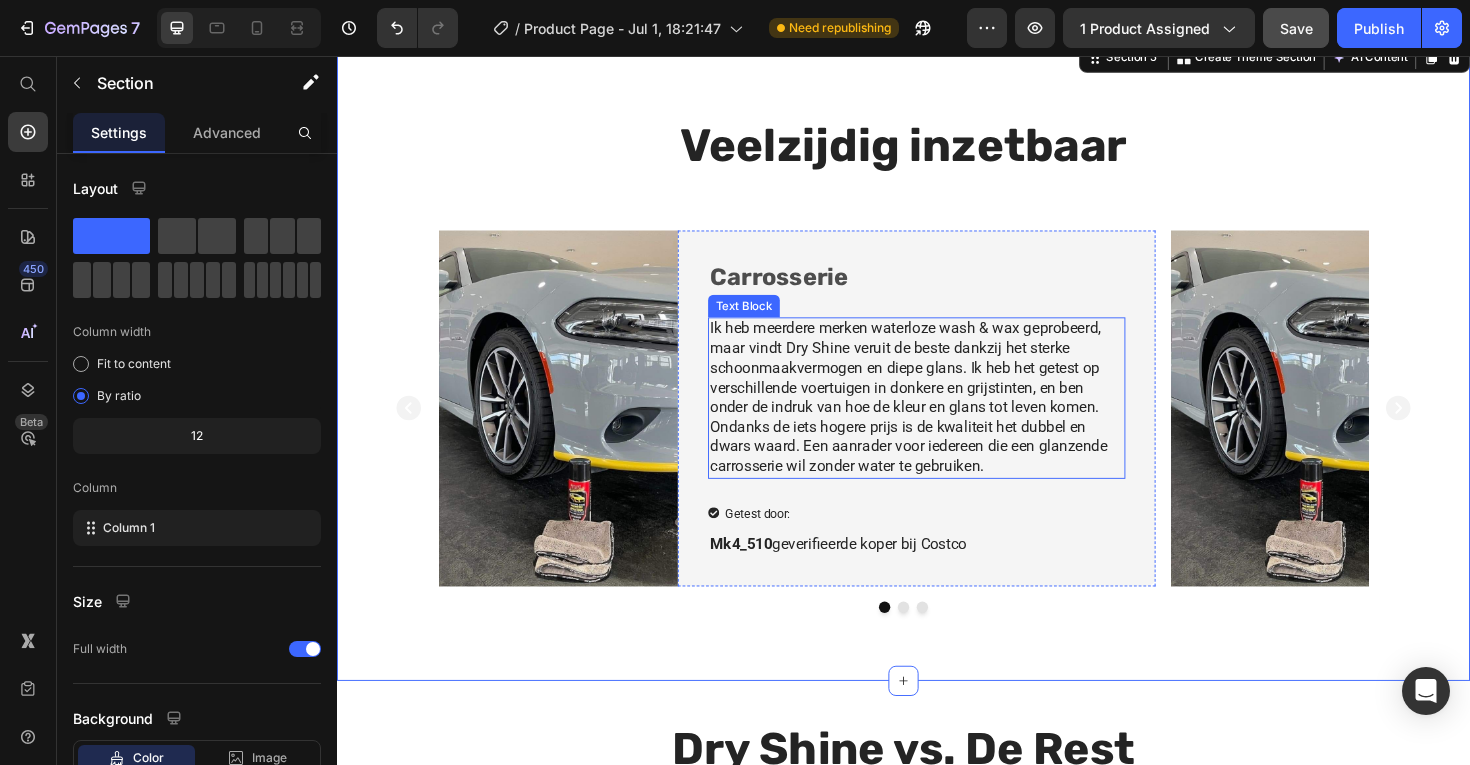 scroll, scrollTop: 1380, scrollLeft: 0, axis: vertical 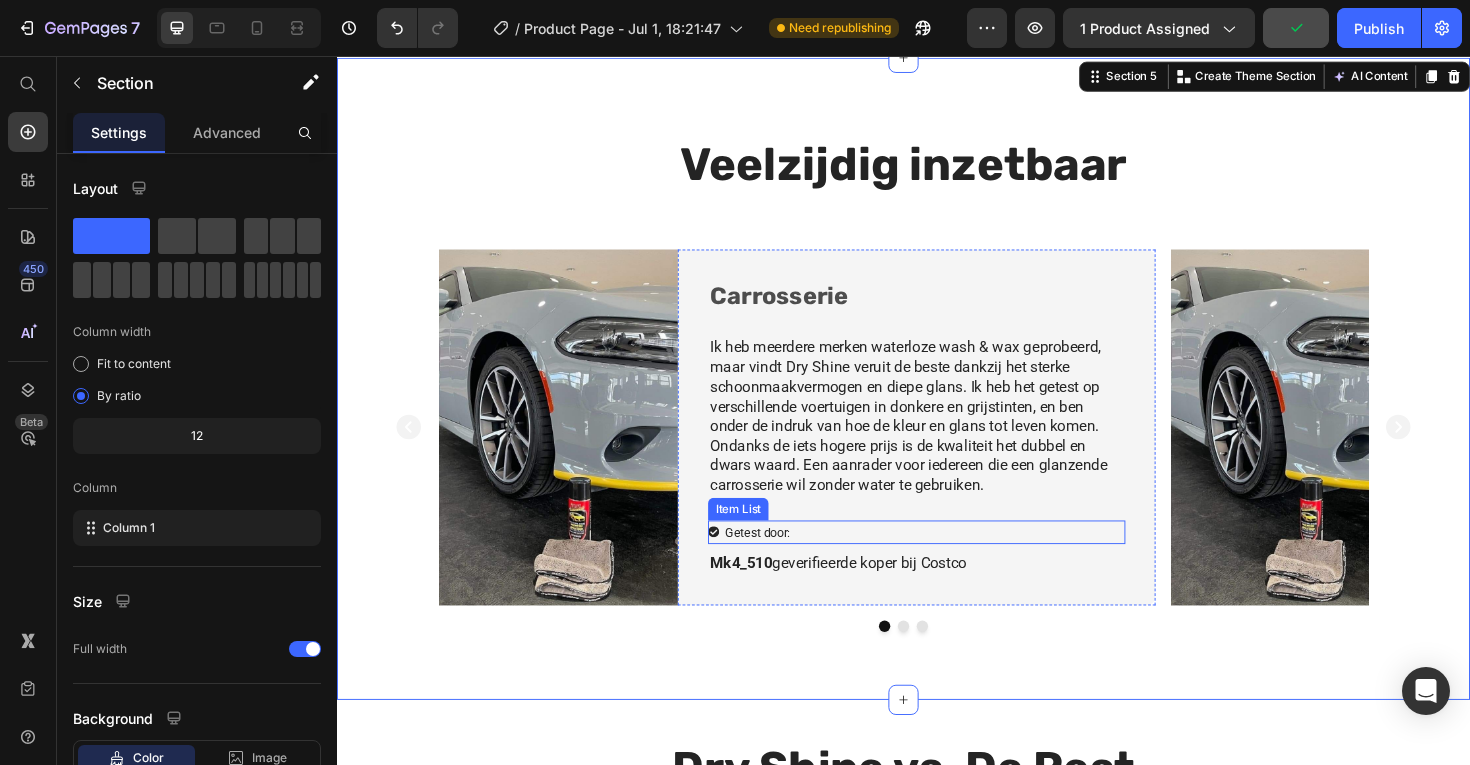 click on "Getest door:" at bounding box center (782, 561) 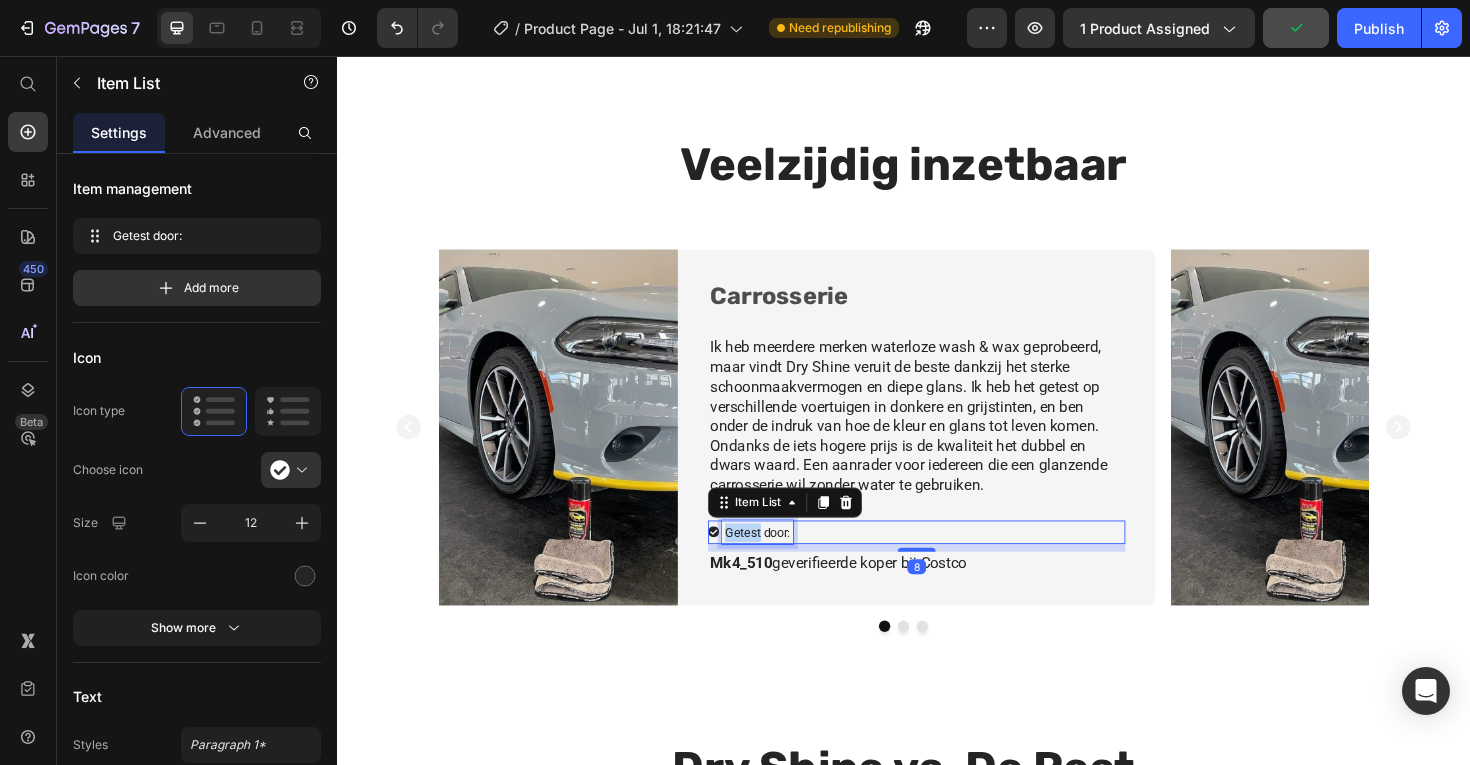 click on "Getest door:" at bounding box center (782, 561) 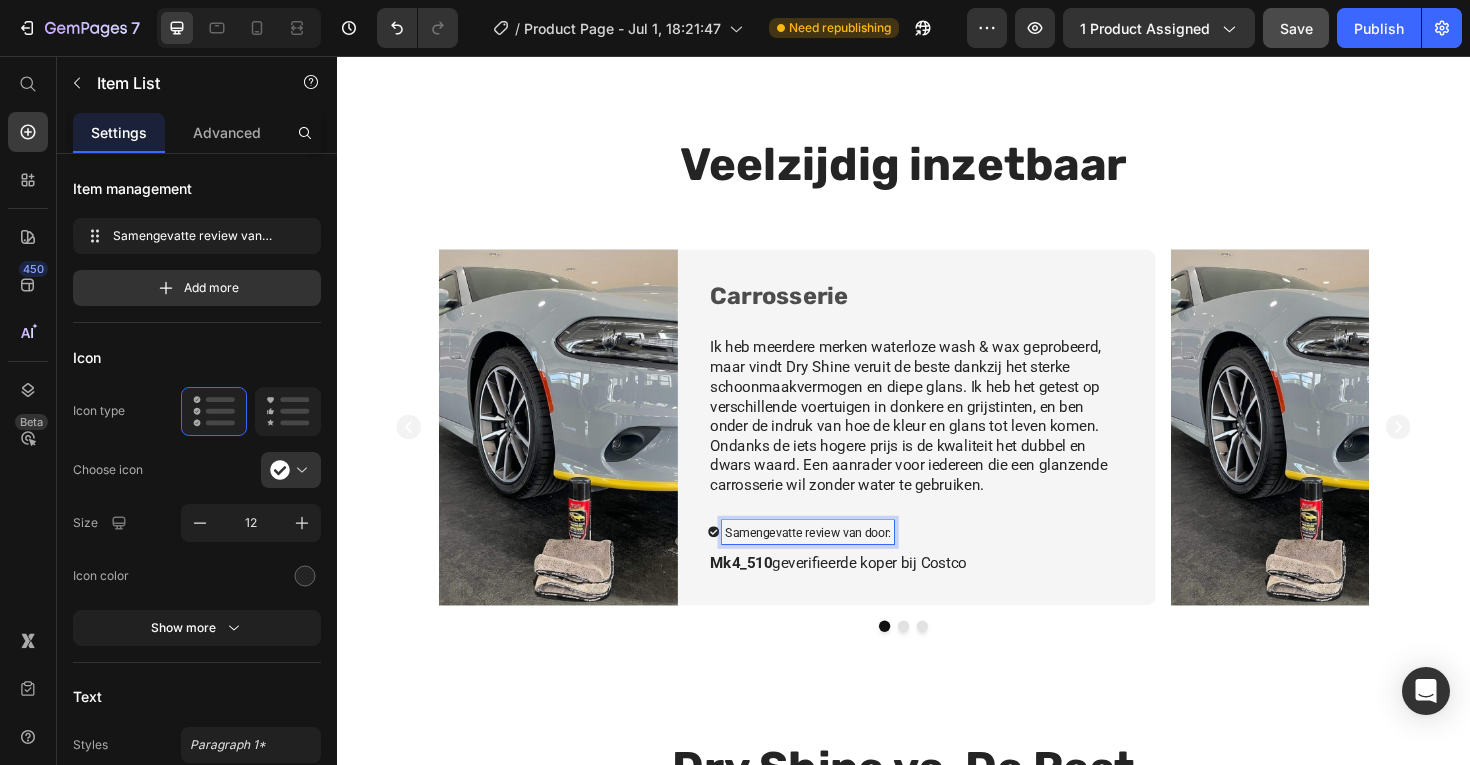 click on "Samengevatte review van door:" at bounding box center [836, 561] 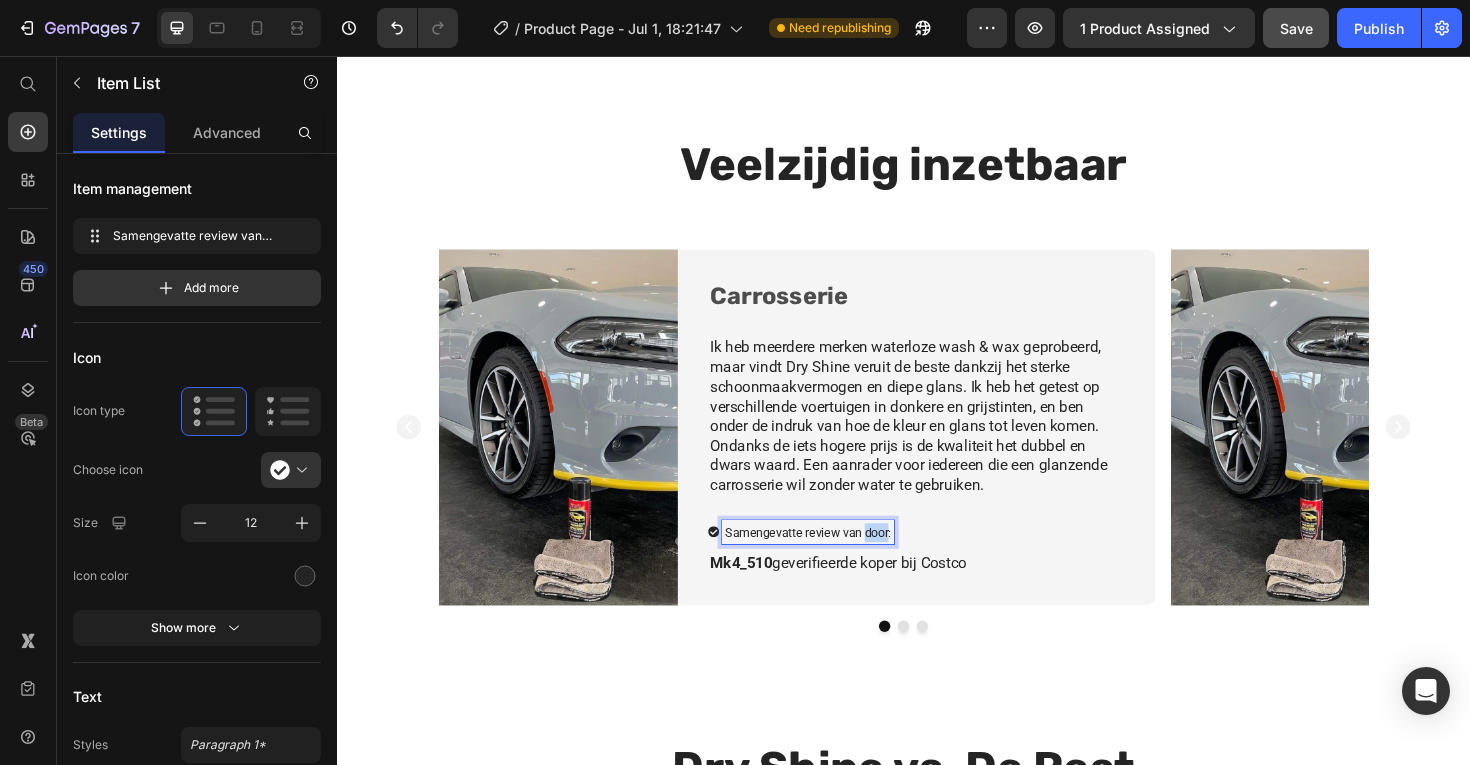 click on "Samengevatte review van door:" at bounding box center (836, 561) 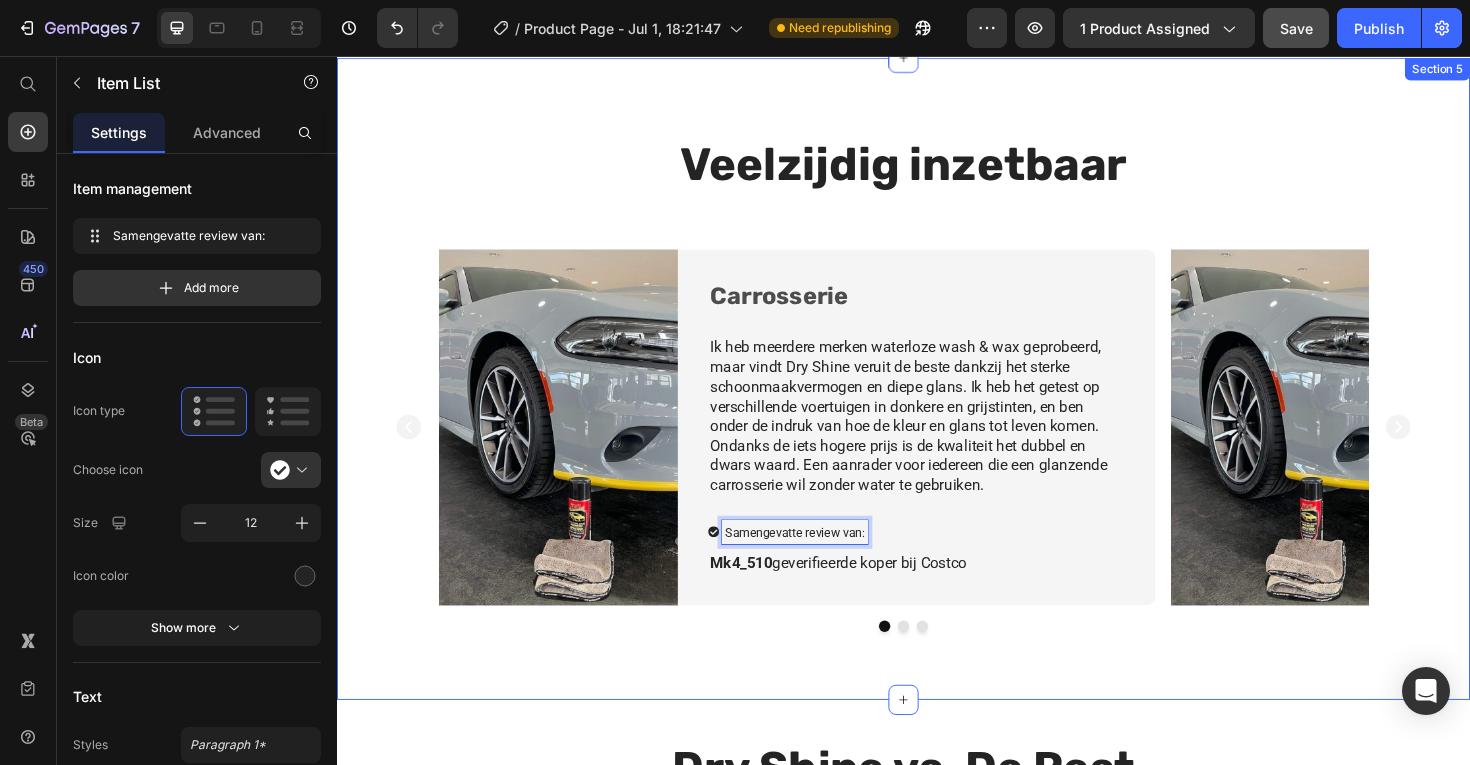 click on "Veelzijdig inzetbaar Heading               Image Carrosserie Heading Ik heb meerdere merken waterloze wash & wax geprobeerd, maar vindt Dry Shine veruit de beste dankzij het sterke schoonmaakvermogen en diepe glans. Ik heb het getest op verschillende voertuigen in donkere en grijstinten, en ben onder de indruk van hoe de kleur en glans tot leven komen. Ondanks de iets hogere prijs is de kwaliteit het dubbel en dwars waard. Een aanrader voor iedereen die een glanzende carrosserie wil zonder water te gebruiken. Text Block Samengevatte review van: Item List   8 [PERSON]  geverifieerde koper bij Costco Text Block Row Row Image Velgen Heading Text Block Getest door: Item List [PERSON]  van onze klantenservice Text Block Row Row Image Glas Heading Text Block Getest door: Item List [PERSON]  geverifieerde koper bij Costco Text Block Row Row               Carousel Section 5" at bounding box center (937, 398) 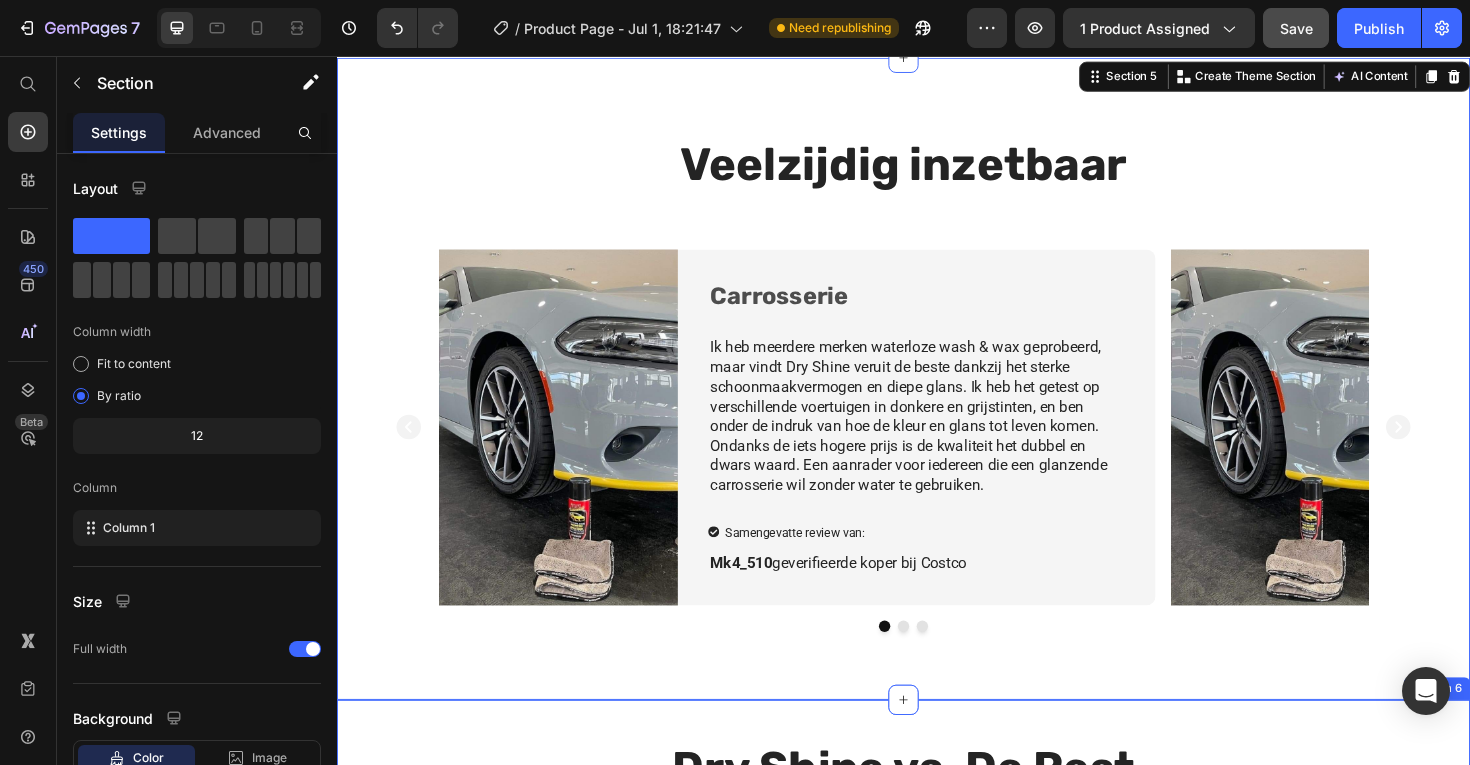 click on "Dry Shine vs. De Rest Heading Row
Drop element here Image Row De Rest Text Block Row 2-in-1 Formule Text Block
Icon Row
Icon Row Te gebruiken zonder water Text Block
Icon Row
Icon Row Beschermt tegen UV Text Block
Icon Row
Icon Row Wast en waxt vanaf €4 per beurt* Text Block
Icon Row
Icon Row *Afhankelijk van de viesheid en de grootte van het doelvoertuig Text Block Section 6" at bounding box center (937, 1057) 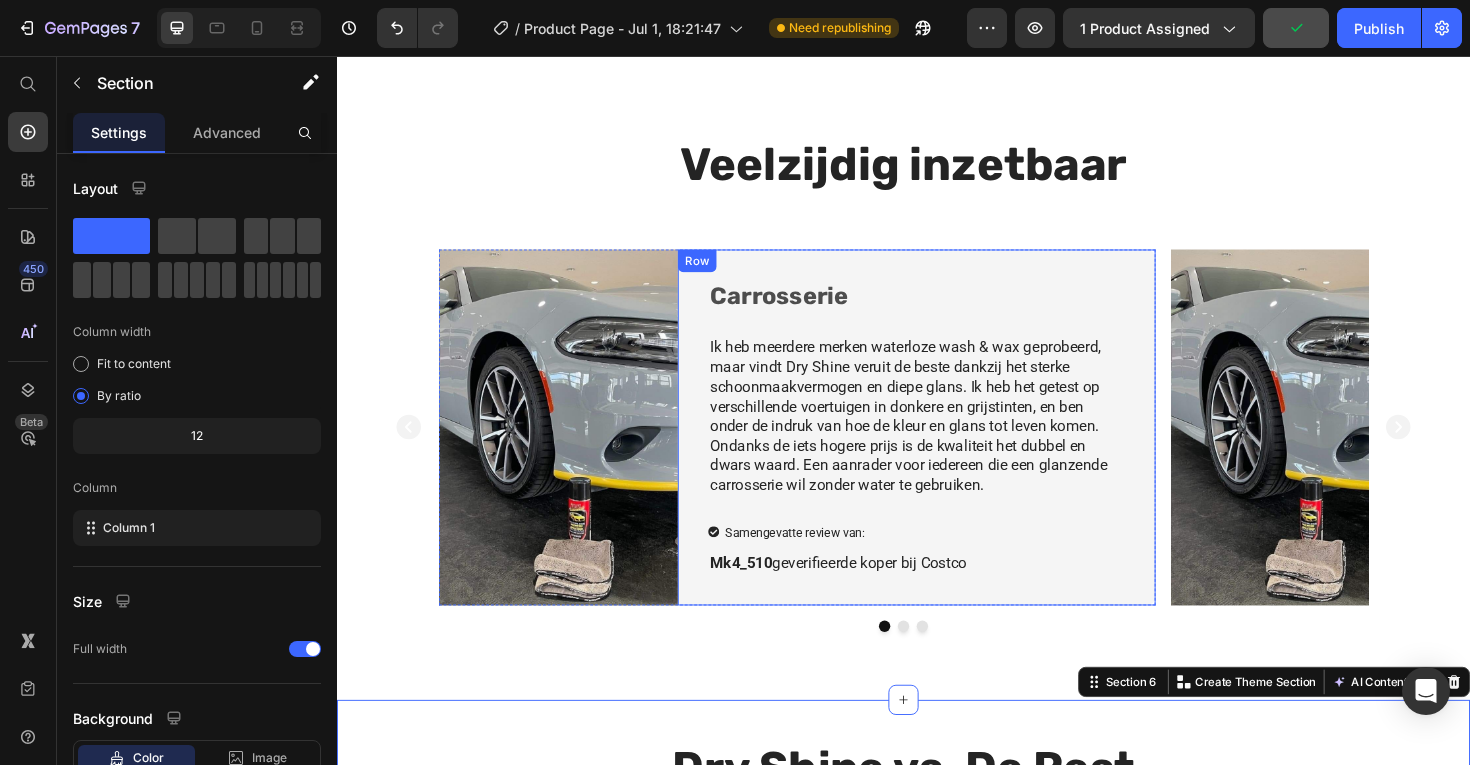 click on "Carrosserie Heading Ik heb meerdere merken waterloze wash & wax geprobeerd, maar vindt Dry Shine veruit de beste dankzij het sterke schoonmaakvermogen en diepe glans. Ik heb het getest op verschillende voertuigen in donkere en grijstinten, en ben onder de indruk van hoe de kleur en glans tot leven komen. Ondanks de iets hogere prijs is de kwaliteit het dubbel en dwars waard. Een aanrader voor iedereen die een glanzende carrosserie wil zonder water te gebruiken. Text Block Samengevatte review van: Item List [PERSON]  geverifieerde koper bij Costco Text Block Row" at bounding box center [951, 449] 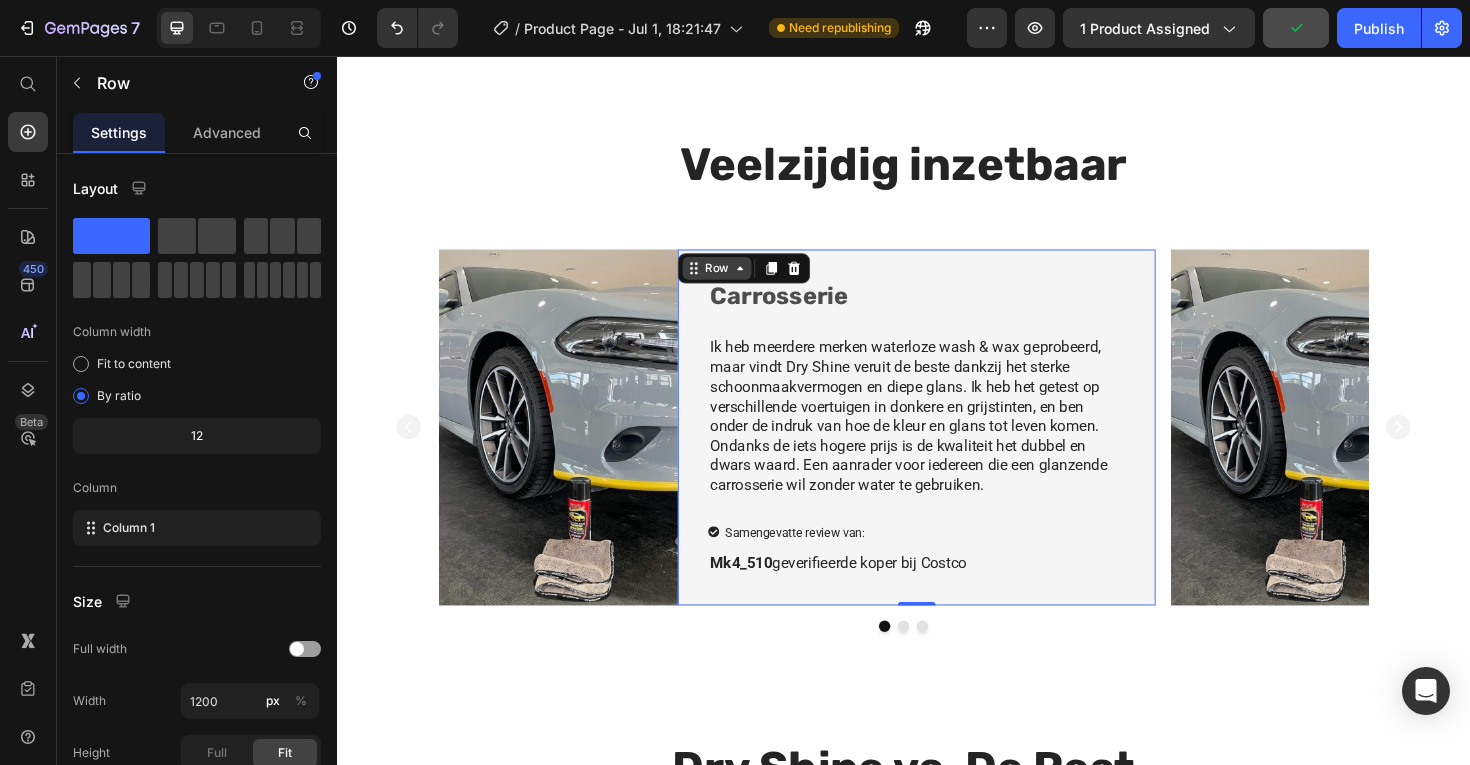 click on "Row" at bounding box center (739, 281) 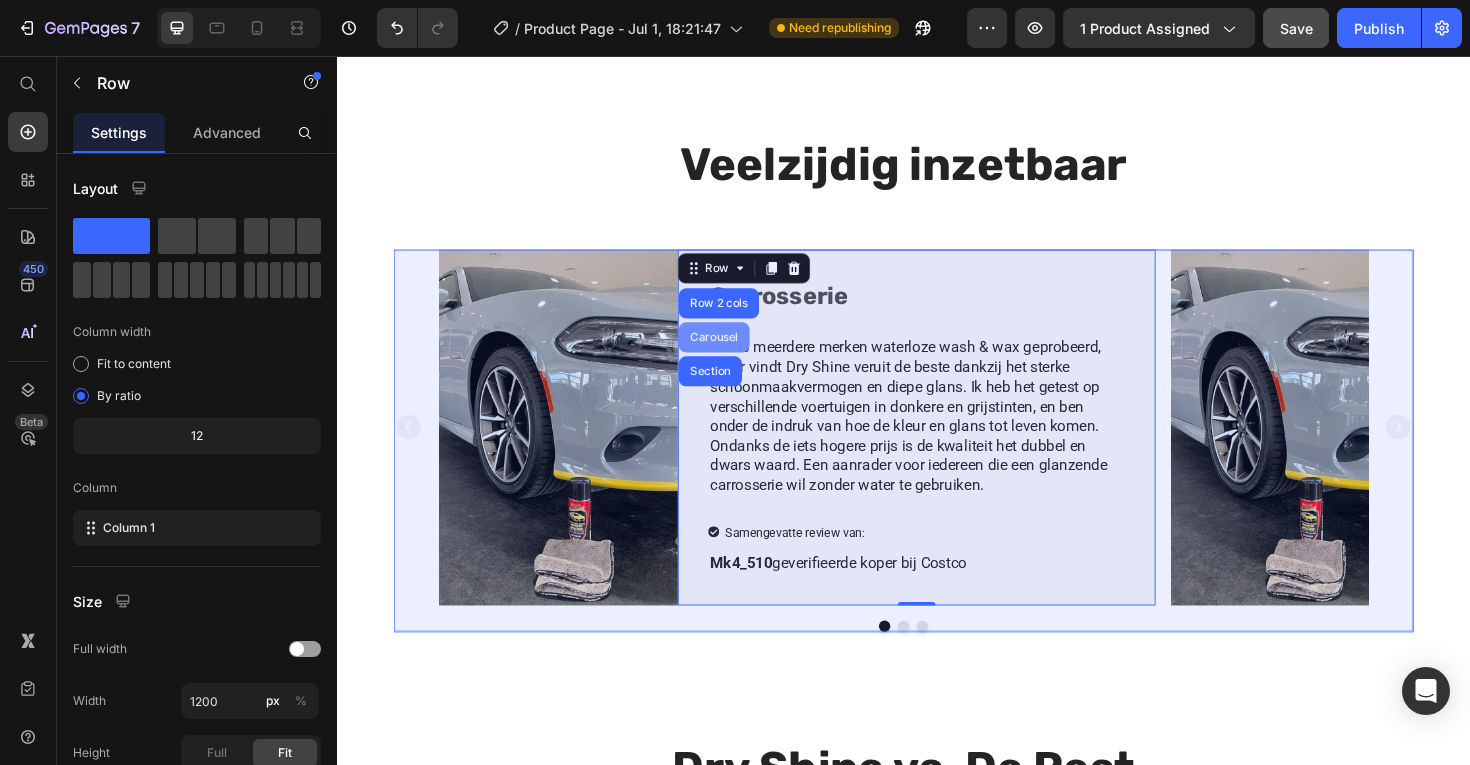 click on "Carousel" at bounding box center [736, 354] 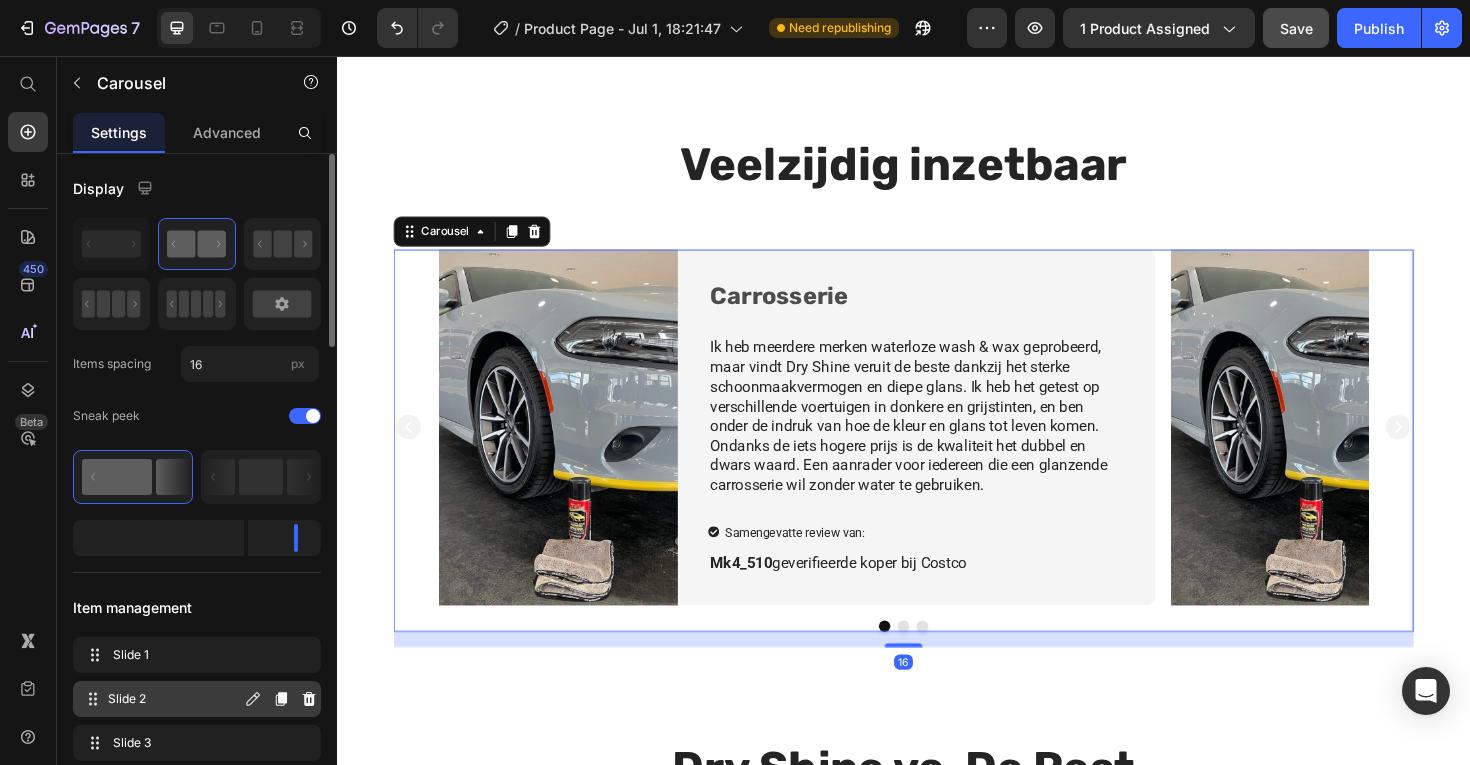 click on "Slide 2" at bounding box center [174, 699] 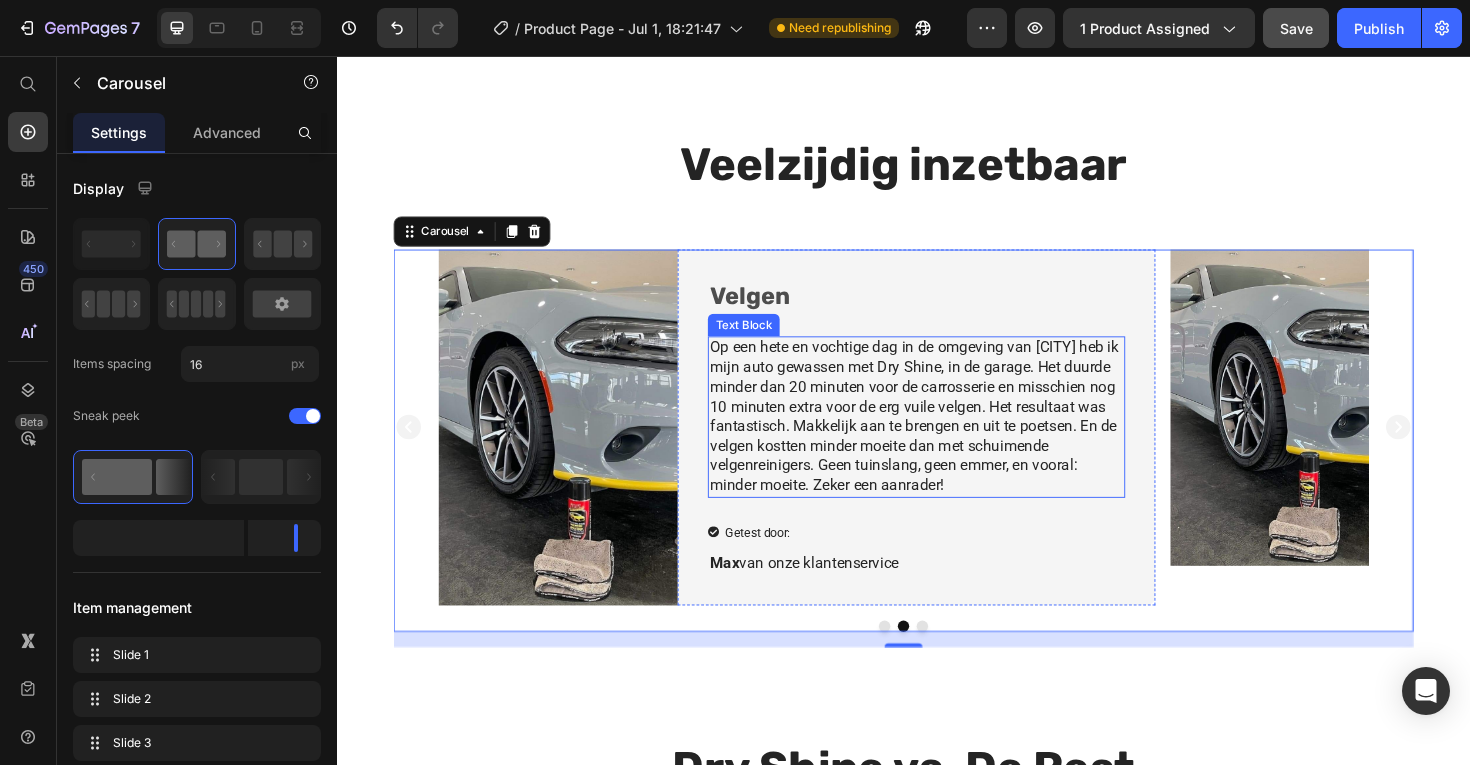 click on "Op een hete en vochtige dag in de omgeving van [CITY] heb ik mijn auto gewassen met Dry Shine, in de garage. Het duurde minder dan 20 minuten voor de carrosserie en misschien nog 10 minuten extra voor de erg vuile velgen. Het resultaat was fantastisch. Makkelijk aan te brengen en uit te poetsen. En de velgen kostten minder moeite dan met schuimende velgenreinigers. Geen tuinslang, geen emmer, en vooral: minder moeite. Zeker een aanrader!" at bounding box center [951, 438] 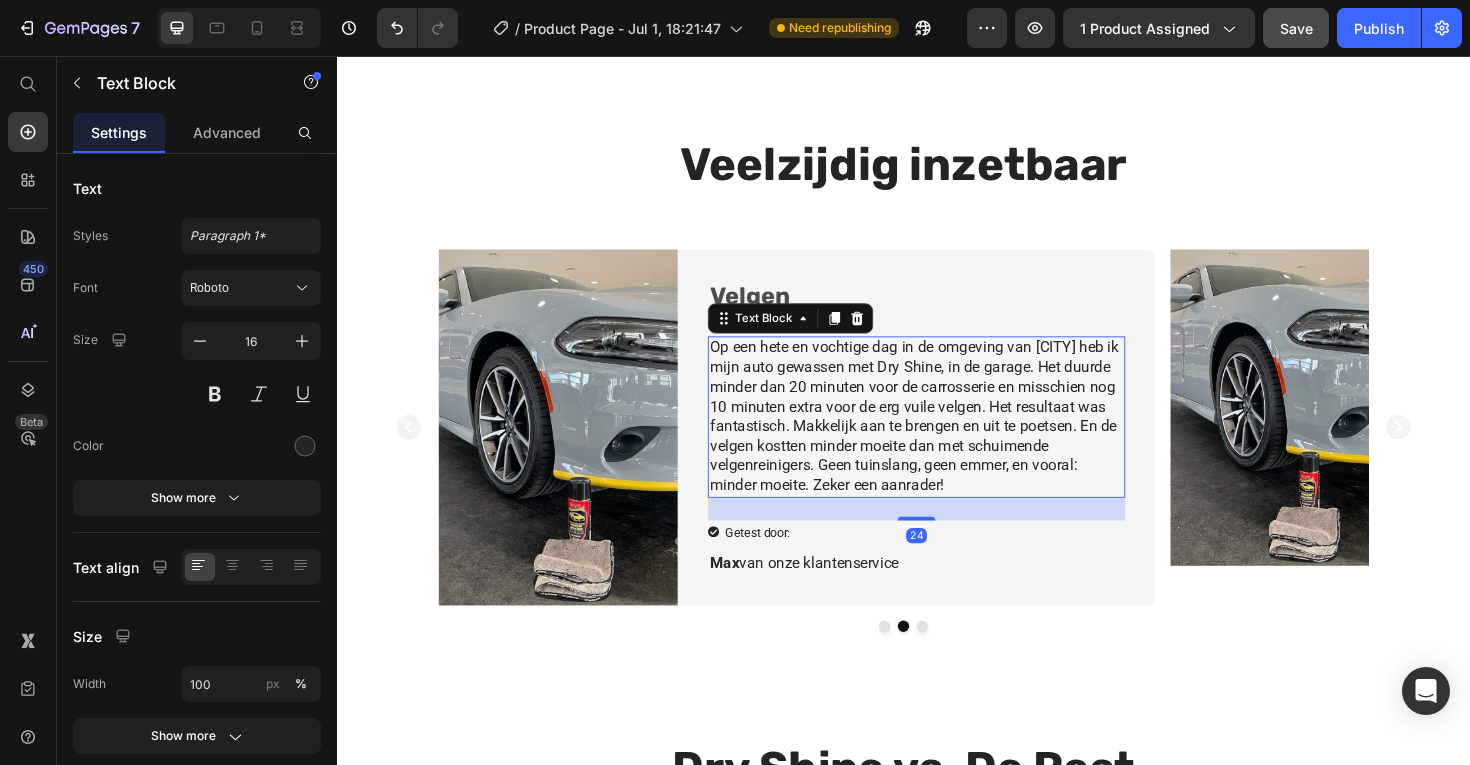 click on "Op een hete en vochtige dag in de omgeving van [CITY] heb ik mijn auto gewassen met Dry Shine, in de garage. Het duurde minder dan 20 minuten voor de carrosserie en misschien nog 10 minuten extra voor de erg vuile velgen. Het resultaat was fantastisch. Makkelijk aan te brengen en uit te poetsen. En de velgen kostten minder moeite dan met schuimende velgenreinigers. Geen tuinslang, geen emmer, en vooral: minder moeite. Zeker een aanrader!" at bounding box center [951, 438] 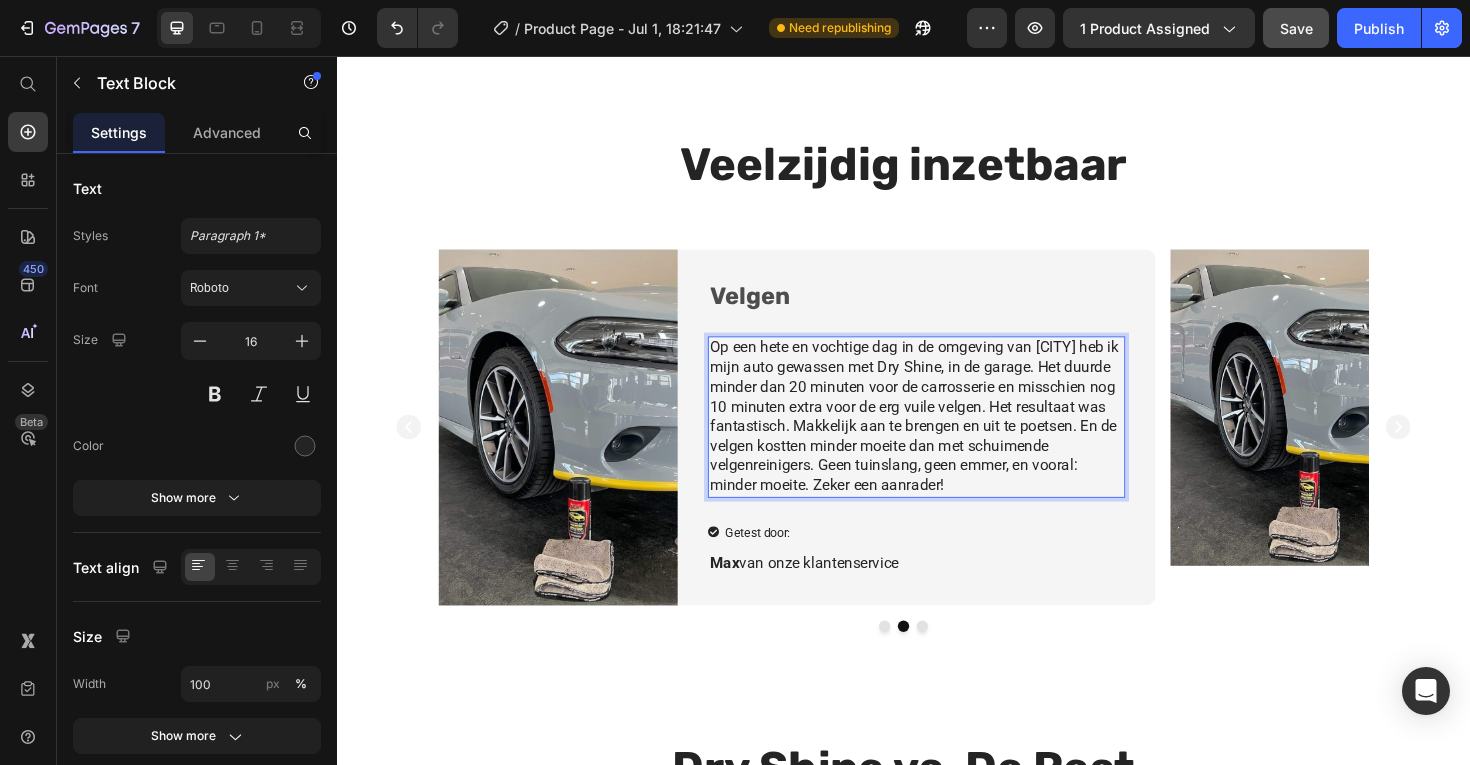 copy on "Op een hete en vochtige dag in de omgeving van [CITY] heb ik mijn auto gewassen met Dry Shine, in de garage. Het duurde minder dan 20 minuten voor de carrosserie en misschien nog 10 minuten extra voor de erg vuile velgen. Het resultaat was fantastisch. Makkelijk aan te brengen en uit te poetsen. En de velgen kostten minder moeite dan met schuimende velgenreinigers. Geen tuinslang, geen emmer, en vooral: minder moeite. Zeker een aanrader!" 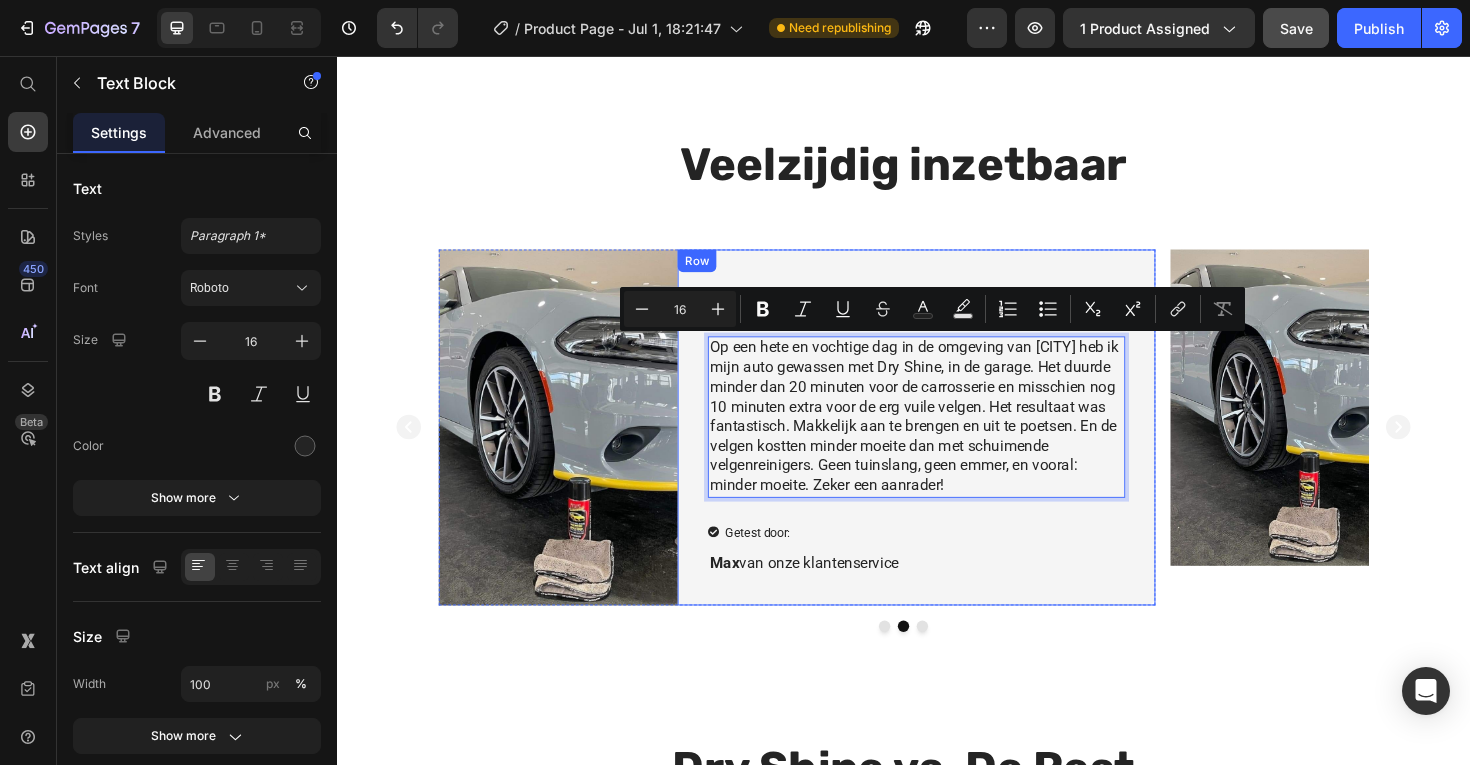 click on "Velgen Heading Op een hete en vochtige dag in de omgeving van [CITY] heb ik mijn auto gewassen met Dry Shine, in de garage. Het duurde minder dan 20 minuten voor de carrosserie en misschien nog 10 minuten extra voor de erg vuile velgen. Het resultaat was fantastisch. Makkelijk aan te brengen en uit te poetsen. En de velgen kostten minder moeite dan met schuimende velgenreinigers. Geen tuinslang, geen emmer, en vooral: minder moeite. Zeker een aanrader! Text Block   24 Getest door: Item List [PERSON]  van onze klantenservice Text Block" at bounding box center (951, 449) 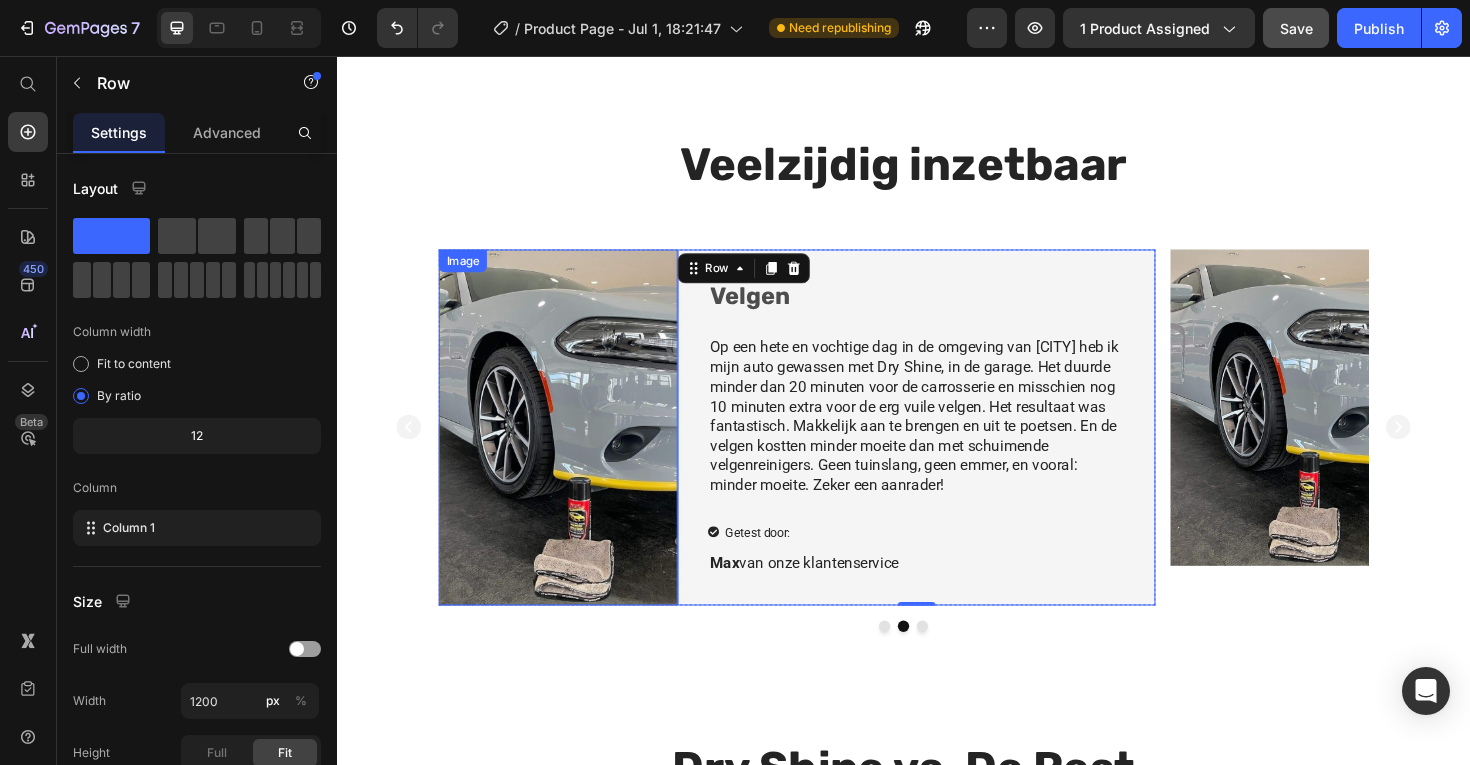 click at bounding box center (571, 449) 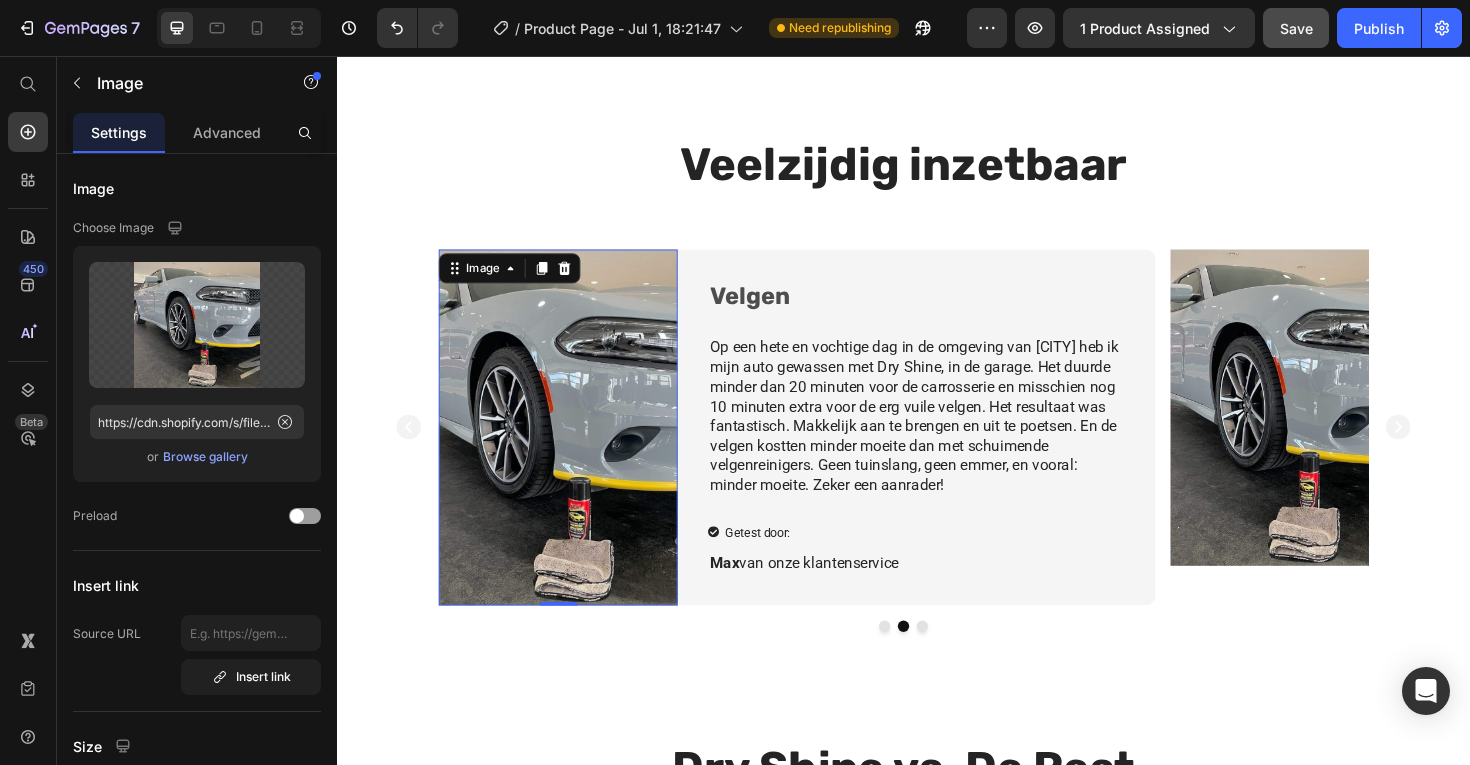 click on "Image" at bounding box center [520, 281] 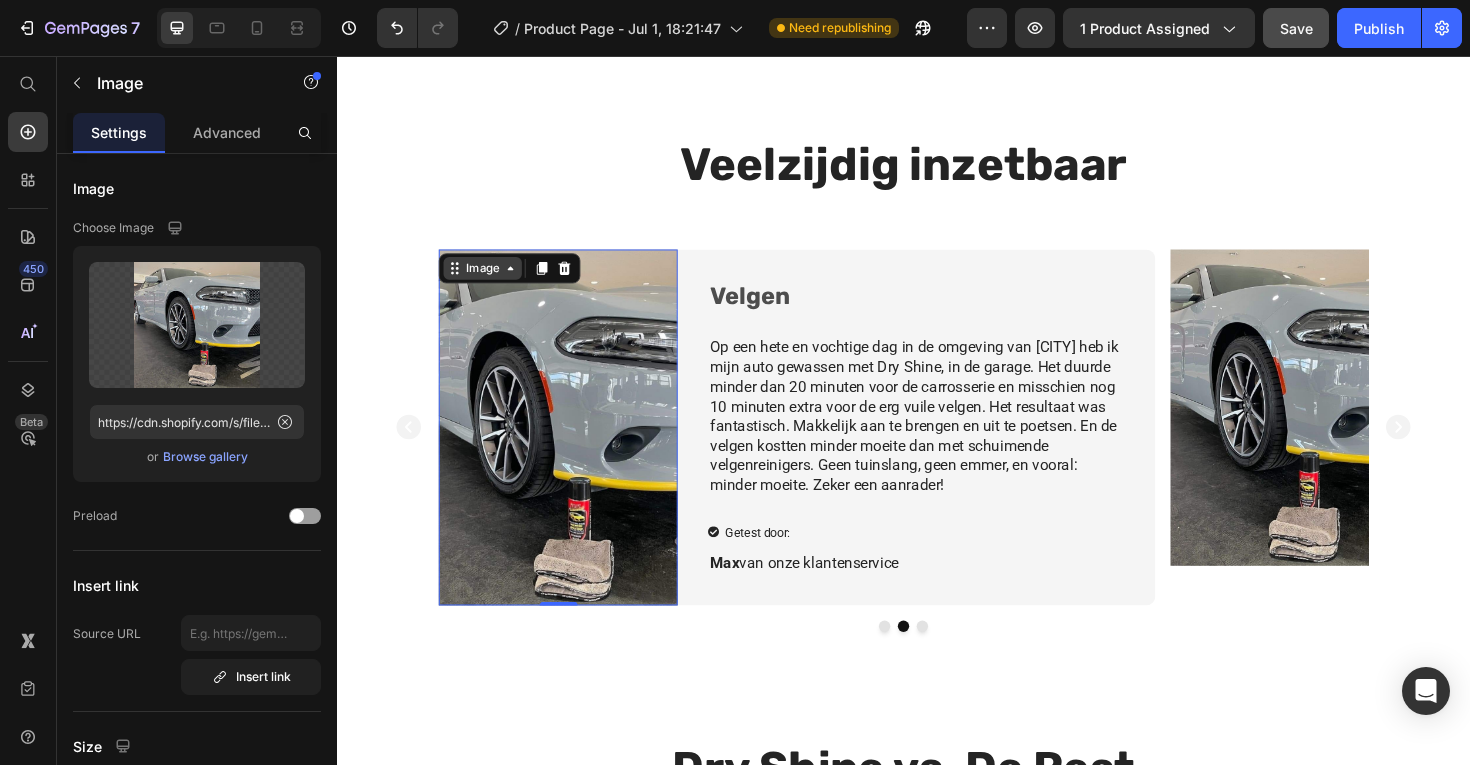 click on "Image" at bounding box center [491, 281] 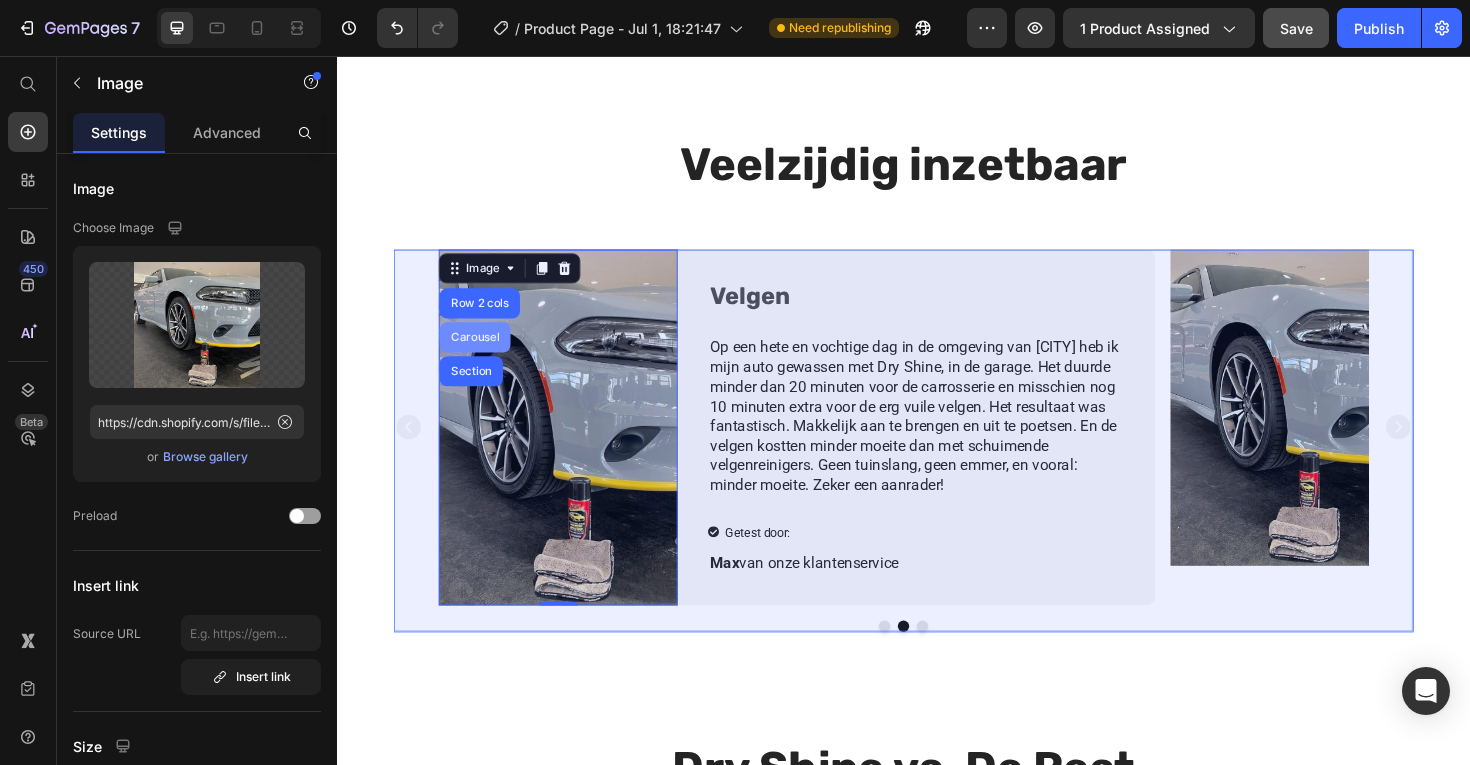click on "Carousel" at bounding box center [483, 354] 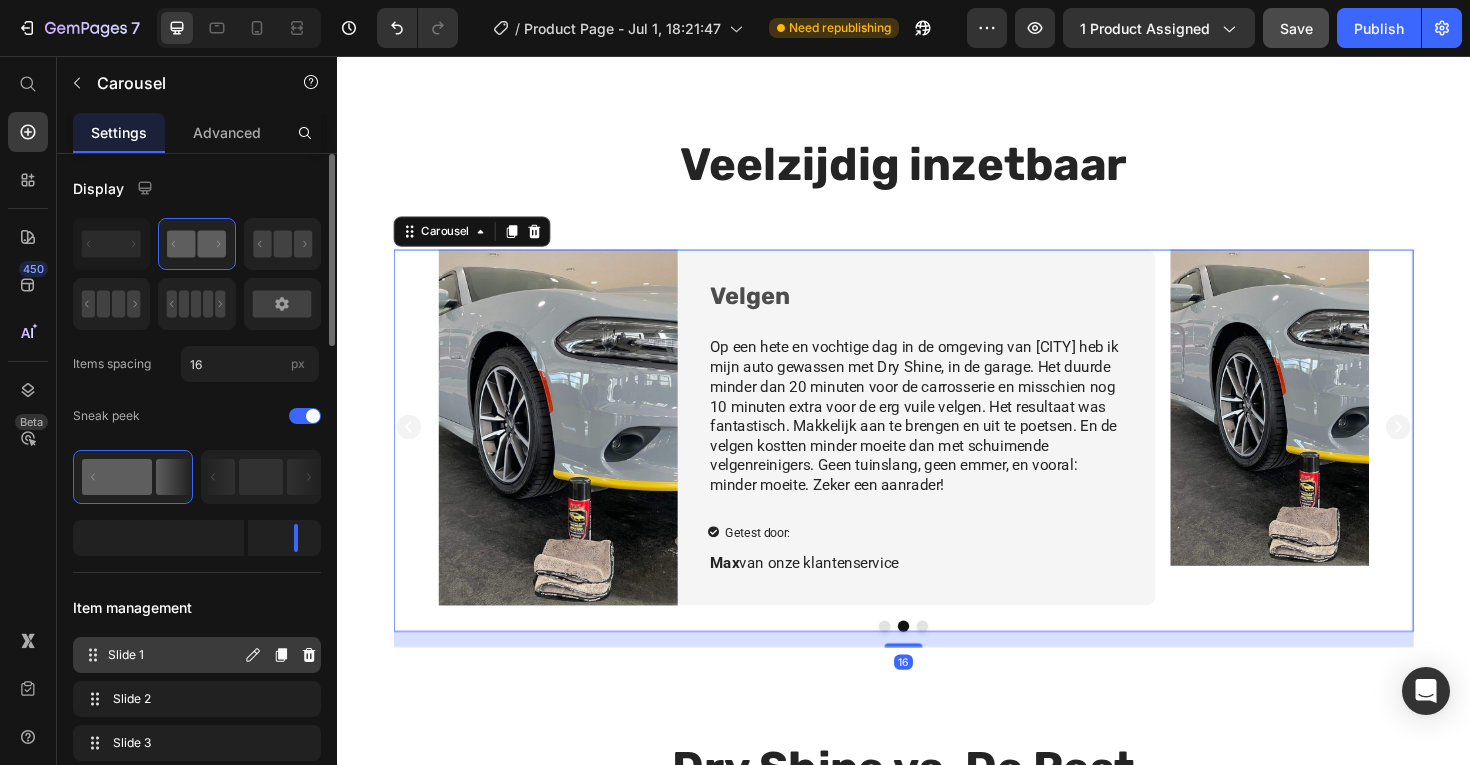 click on "Slide 1" at bounding box center [174, 655] 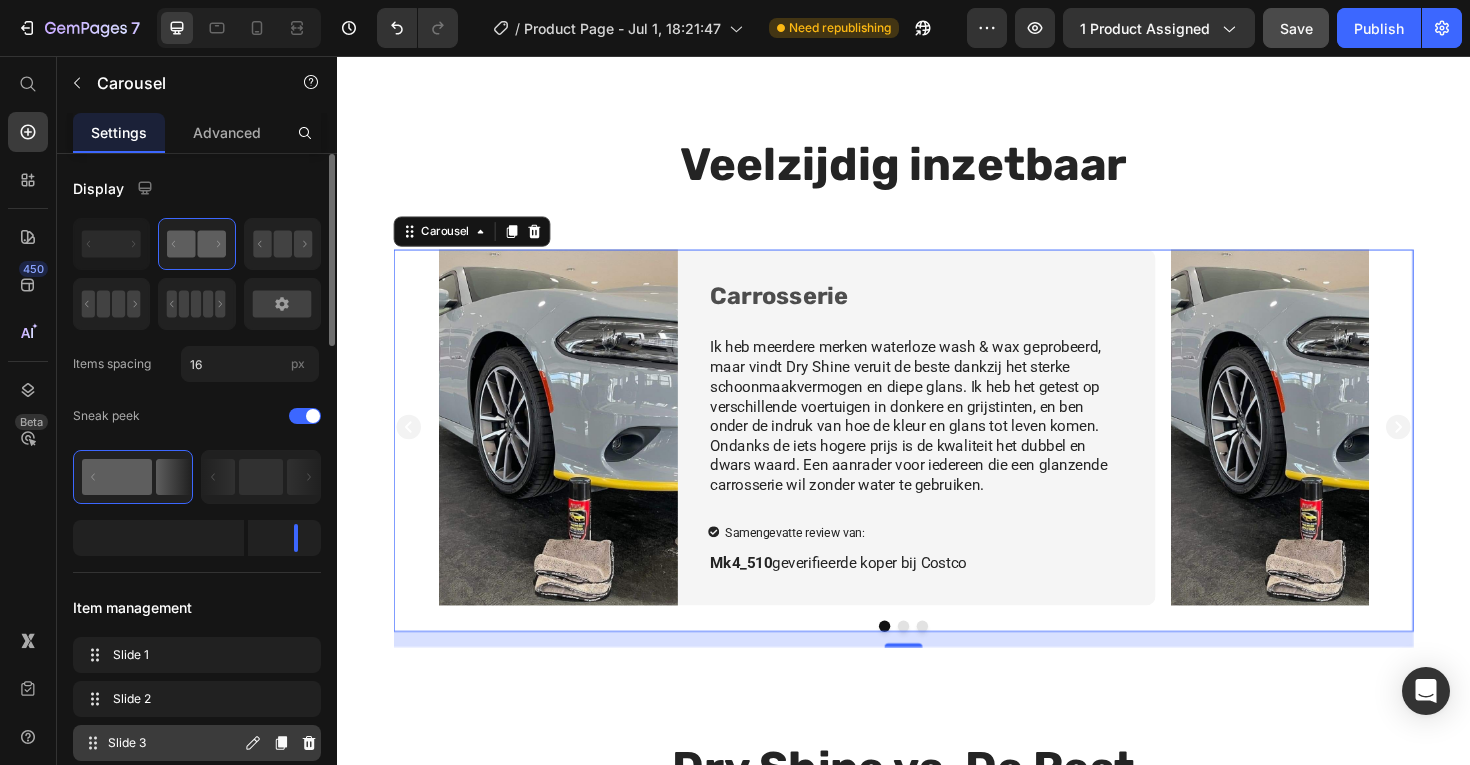 click on "Slide 3 Slide 3" at bounding box center (161, 743) 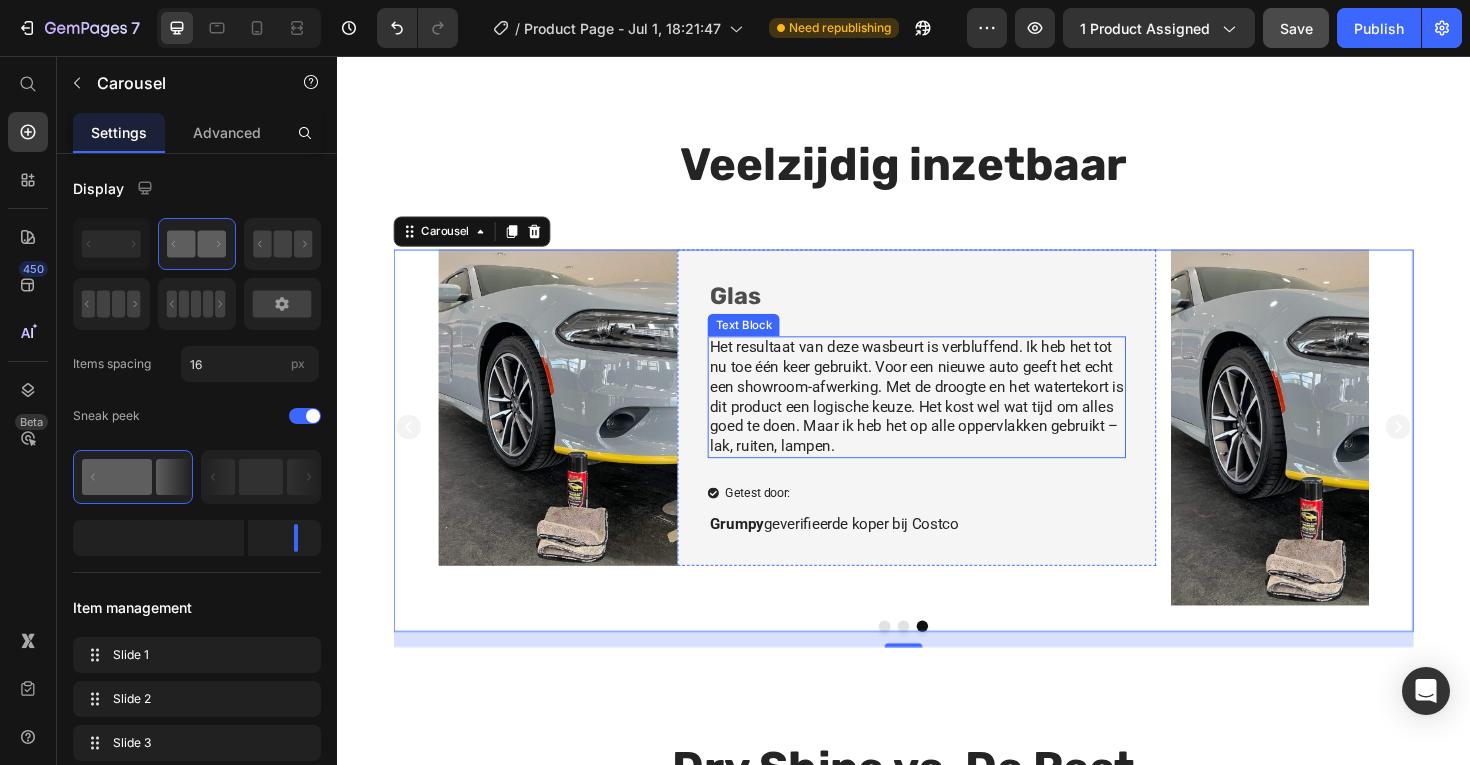 click on "Het resultaat van deze wasbeurt is verbluffend. Ik heb het tot nu toe één keer gebruikt. Voor een nieuwe auto geeft het echt een showroom-afwerking. Met de droogte en het watertekort is dit product een logische keuze. Het kost wel wat tijd om alles goed te doen. Maar ik heb het op alle oppervlakken gebruikt – lak, ruiten, lampen." at bounding box center [951, 417] 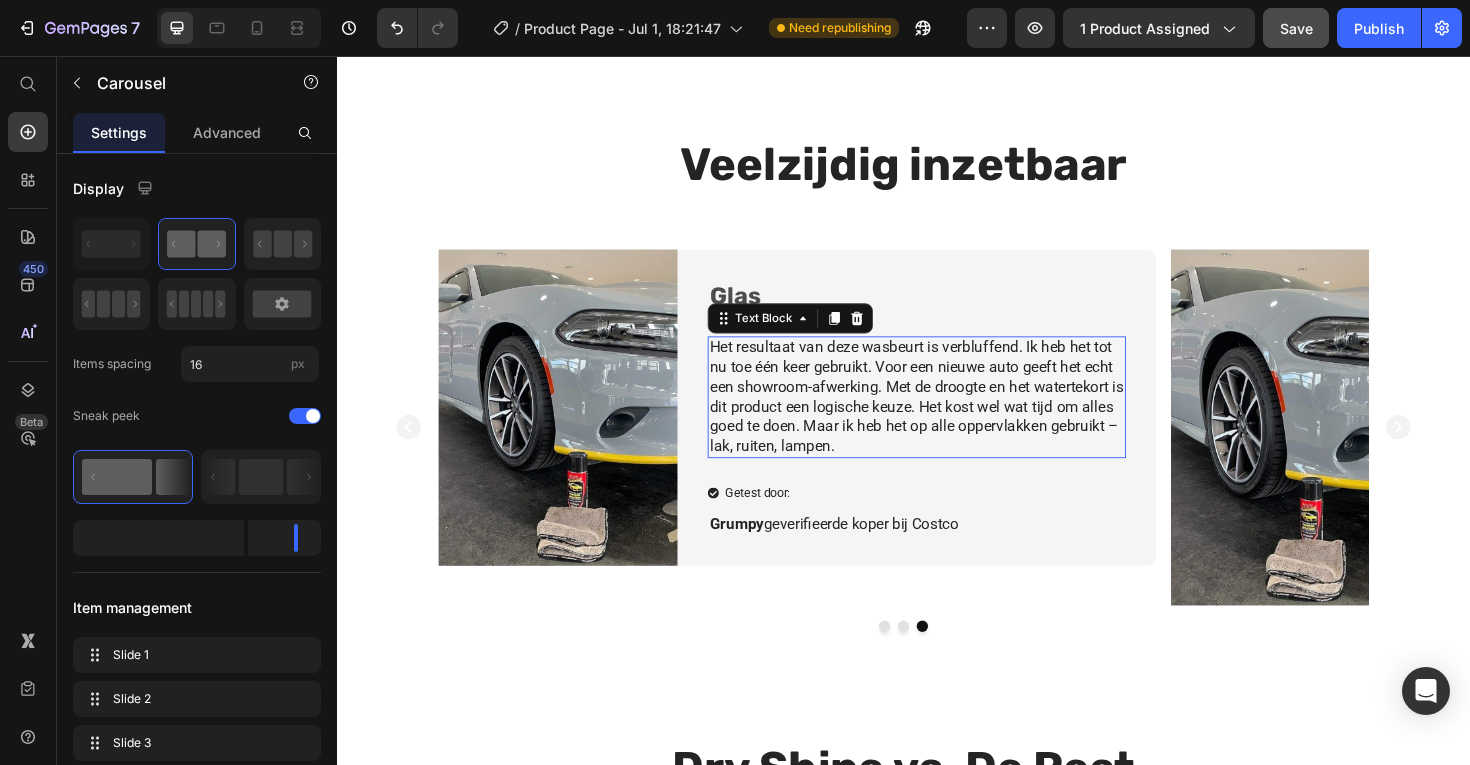 click on "Het resultaat van deze wasbeurt is verbluffend. Ik heb het tot nu toe één keer gebruikt. Voor een nieuwe auto geeft het echt een showroom-afwerking. Met de droogte en het watertekort is dit product een logische keuze. Het kost wel wat tijd om alles goed te doen. Maar ik heb het op alle oppervlakken gebruikt – lak, ruiten, lampen." at bounding box center [951, 417] 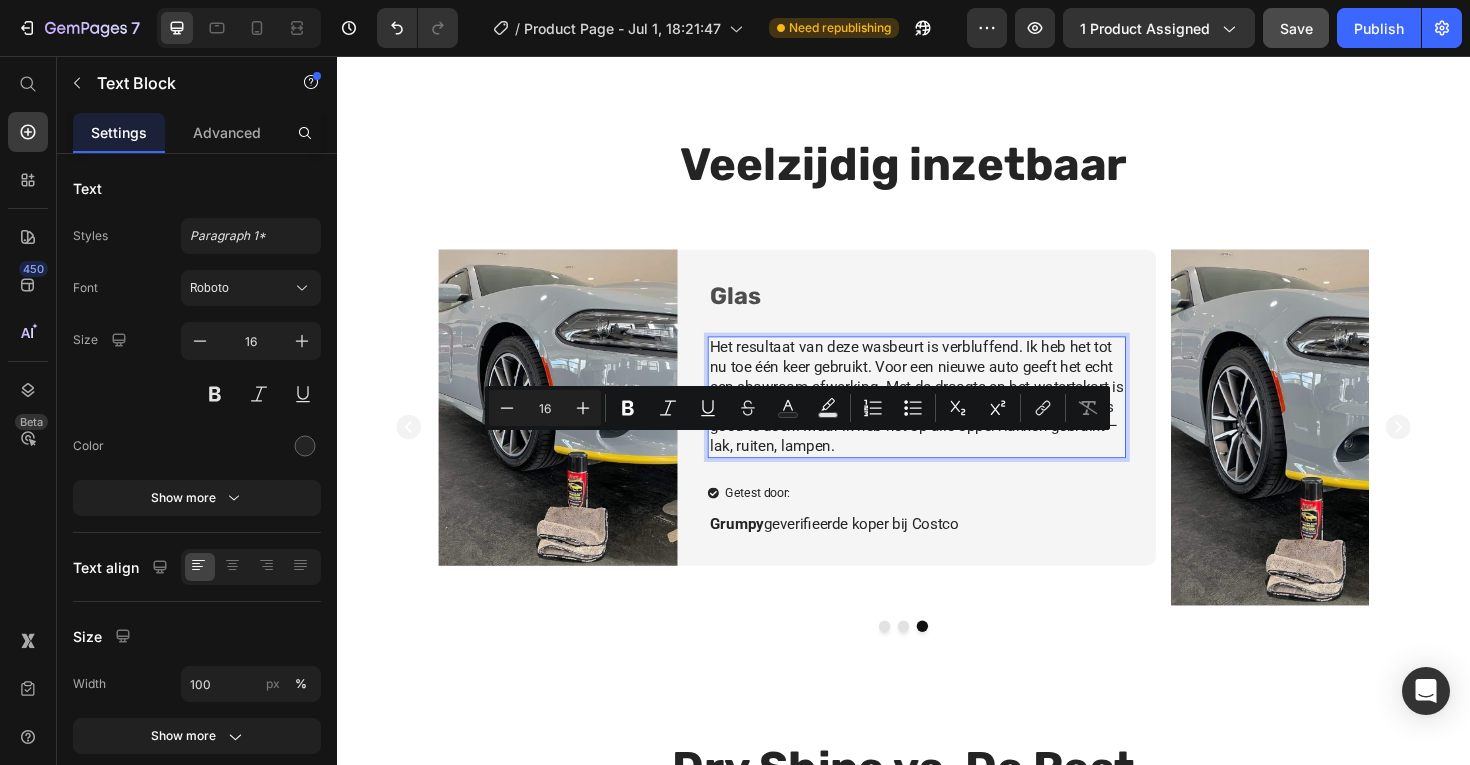 click on "Het resultaat van deze wasbeurt is verbluffend. Ik heb het tot nu toe één keer gebruikt. Voor een nieuwe auto geeft het echt een showroom-afwerking. Met de droogte en het watertekort is dit product een logische keuze. Het kost wel wat tijd om alles goed te doen. Maar ik heb het op alle oppervlakken gebruikt – lak, ruiten, lampen." at bounding box center (951, 417) 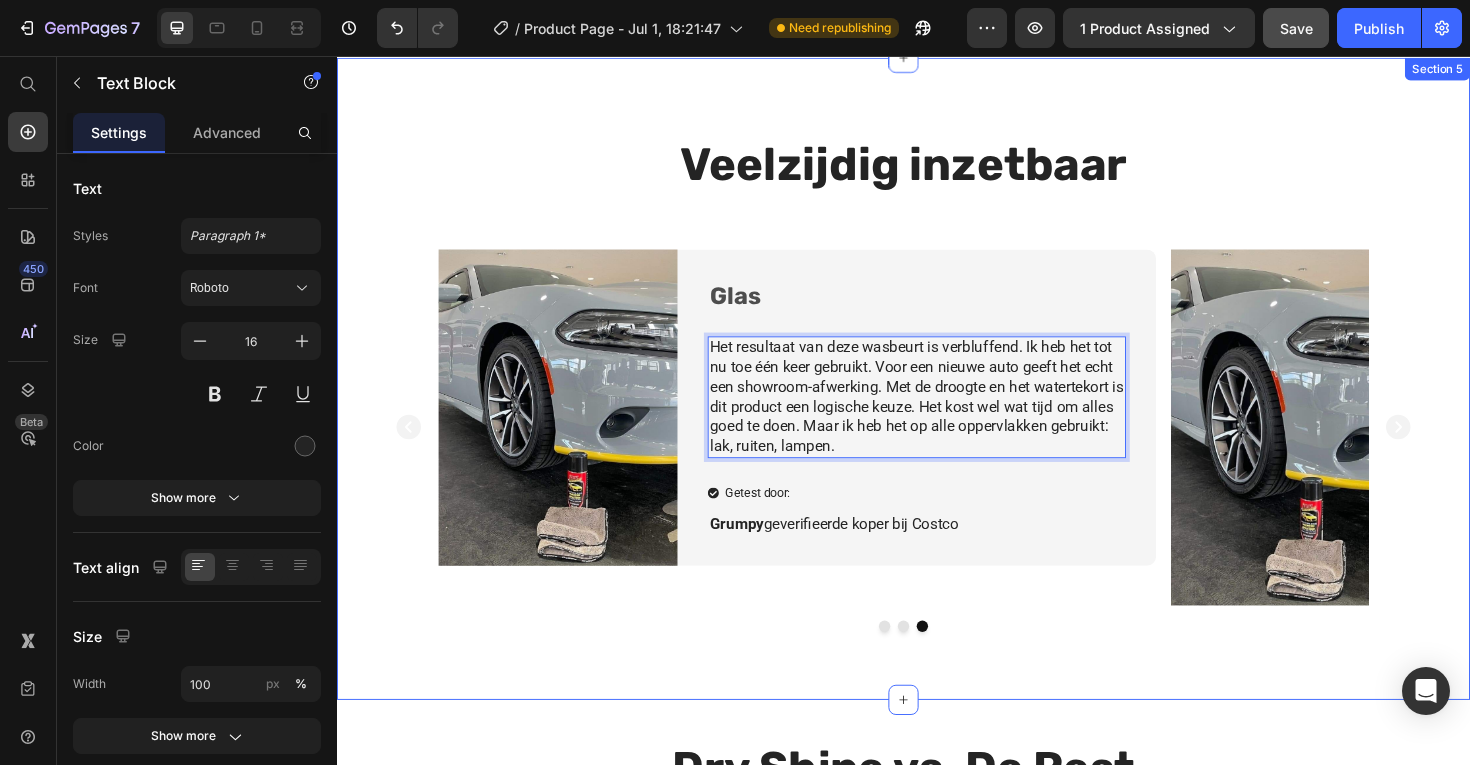 click on "Veelzijdig inzetbaar Heading               Image Carrosserie Heading Ik heb meerdere merken waterloze wash & wax geprobeerd, maar vindt Dry Shine veruit de beste dankzij het sterke schoonmaakvermogen en diepe glans. Ik heb het getest op verschillende voertuigen in donkere en grijstinten, en ben onder de indruk van hoe de kleur en glans tot leven komen. Ondanks de iets hogere prijs is de kwaliteit het dubbel en dwars waard. Een aanrader voor iedereen die een glanzende carrosserie wil zonder water te gebruiken. Text Block Samengevatte review van: Item List [PERSON]  geverifieerde koper bij Costco Text Block Row Row Image Velgen Heading Text Block Getest door: Item List [PERSON]  van onze klantenservice Text Block Row Row Image Glas Heading Text Block   24 Getest door: Item List [PERSON]  geverifieerde koper bij Costco Text Block Row Row               Carousel Section 5" at bounding box center [937, 398] 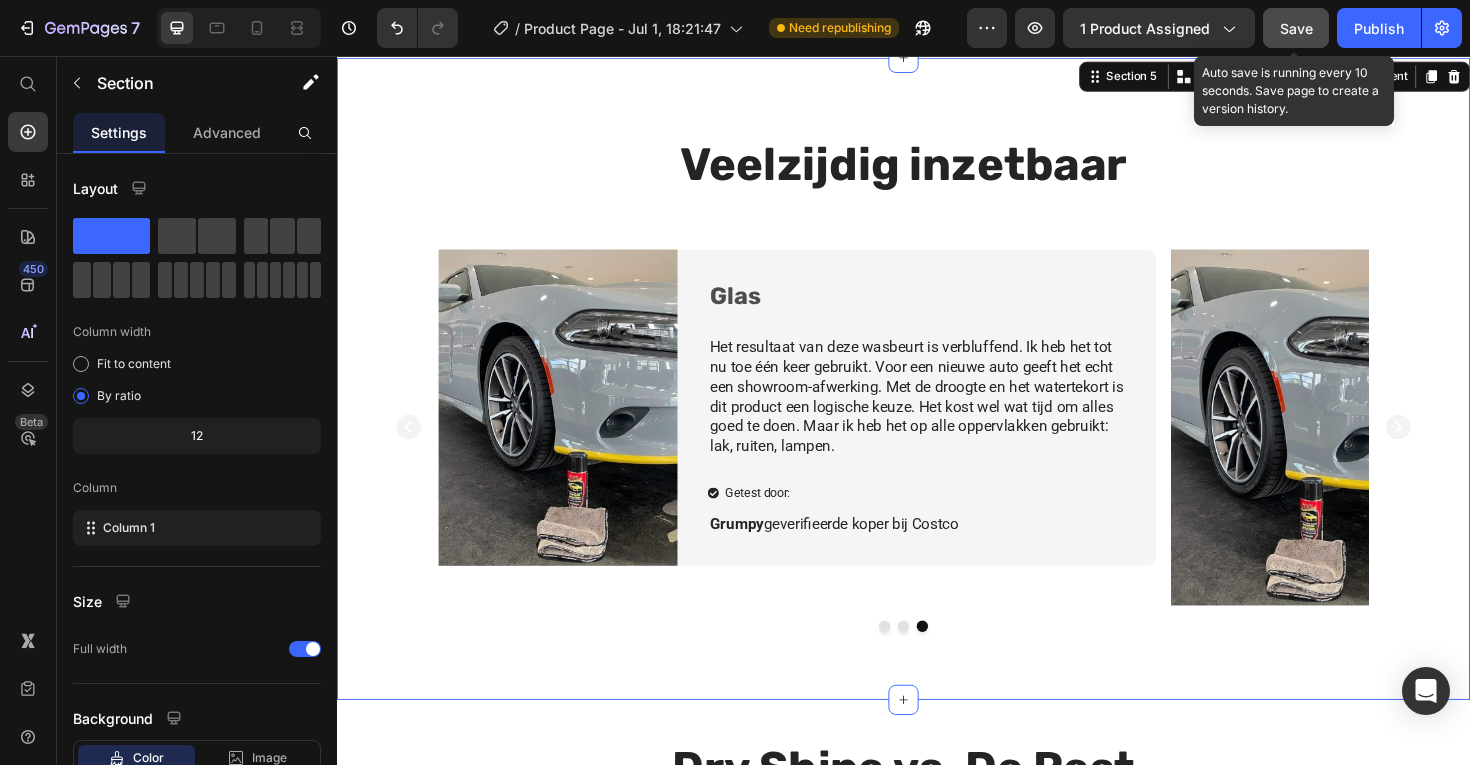 click on "Save" at bounding box center (1296, 28) 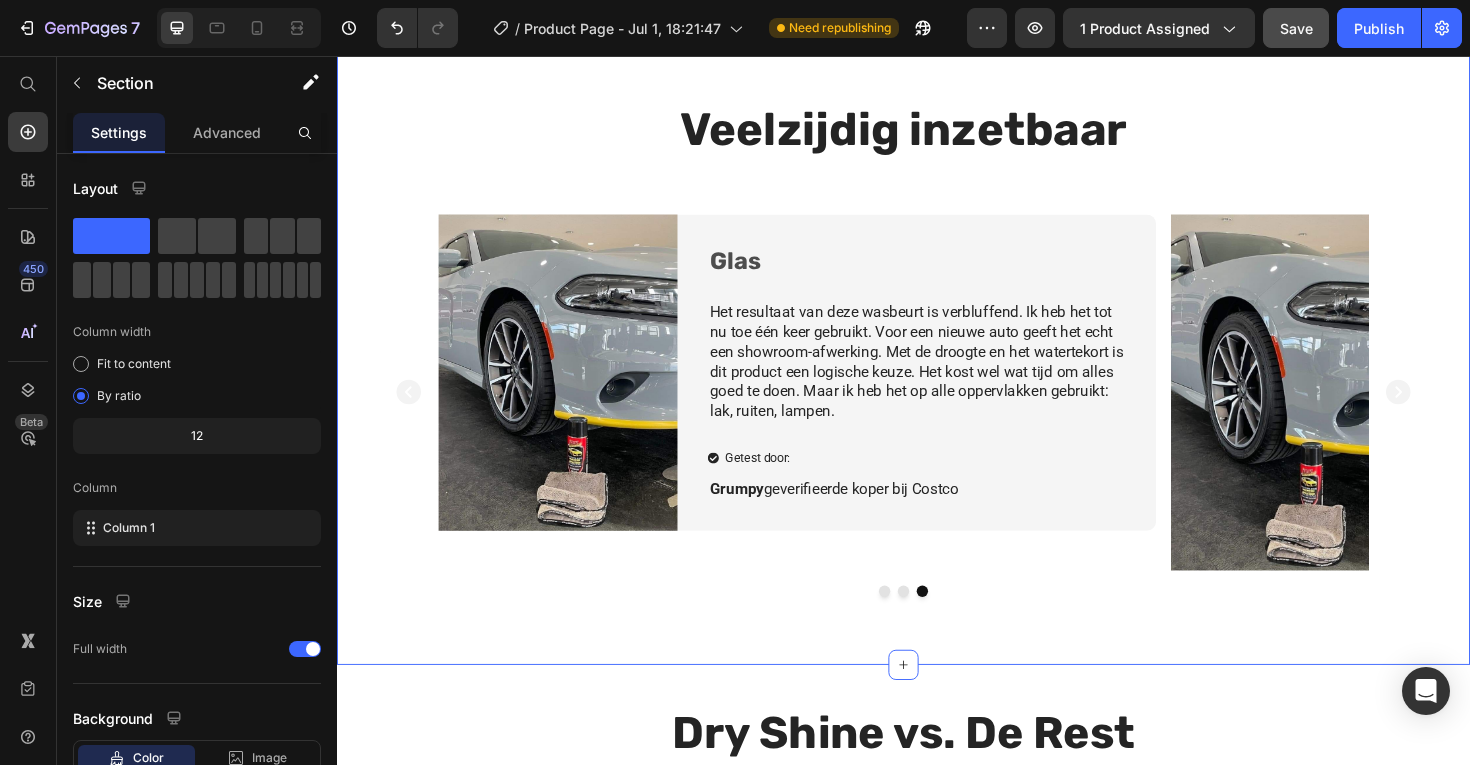 scroll, scrollTop: 1411, scrollLeft: 0, axis: vertical 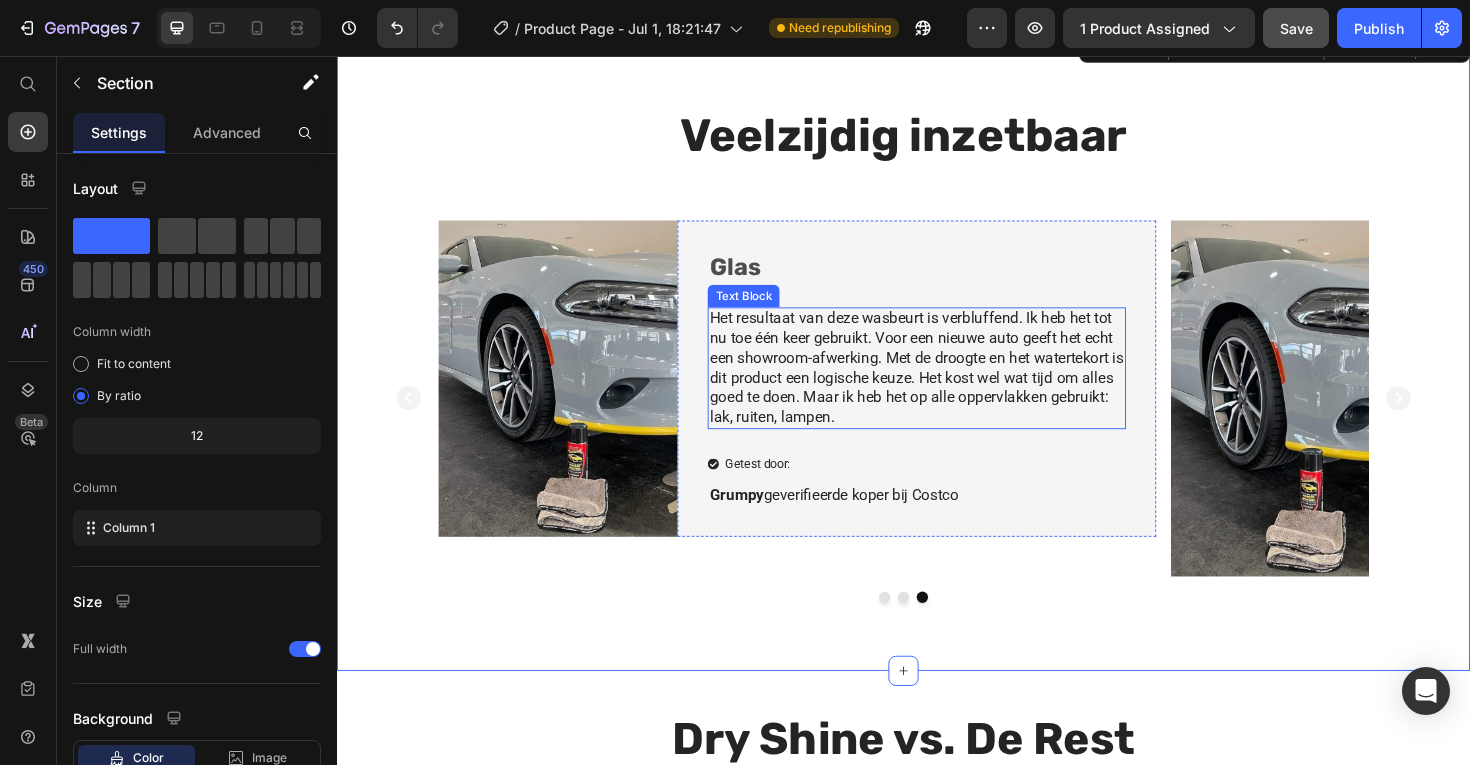 click on "Het resultaat van deze wasbeurt is verbluffend. Ik heb het tot nu toe één keer gebruikt. Voor een nieuwe auto geeft het echt een showroom-afwerking. Met de droogte en het watertekort is dit product een logische keuze. Het kost wel wat tijd om alles goed te doen. Maar ik heb het op alle oppervlakken gebruikt: lak, ruiten, lampen." at bounding box center [951, 386] 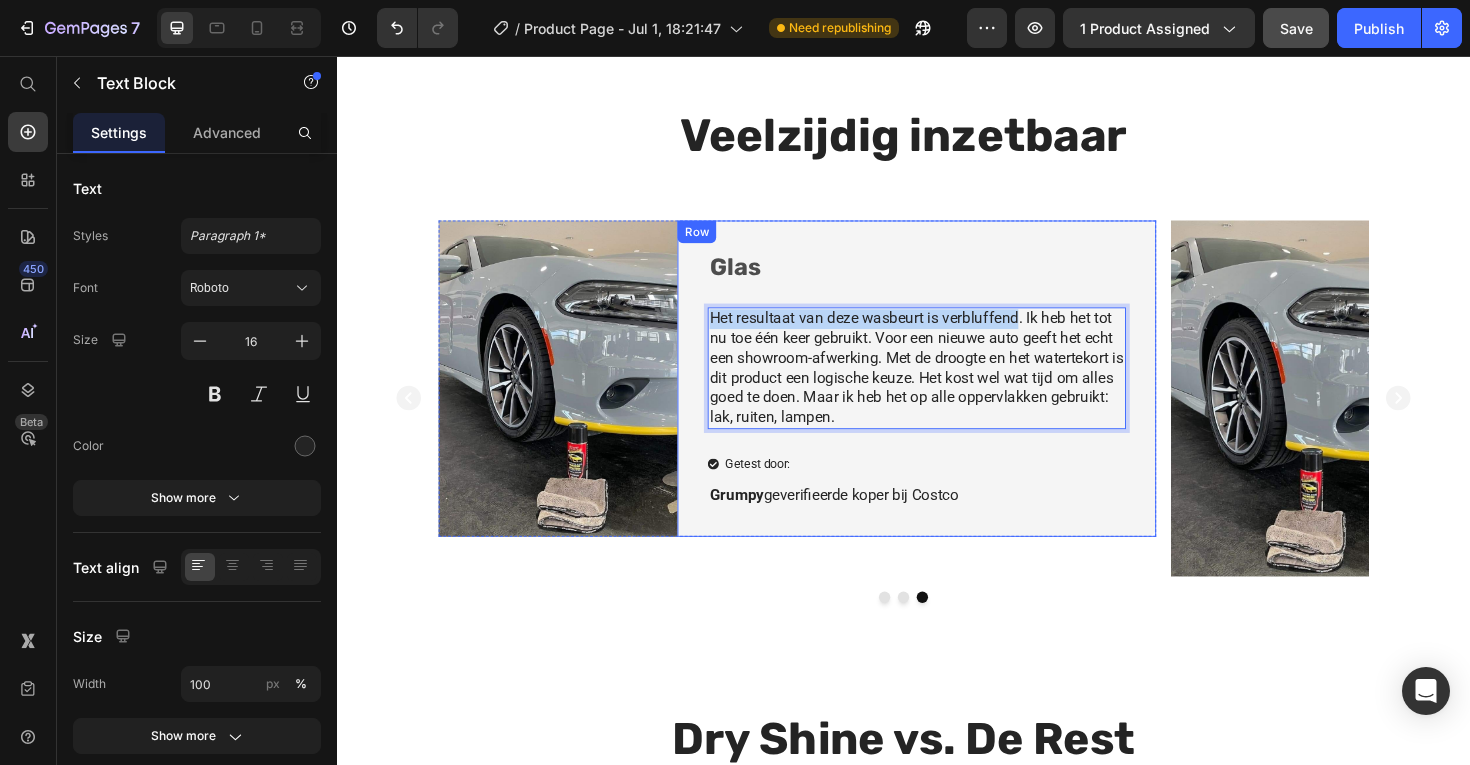 drag, startPoint x: 1061, startPoint y: 336, endPoint x: 759, endPoint y: 320, distance: 302.42355 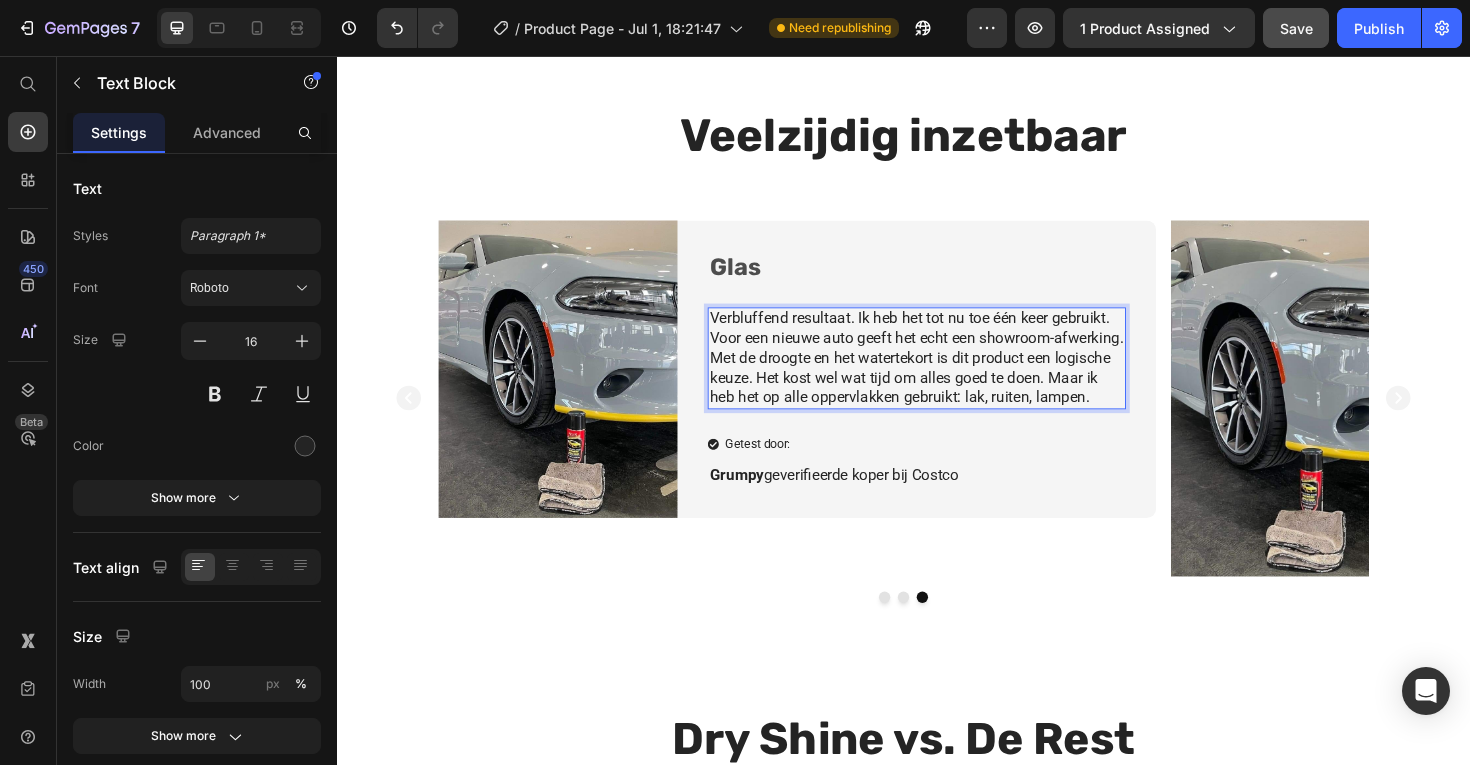 click on "Verbluffend resultaat. Ik heb het tot nu toe één keer gebruikt. Voor een nieuwe auto geeft het echt een showroom-afwerking. Met de droogte en het watertekort is dit product een logische keuze. Het kost wel wat tijd om alles goed te doen. Maar ik heb het op alle oppervlakken gebruikt: lak, ruiten, lampen." at bounding box center (951, 376) 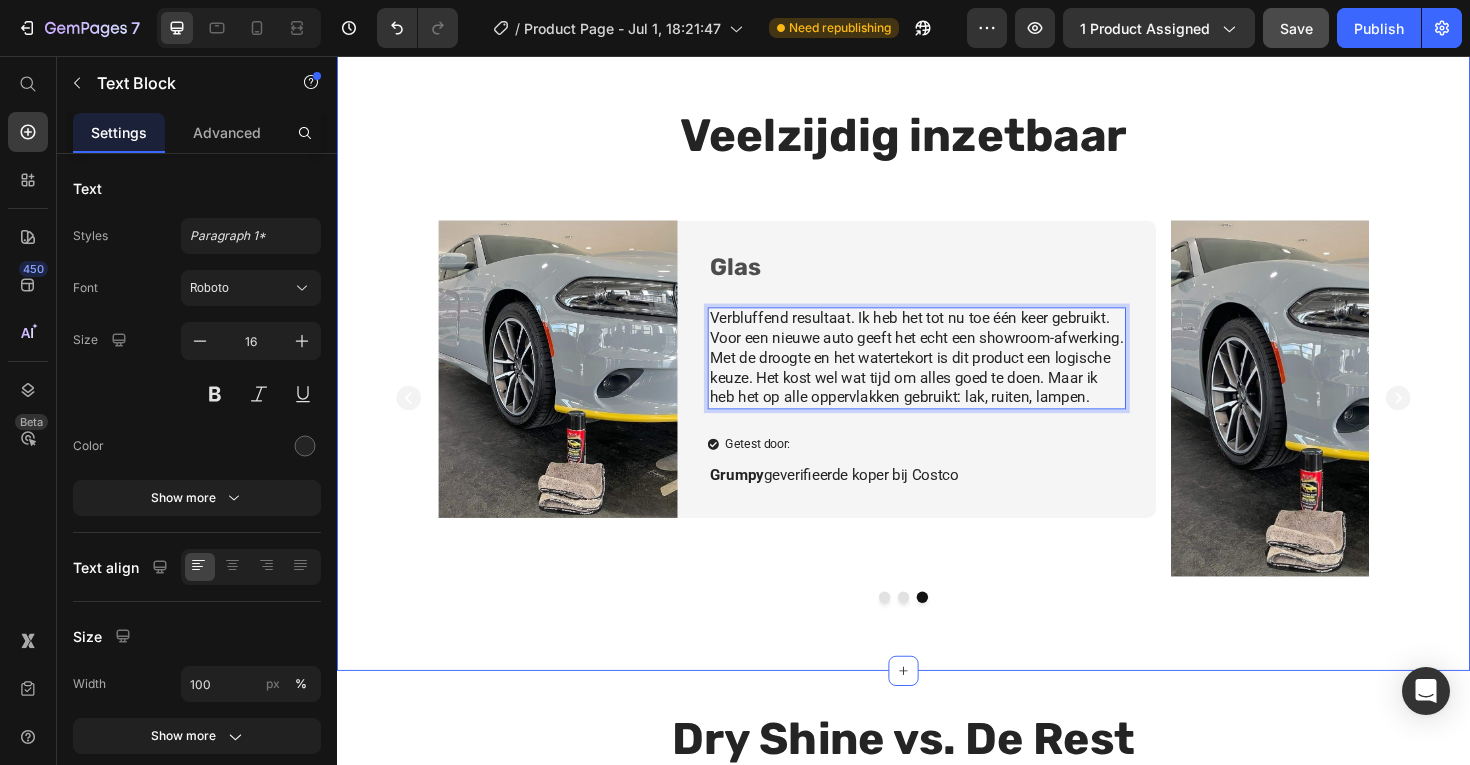 click on "Veelzijdig inzetbaar Heading               Image Carrosserie Heading Ik heb meerdere merken waterloze wash & wax geprobeerd, maar vindt Dry Shine veruit de beste dankzij het sterke schoonmaakvermogen en diepe glans. Ik heb het getest op verschillende voertuigen in donkere en grijstinten, en ben onder de indruk van hoe de kleur en glans tot leven komen. Ondanks de iets hogere prijs is de kwaliteit het dubbel en dwars waard. Een aanrader voor iedereen die een glanzende carrosserie wil zonder water te gebruiken. Text Block Samengevatte review van: Item List [PERSON]  geverifieerde koper bij Costco Text Block Row Row Image Velgen Heading Text Block Getest door: Item List [PERSON]  van onze klantenservice Text Block Row Row Image Glas Heading Text Block   24 Getest door: Item List [PERSON]  geverifieerde koper bij Costco Text Block Row Row               Carousel Section 5" at bounding box center [937, 367] 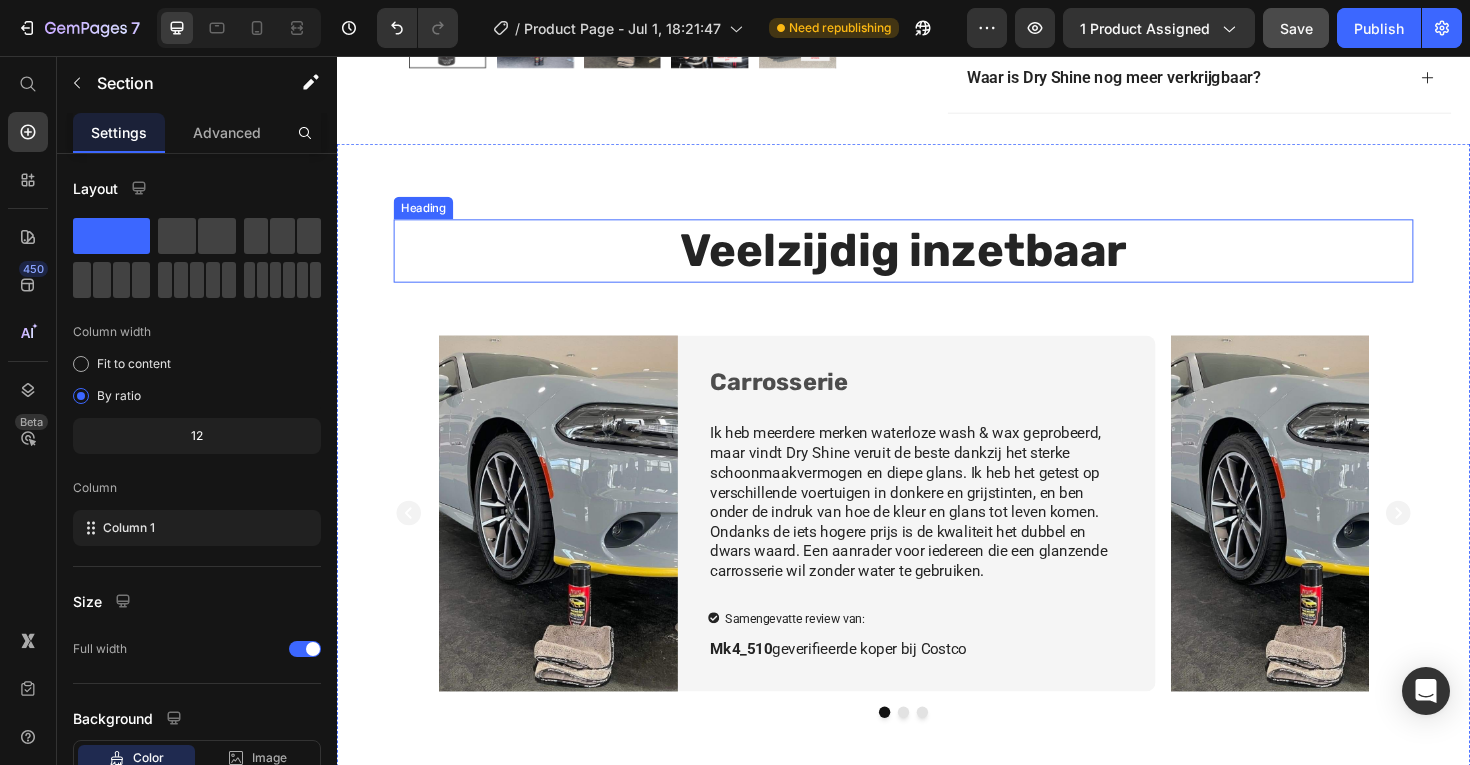 scroll, scrollTop: 1259, scrollLeft: 0, axis: vertical 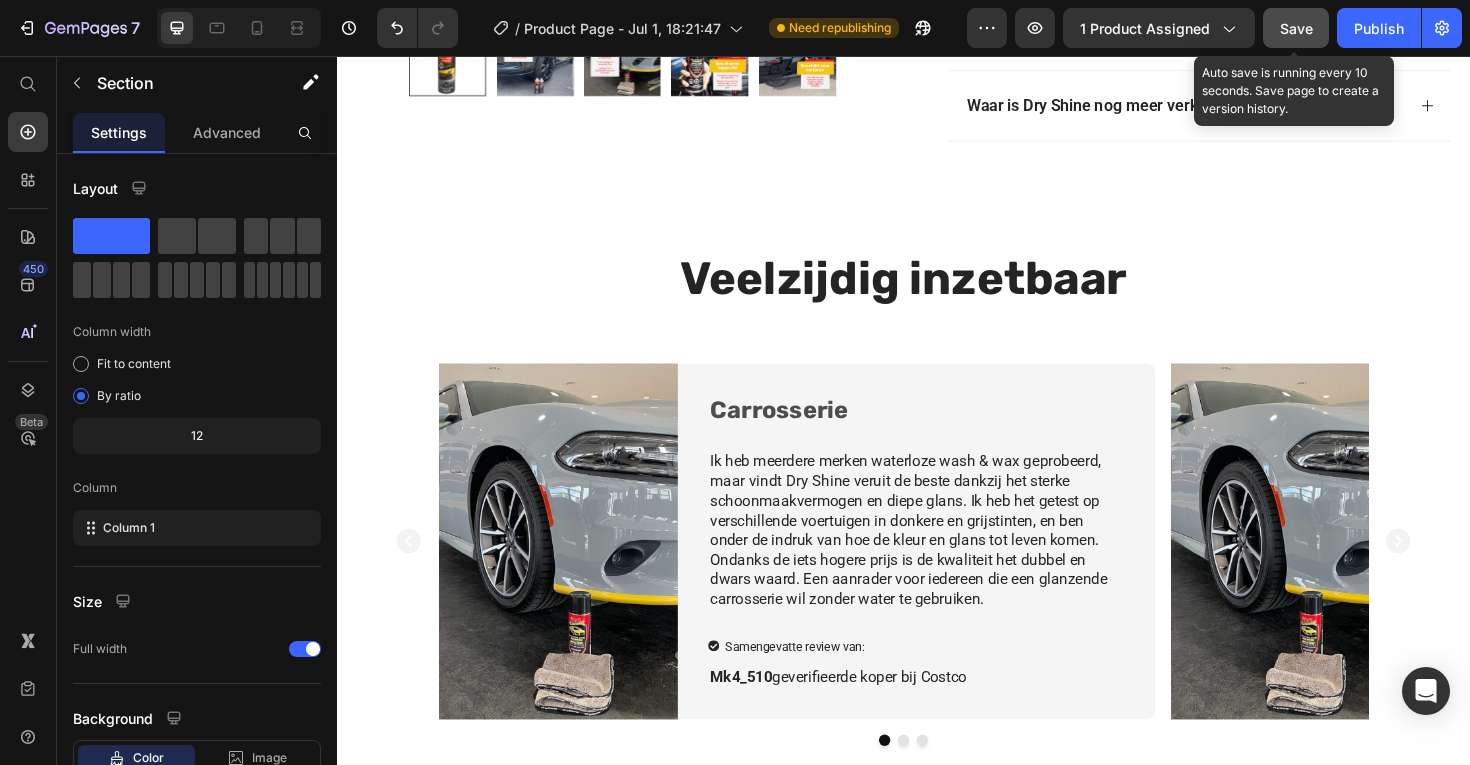click on "Save" 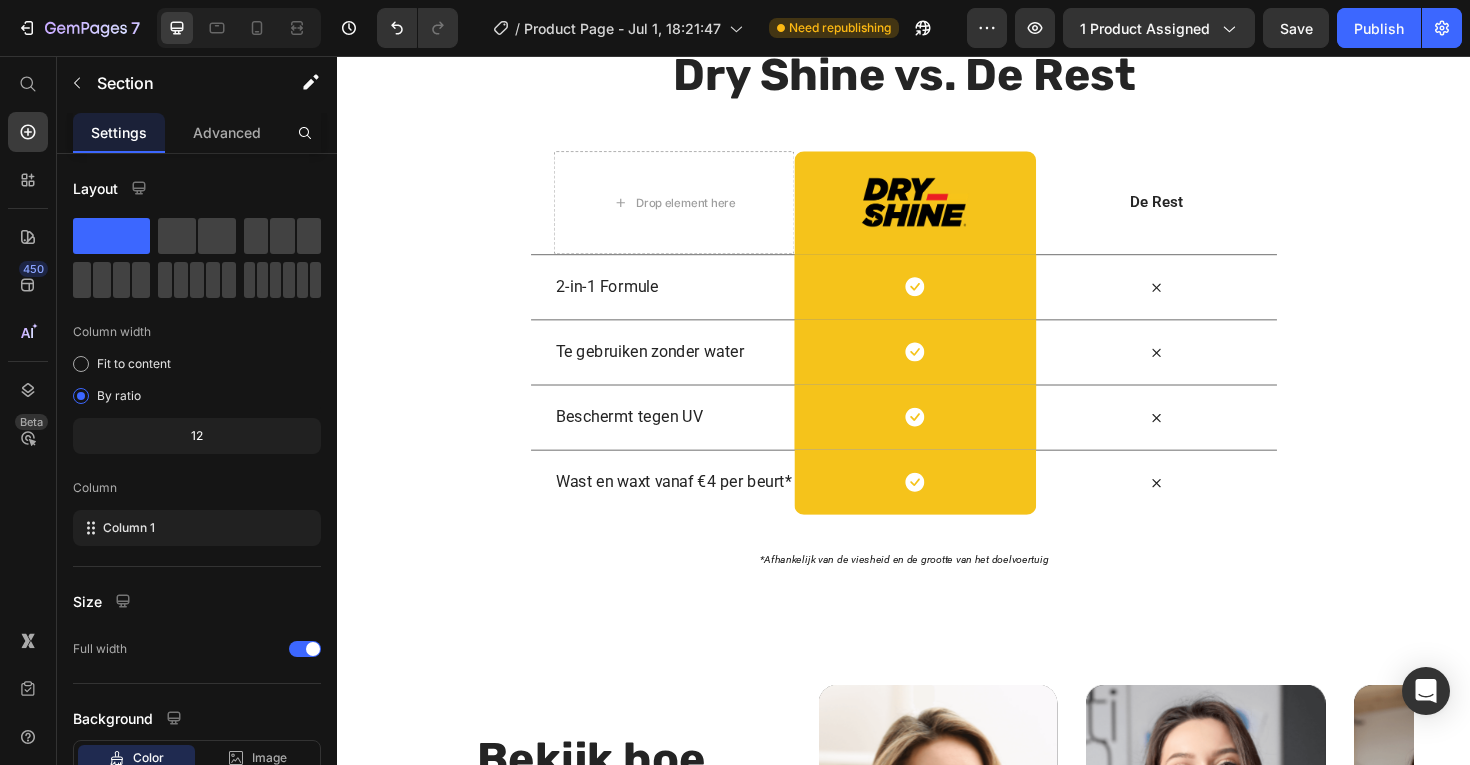 scroll, scrollTop: 2117, scrollLeft: 0, axis: vertical 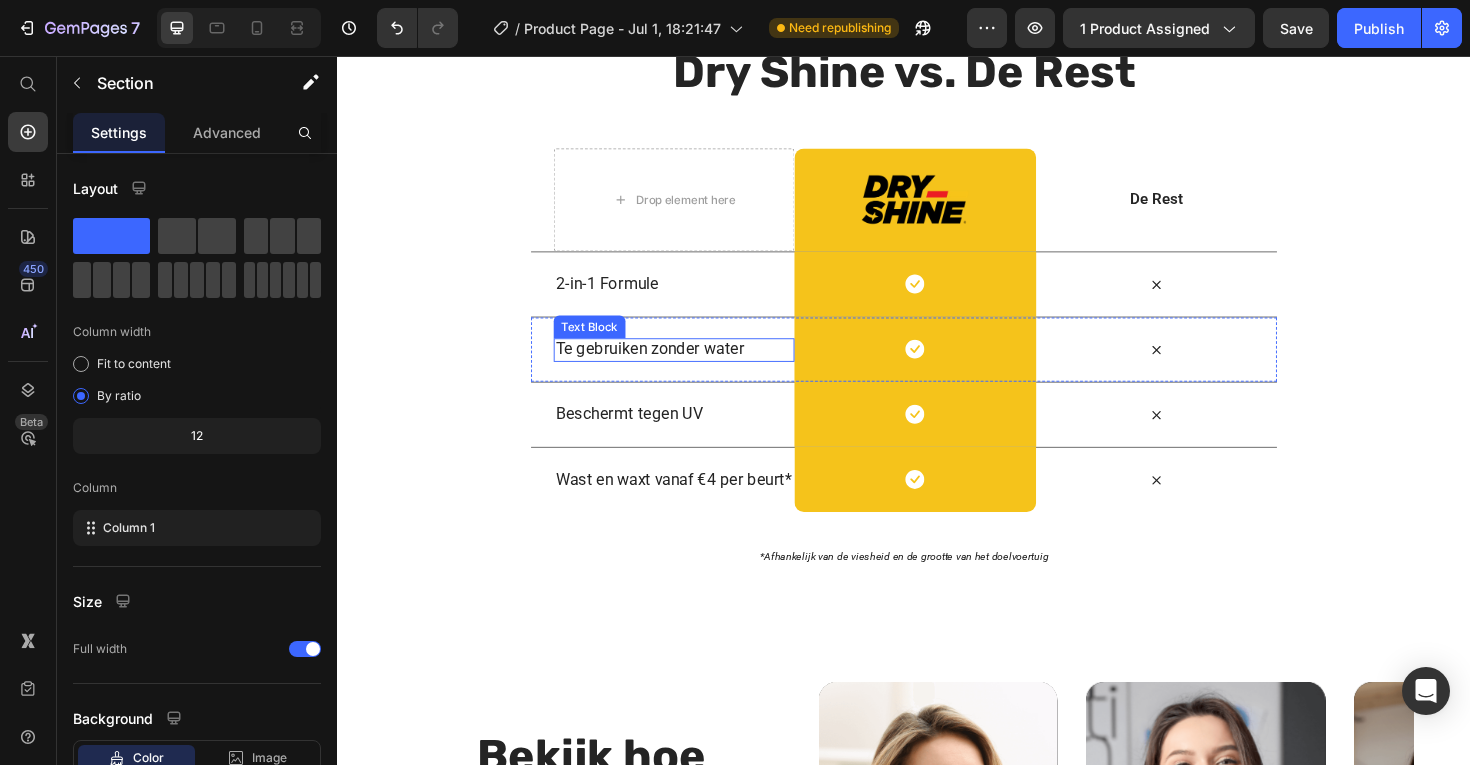click on "Te gebruiken zonder water" at bounding box center [693, 366] 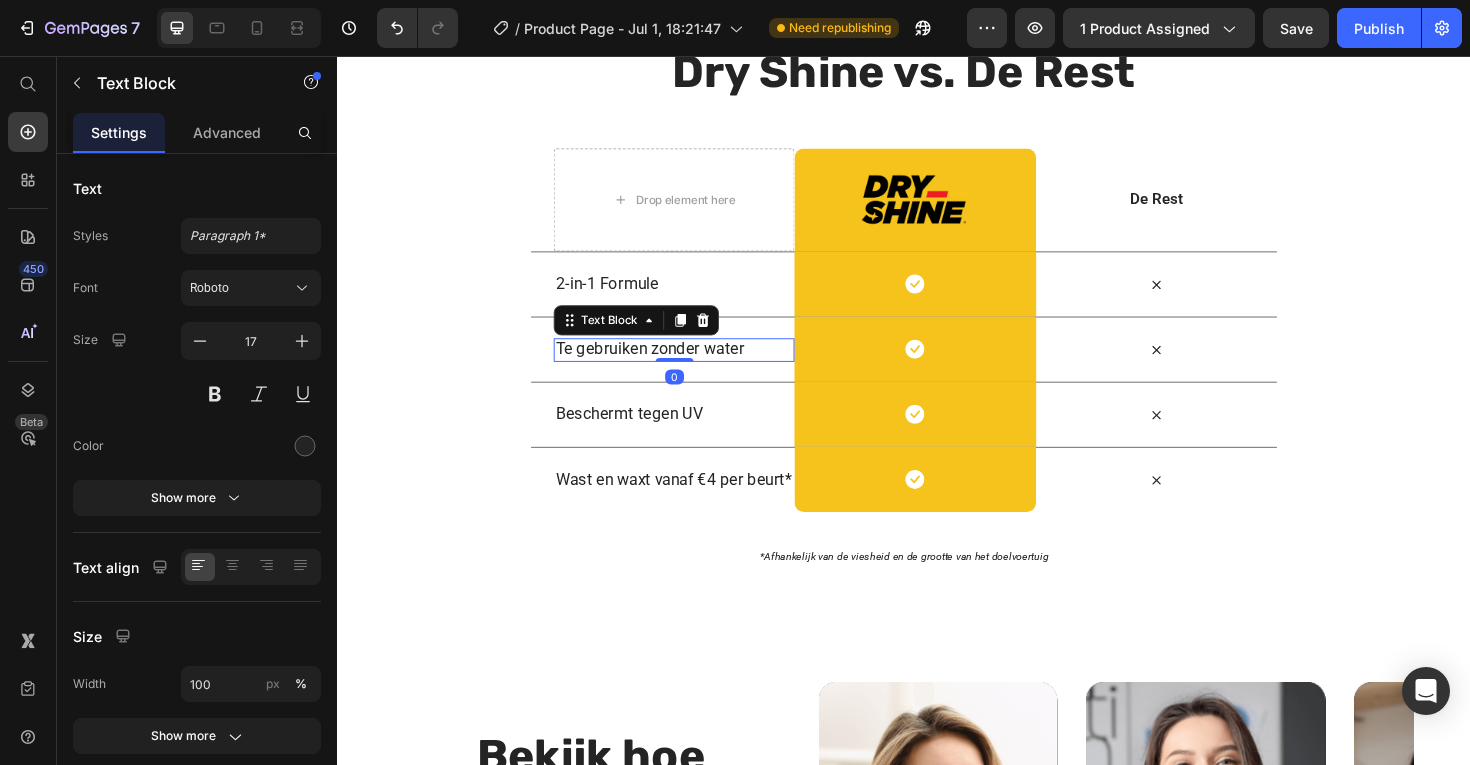click on "Te gebruiken zonder water" at bounding box center [693, 366] 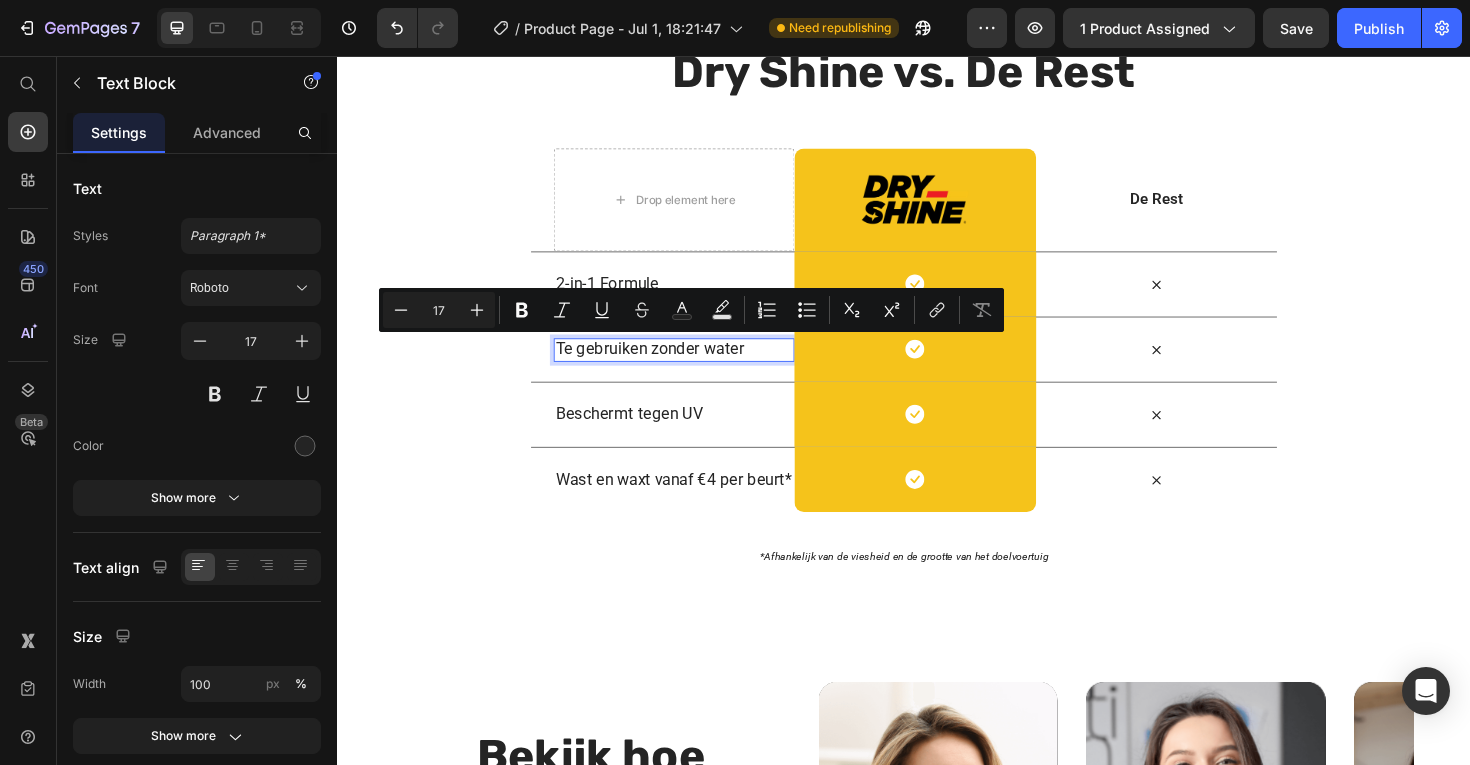 click on "Te gebruiken zonder water" at bounding box center [693, 366] 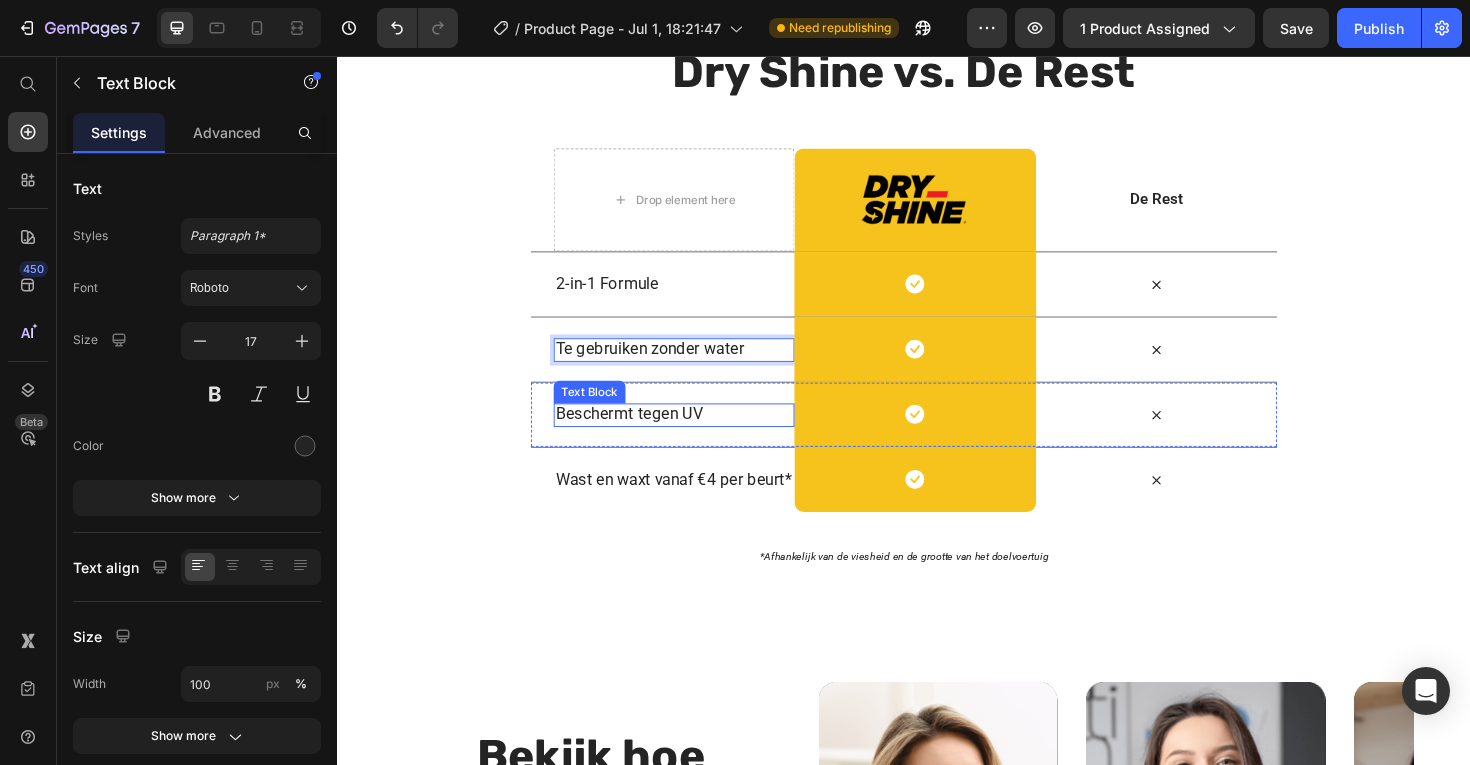 click on "Beschermt tegen UV" at bounding box center (693, 435) 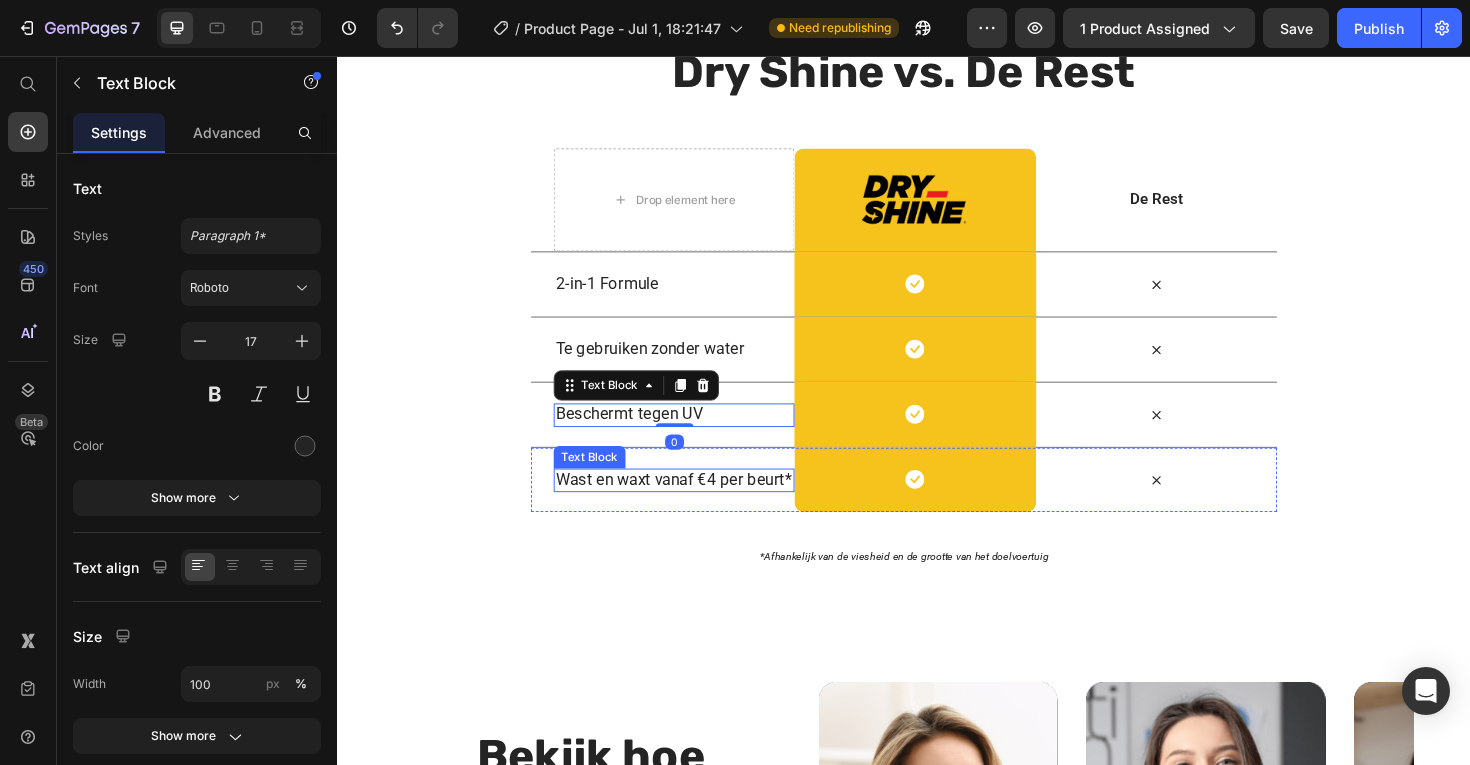 click on "Wast en waxt vanaf €4 per beurt*" at bounding box center [693, 504] 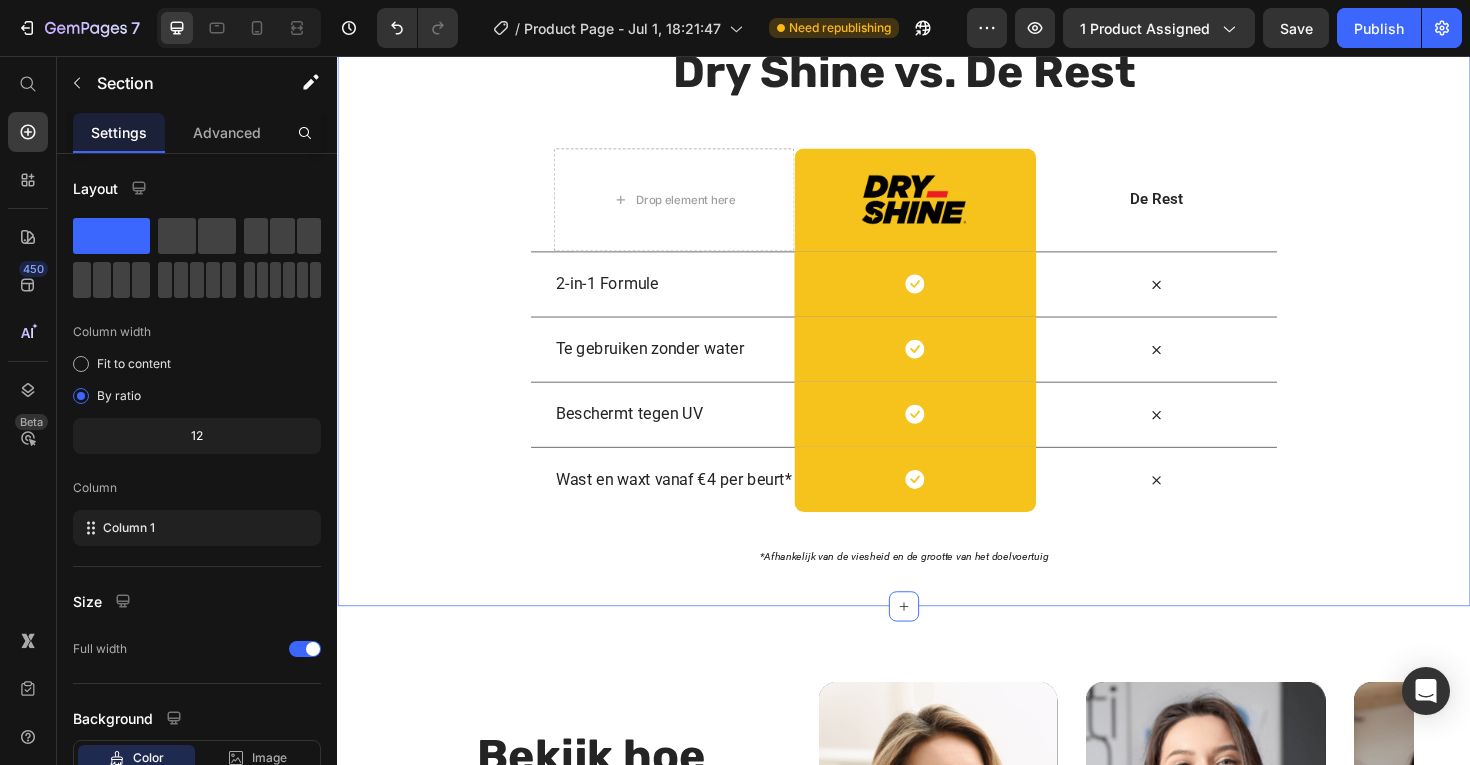 click on "Dry Shine vs. De Rest Heading Row
Drop element here Image Row De Rest Text Block Row 2-in-1 Formule Text Block
Icon Row
Icon Row Te gebruiken zonder water Text Block
Icon Row
Icon Row Beschermt tegen UV Text Block
Icon Row
Icon Row Wast en waxt vanaf €4 per beurt* Text Block
Icon Row
Icon Row *Afhankelijk van de viesheid en de grootte van het doelvoertuig Text Block Section 6   You can create reusable sections Create Theme Section AI Content Write with GemAI What would you like to describe here? Tone and Voice Persuasive Product Microvezel Doek Show more Generate" at bounding box center (937, 320) 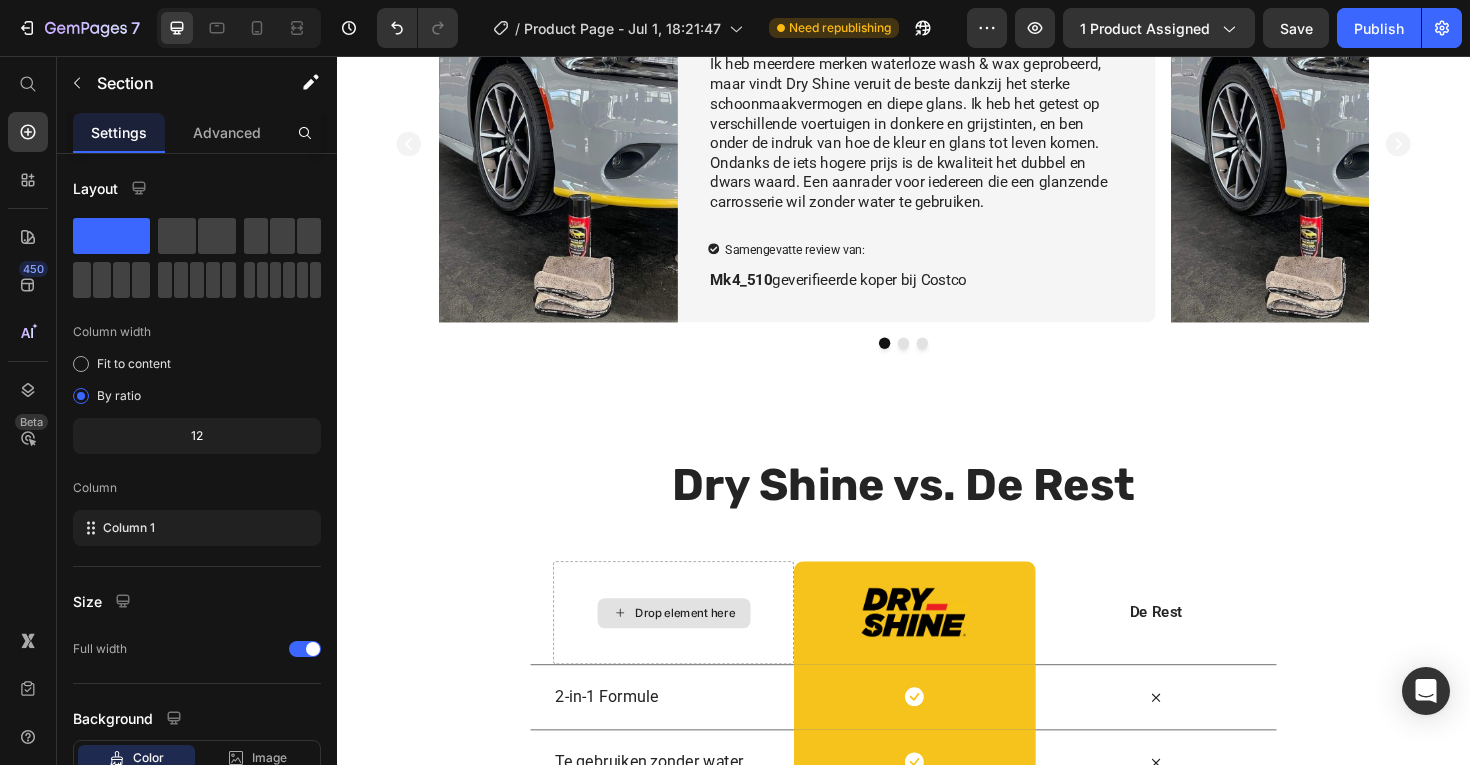 scroll, scrollTop: 0, scrollLeft: 0, axis: both 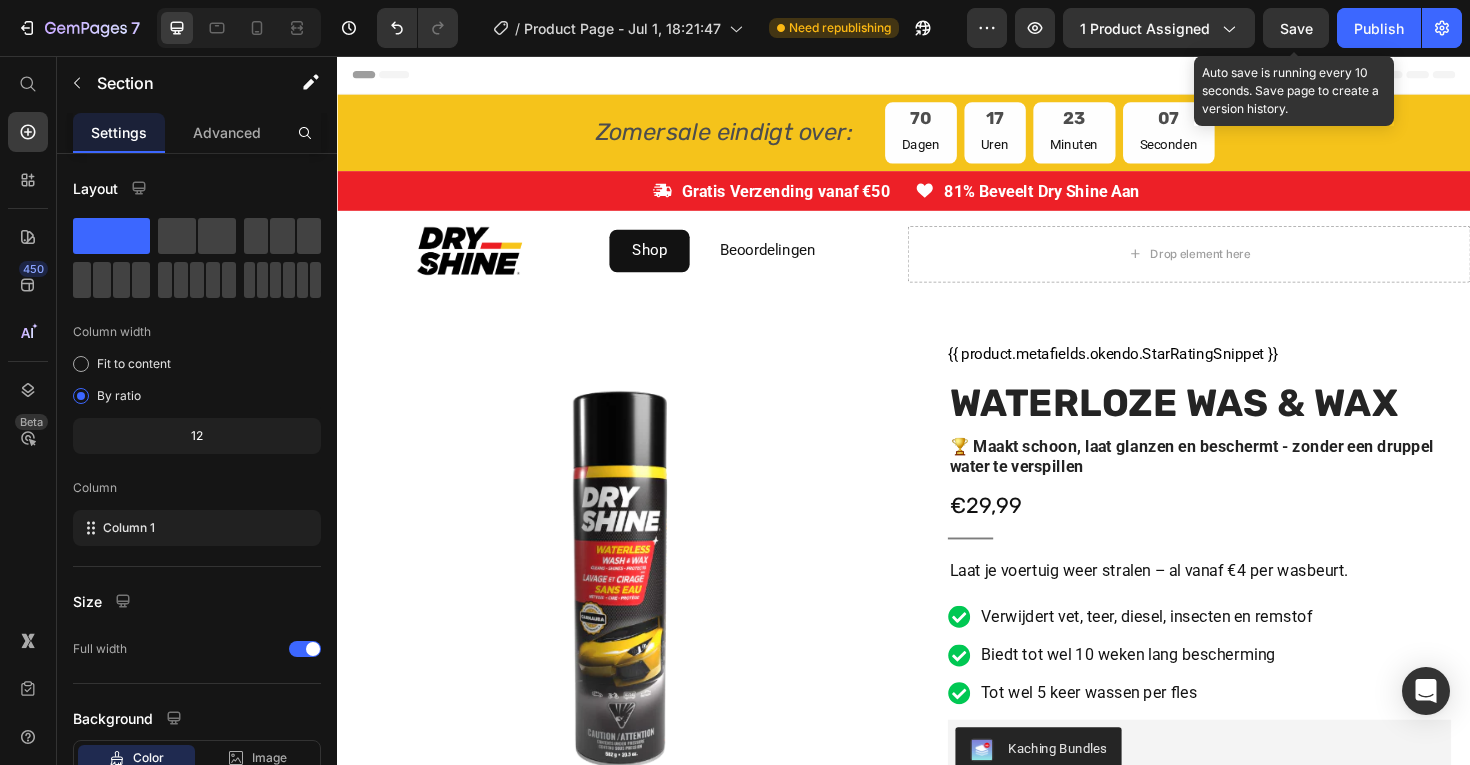 click on "Save" at bounding box center [1296, 28] 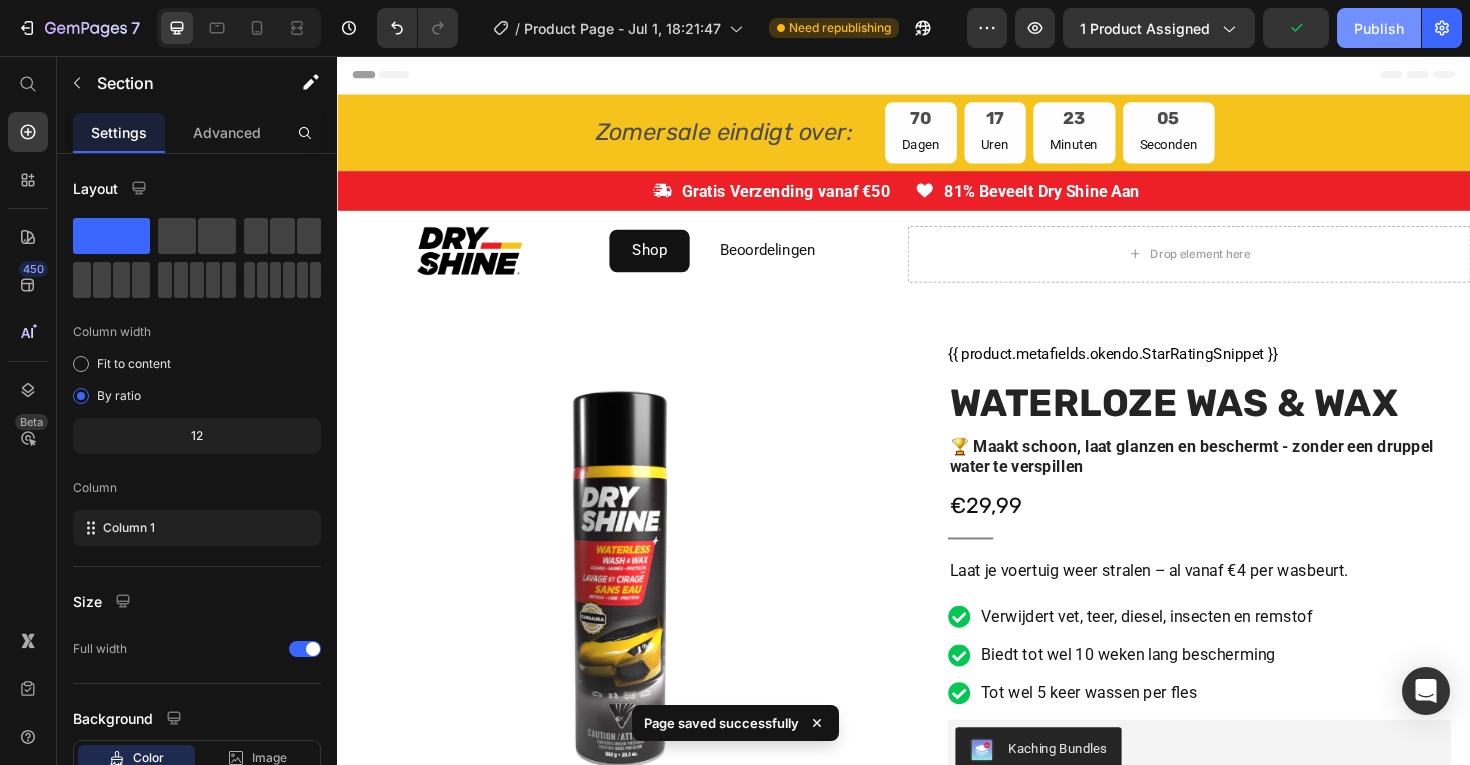 click on "Publish" 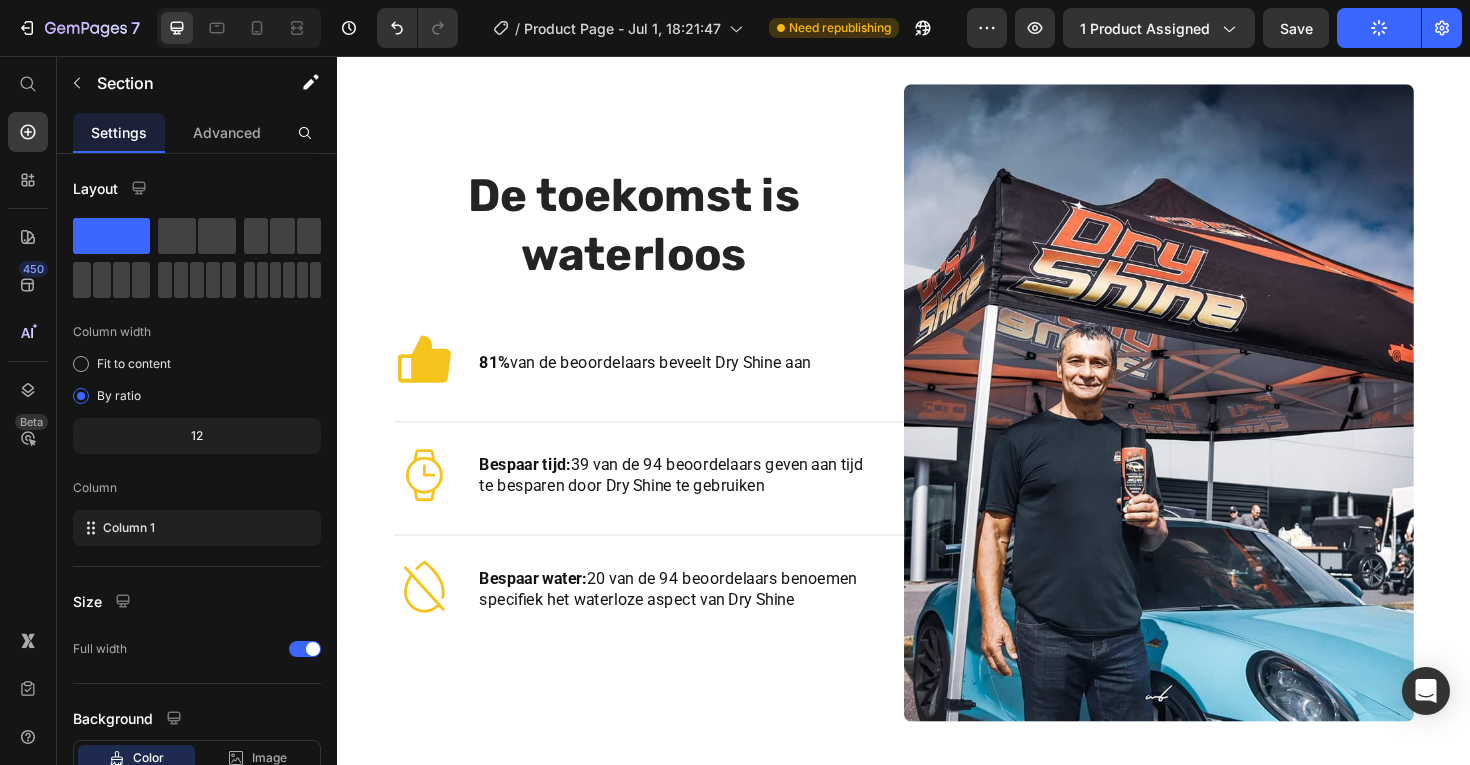 scroll, scrollTop: 3396, scrollLeft: 0, axis: vertical 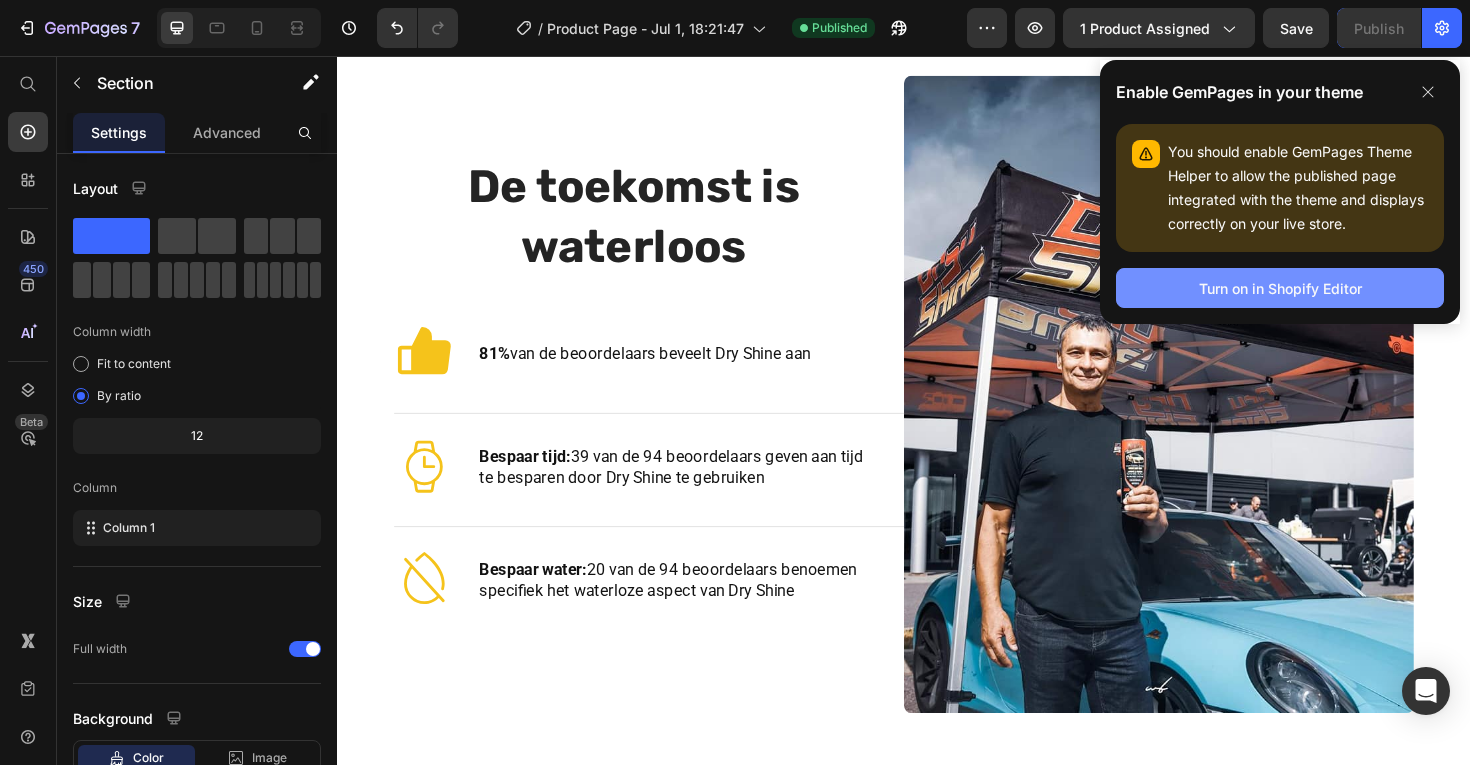 click on "Turn on in Shopify Editor" at bounding box center (1280, 288) 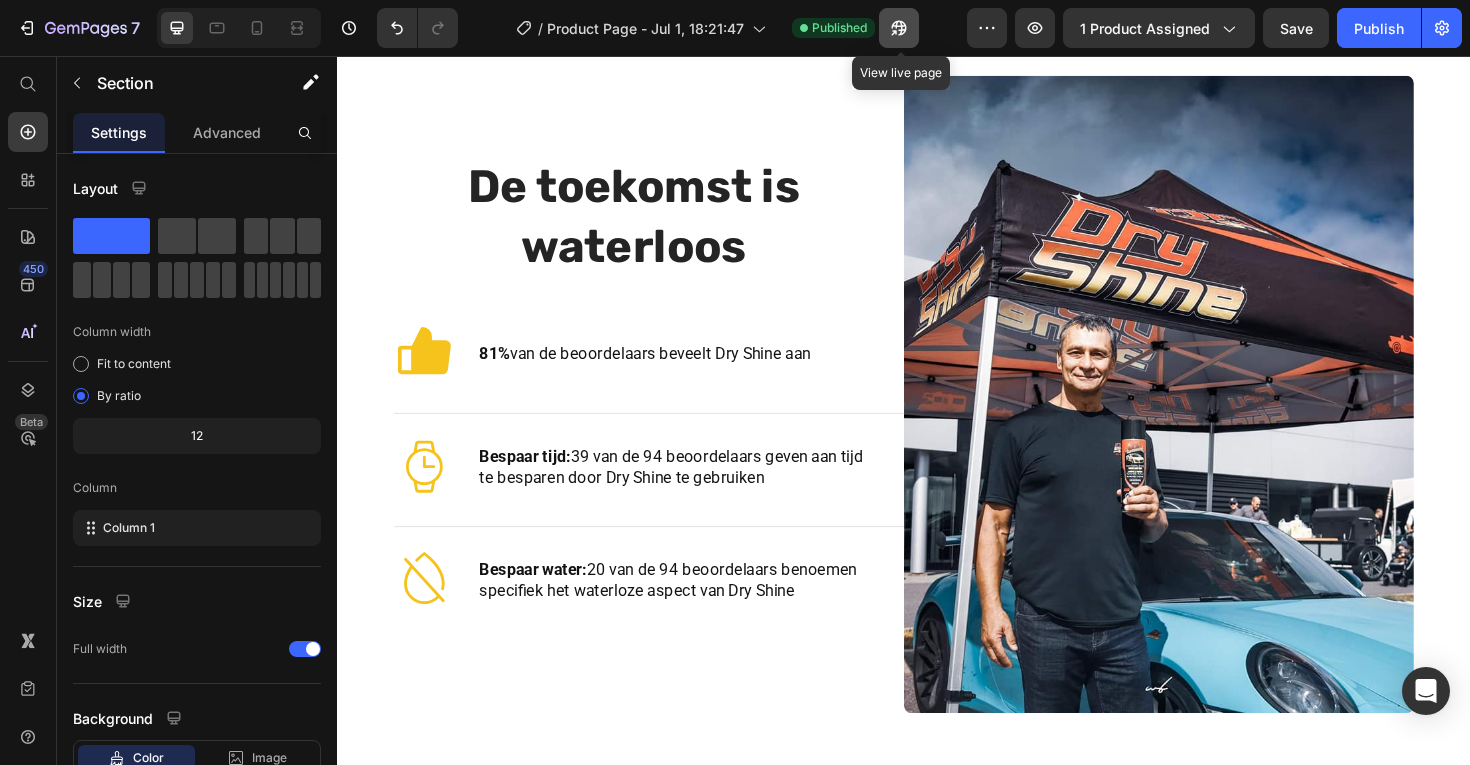 click 